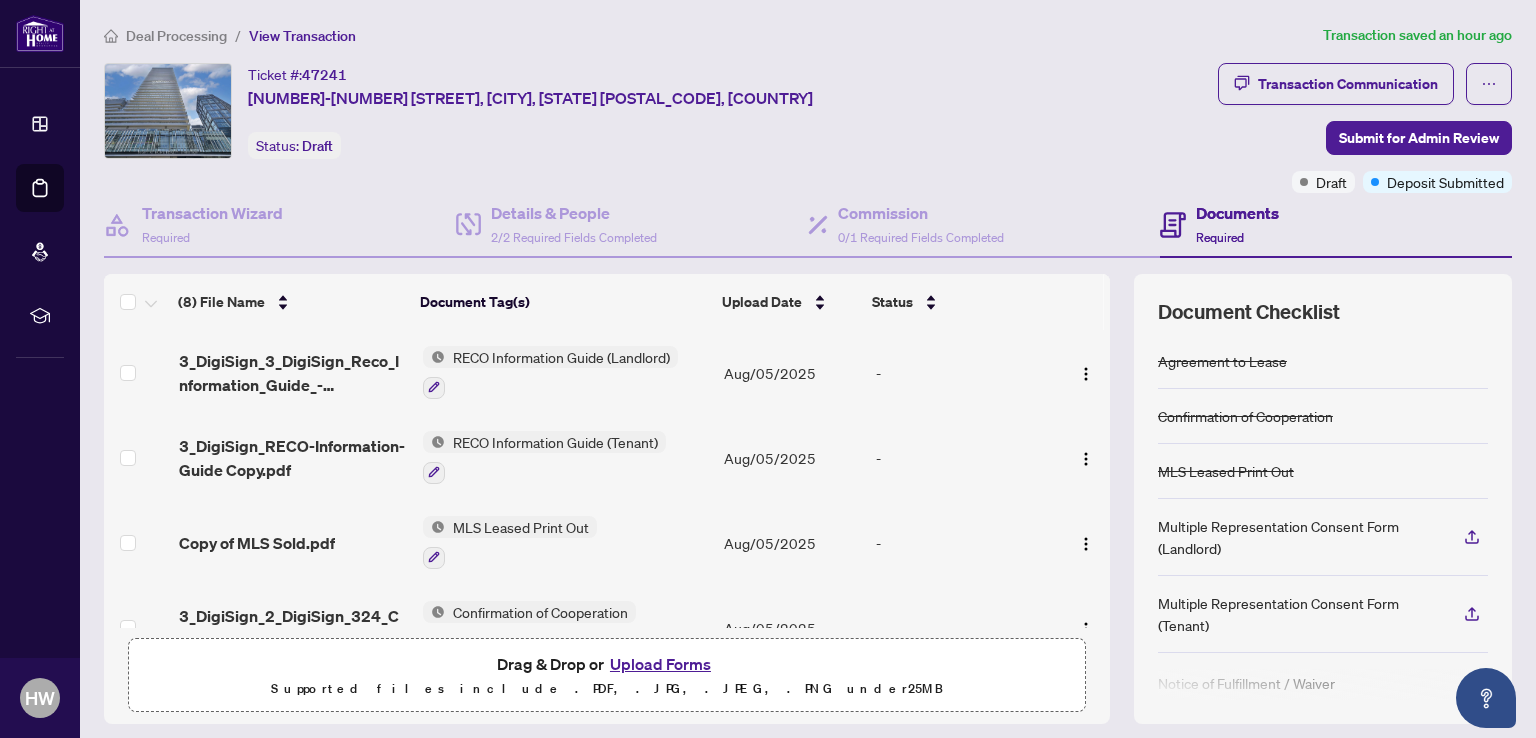 scroll, scrollTop: 0, scrollLeft: 0, axis: both 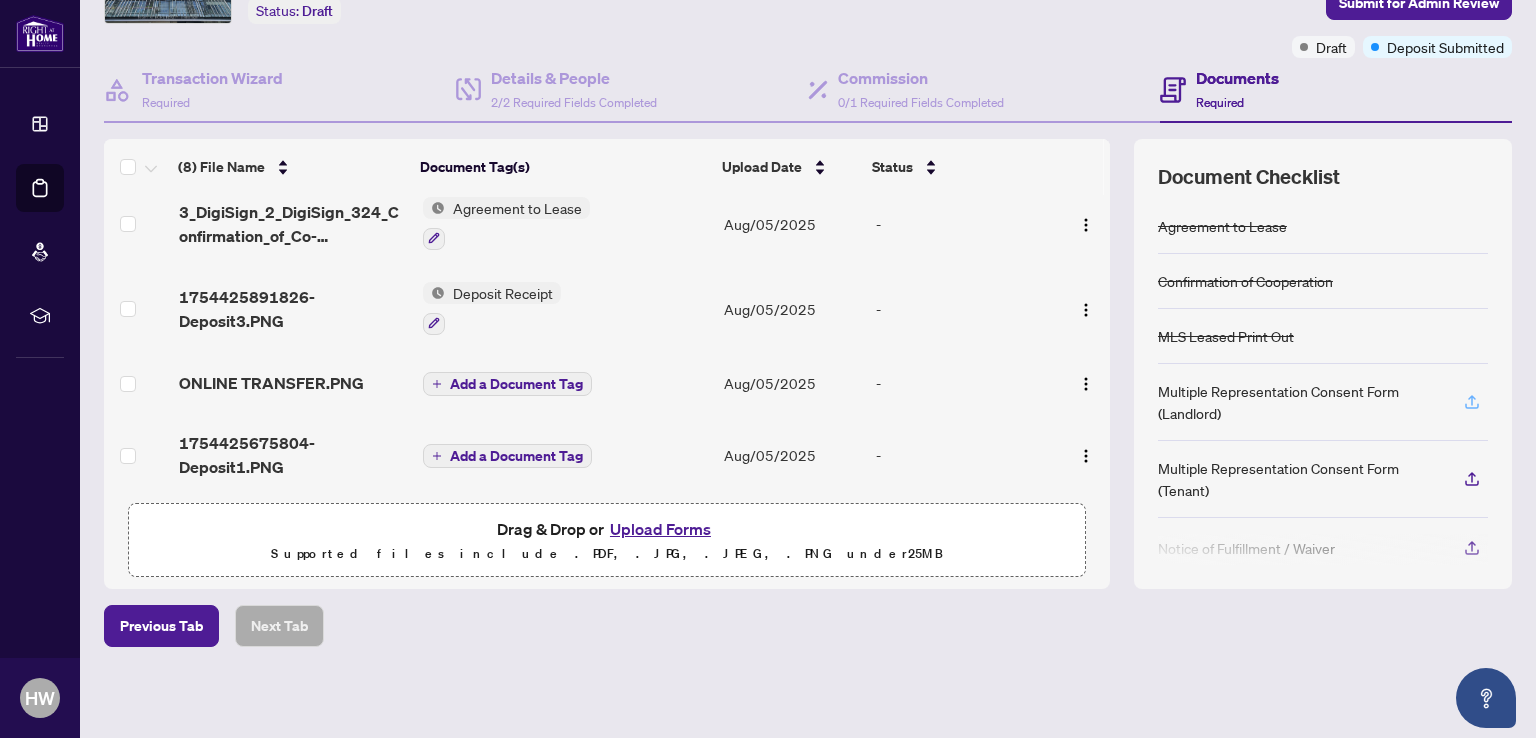 click 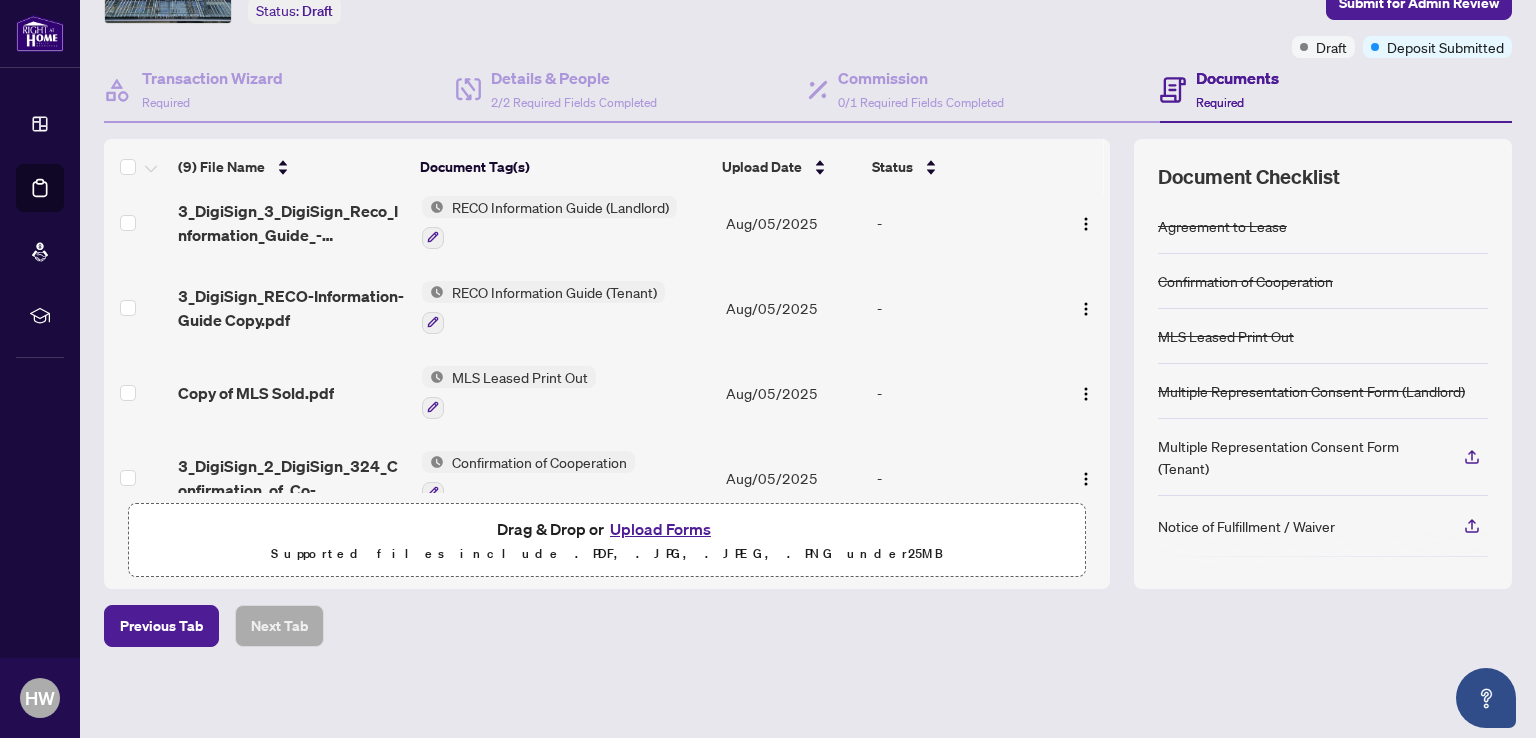 scroll, scrollTop: 0, scrollLeft: 0, axis: both 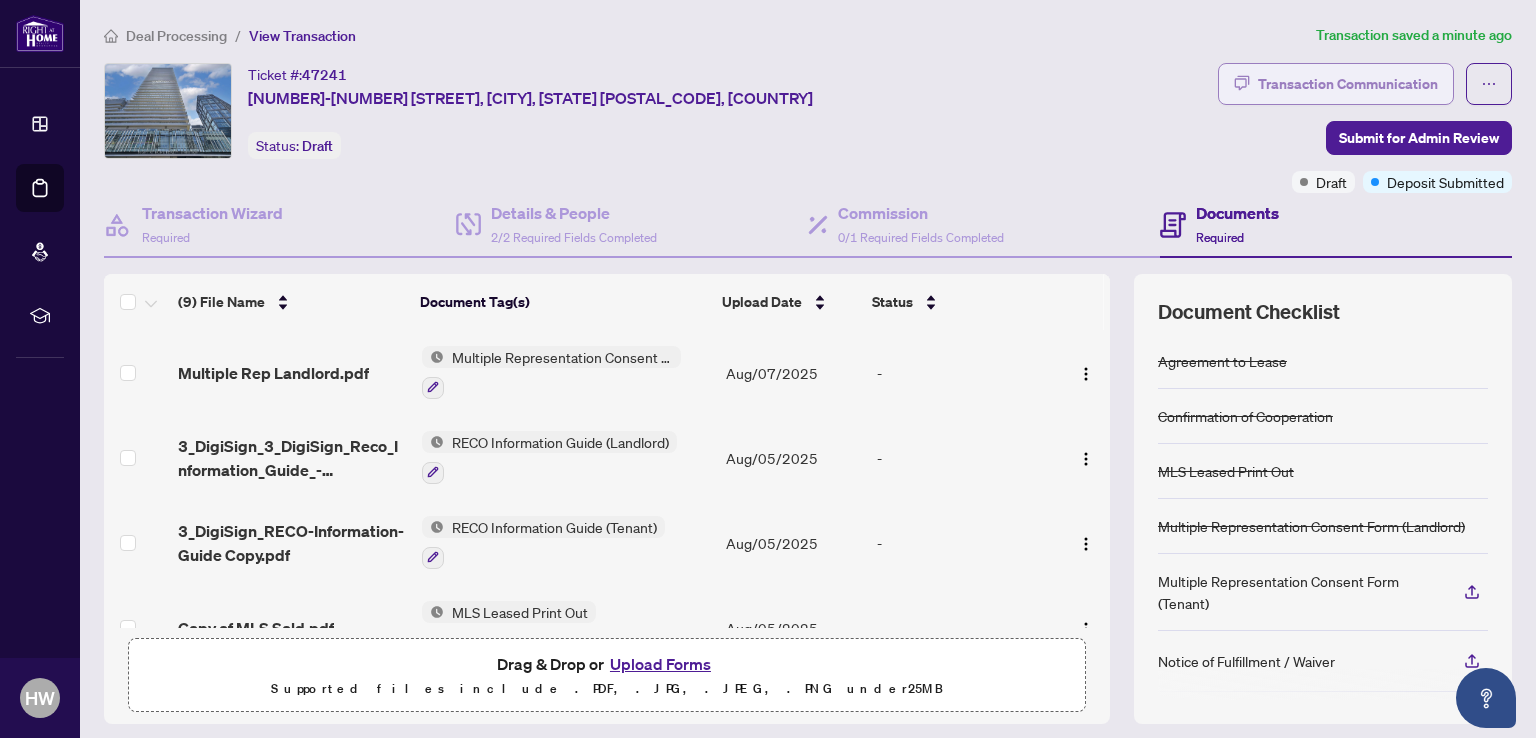 click on "Transaction Communication" at bounding box center (1336, 84) 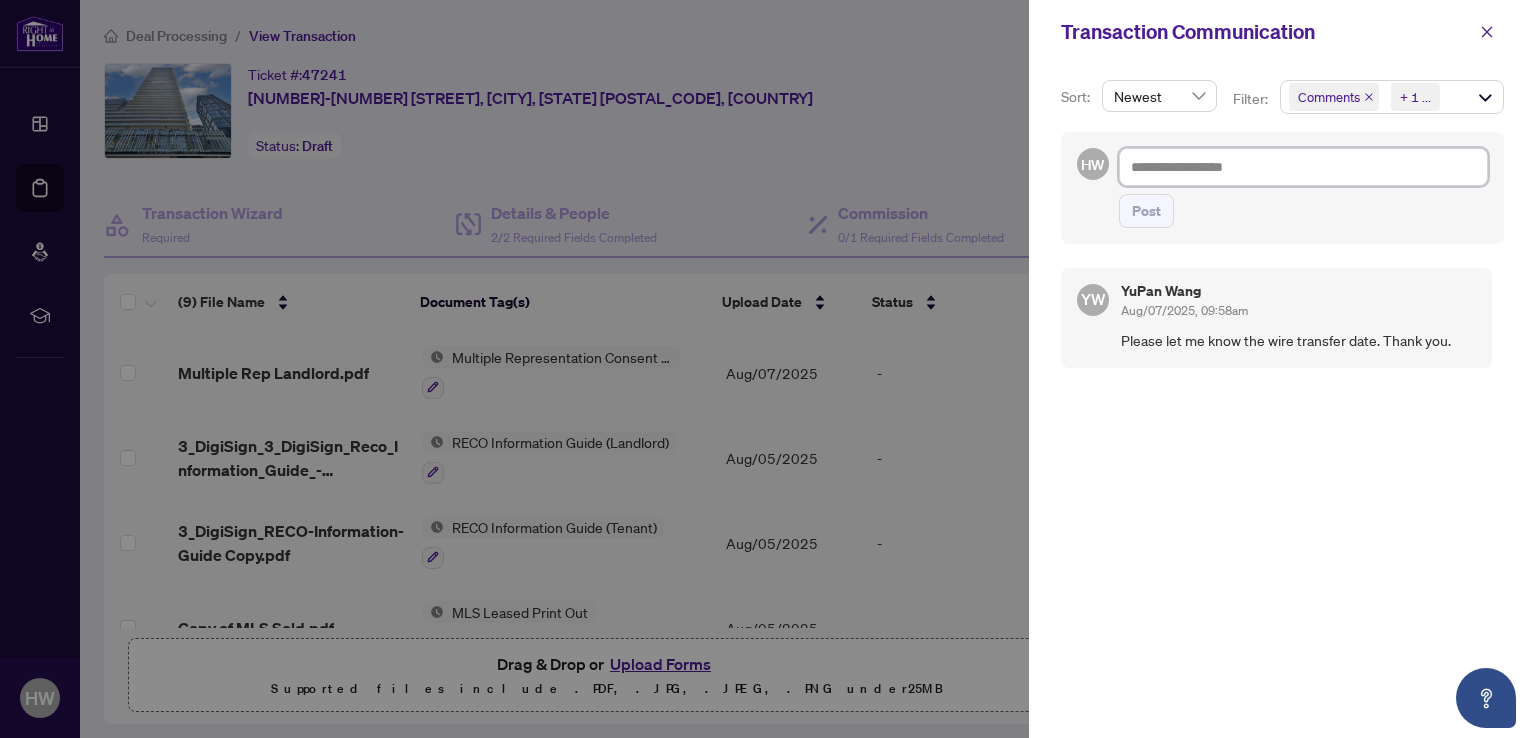 click at bounding box center (1303, 167) 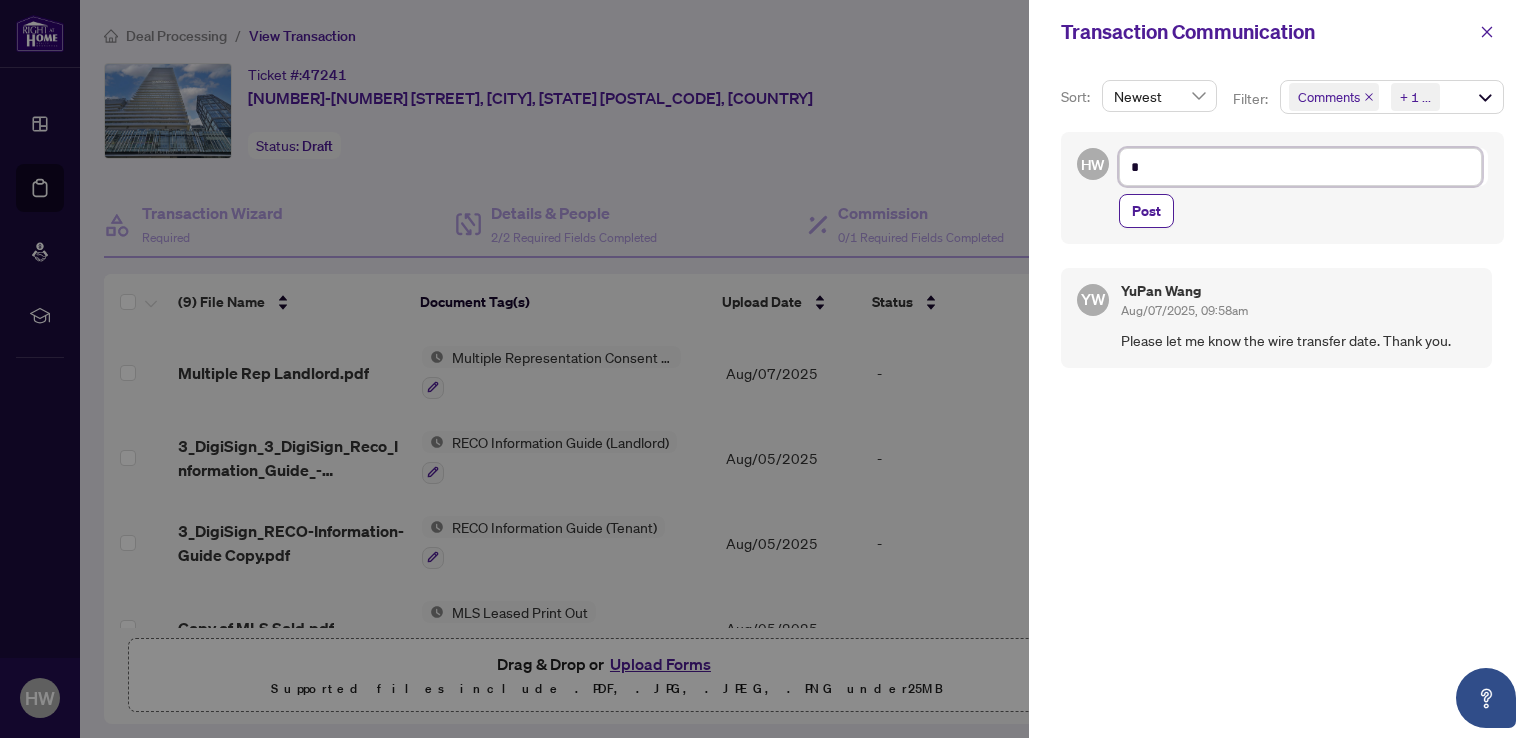 type on "**" 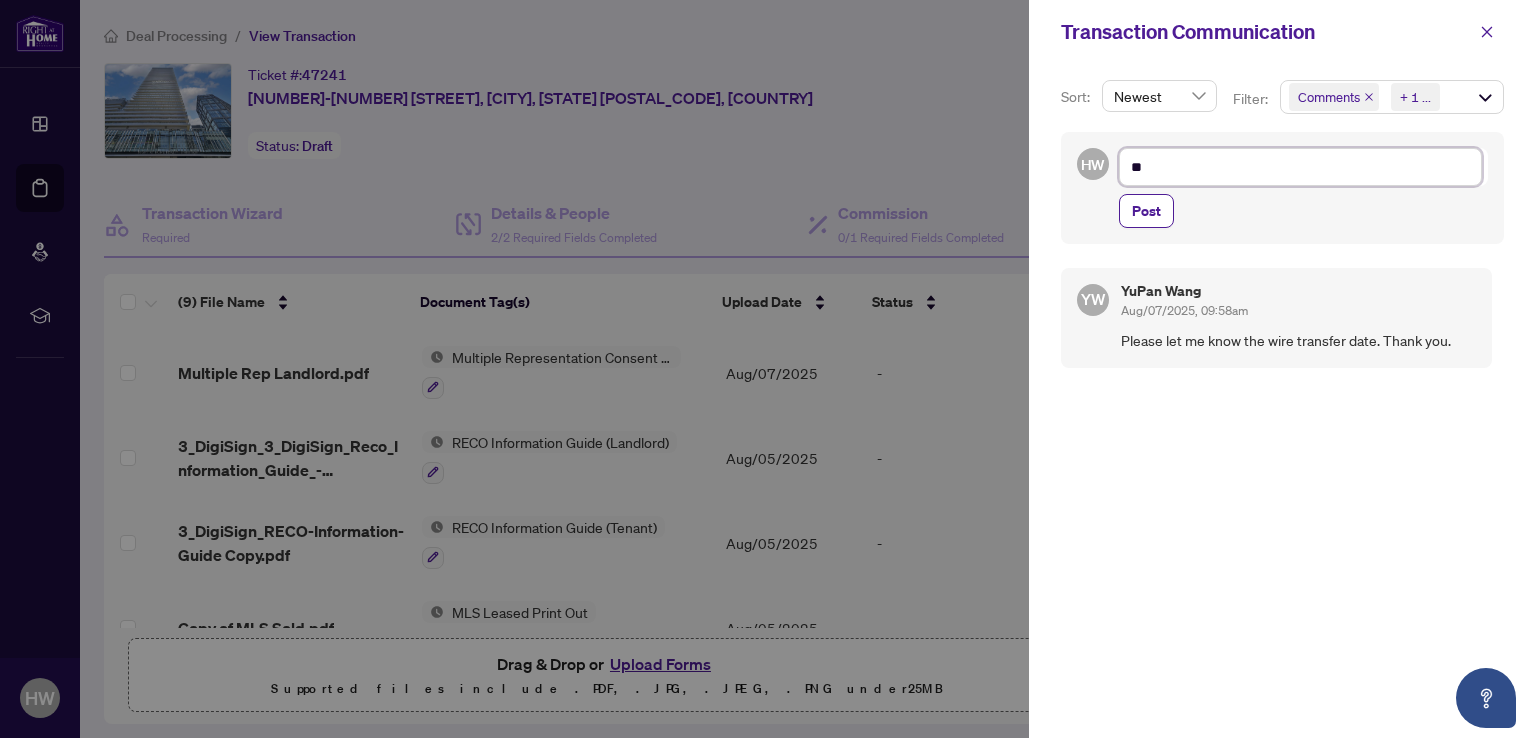 type on "**" 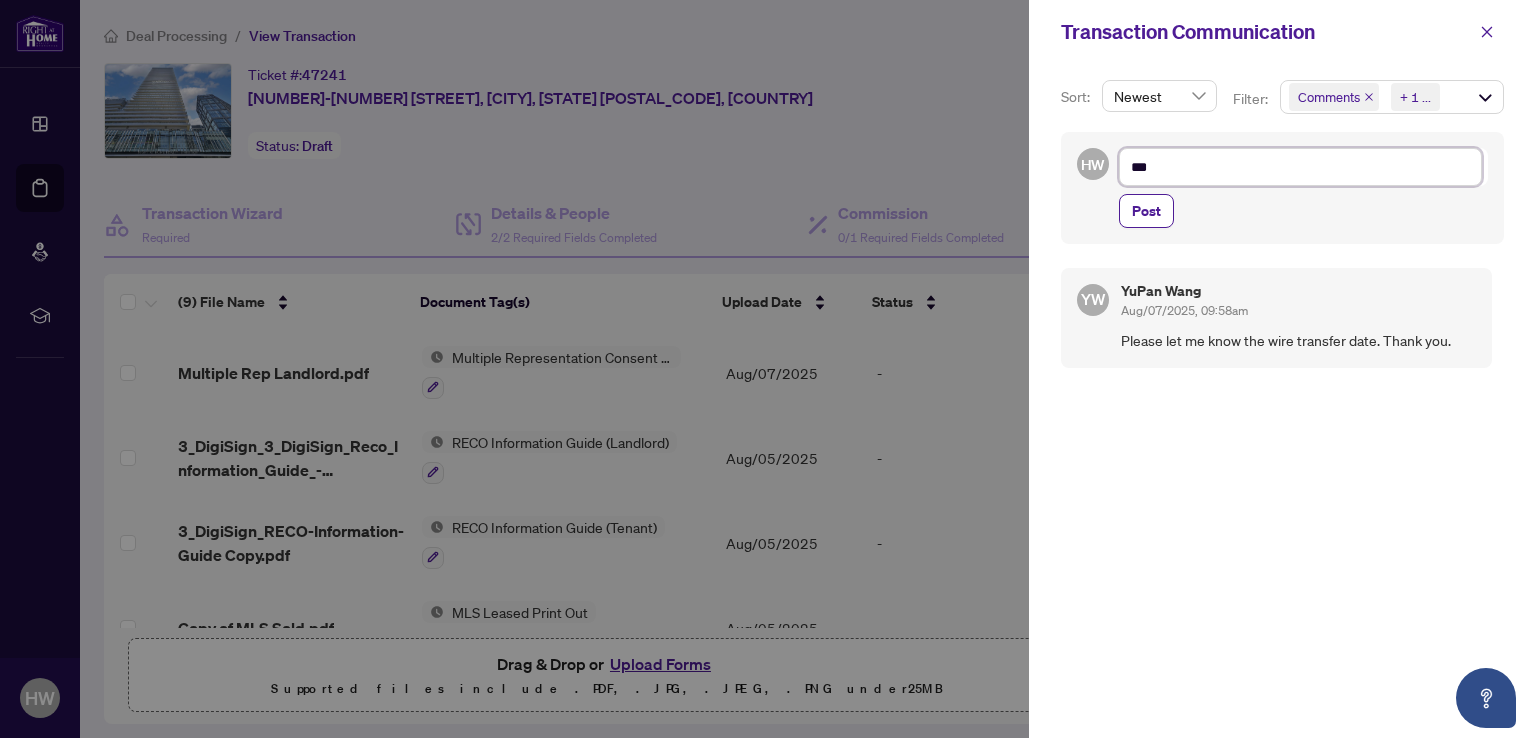 type on "****" 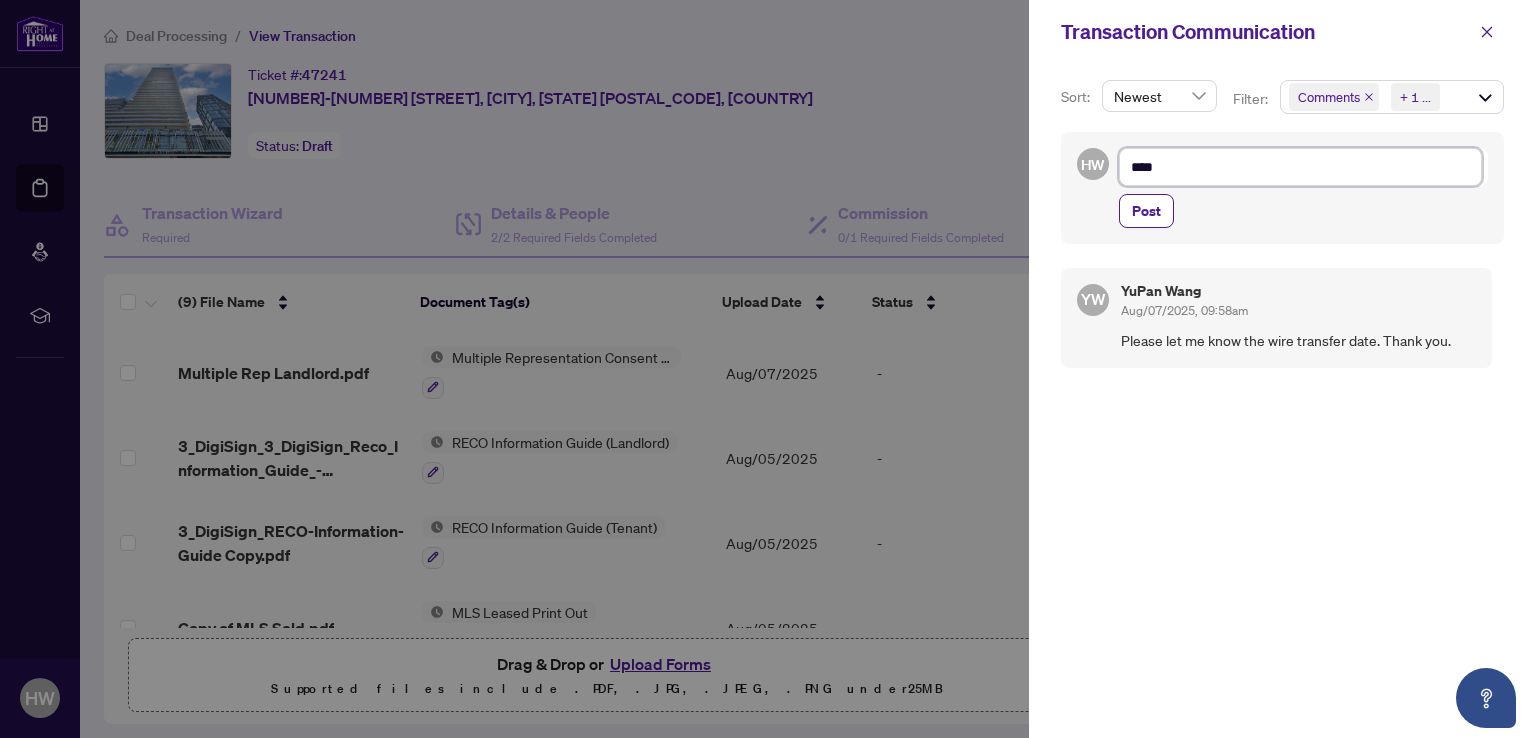 type on "*****" 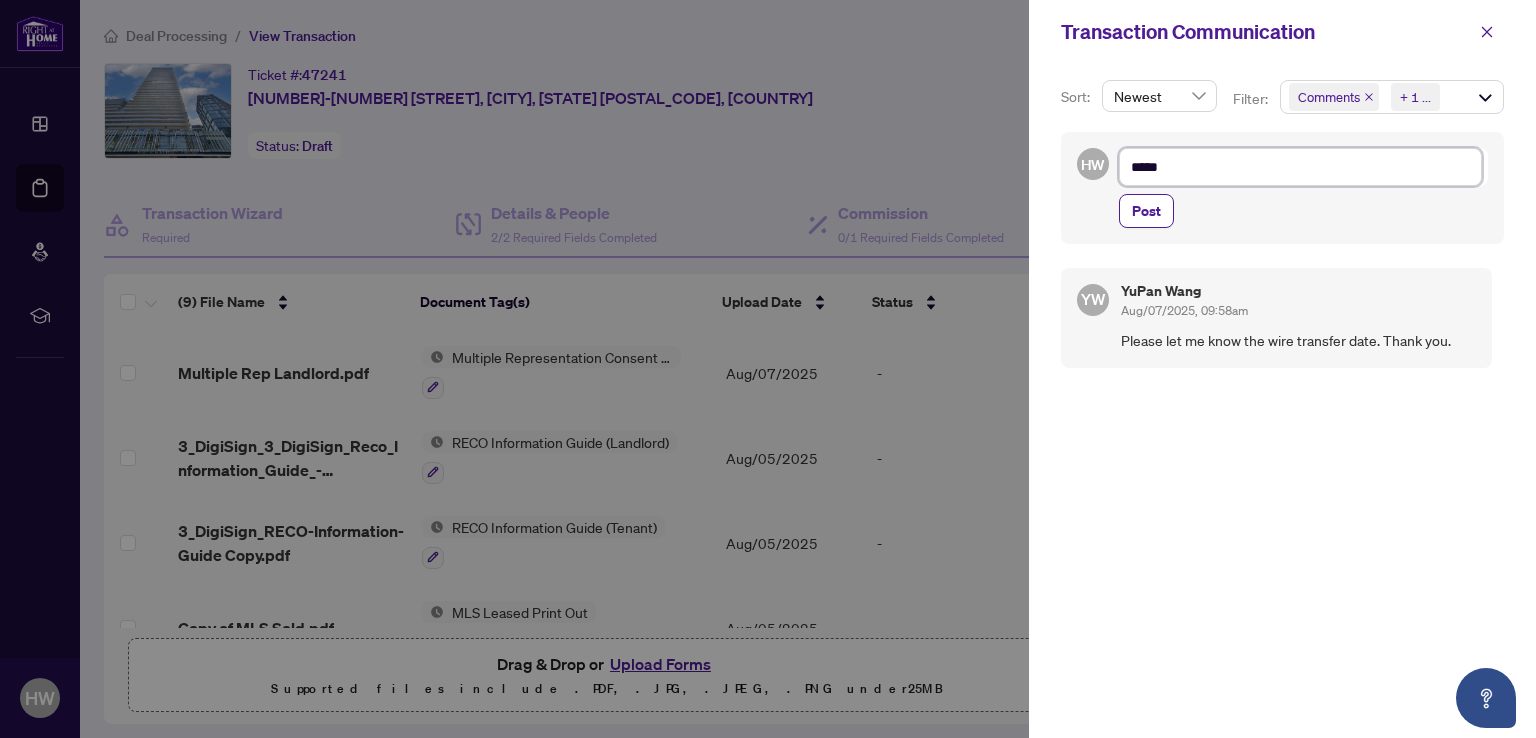 type on "******" 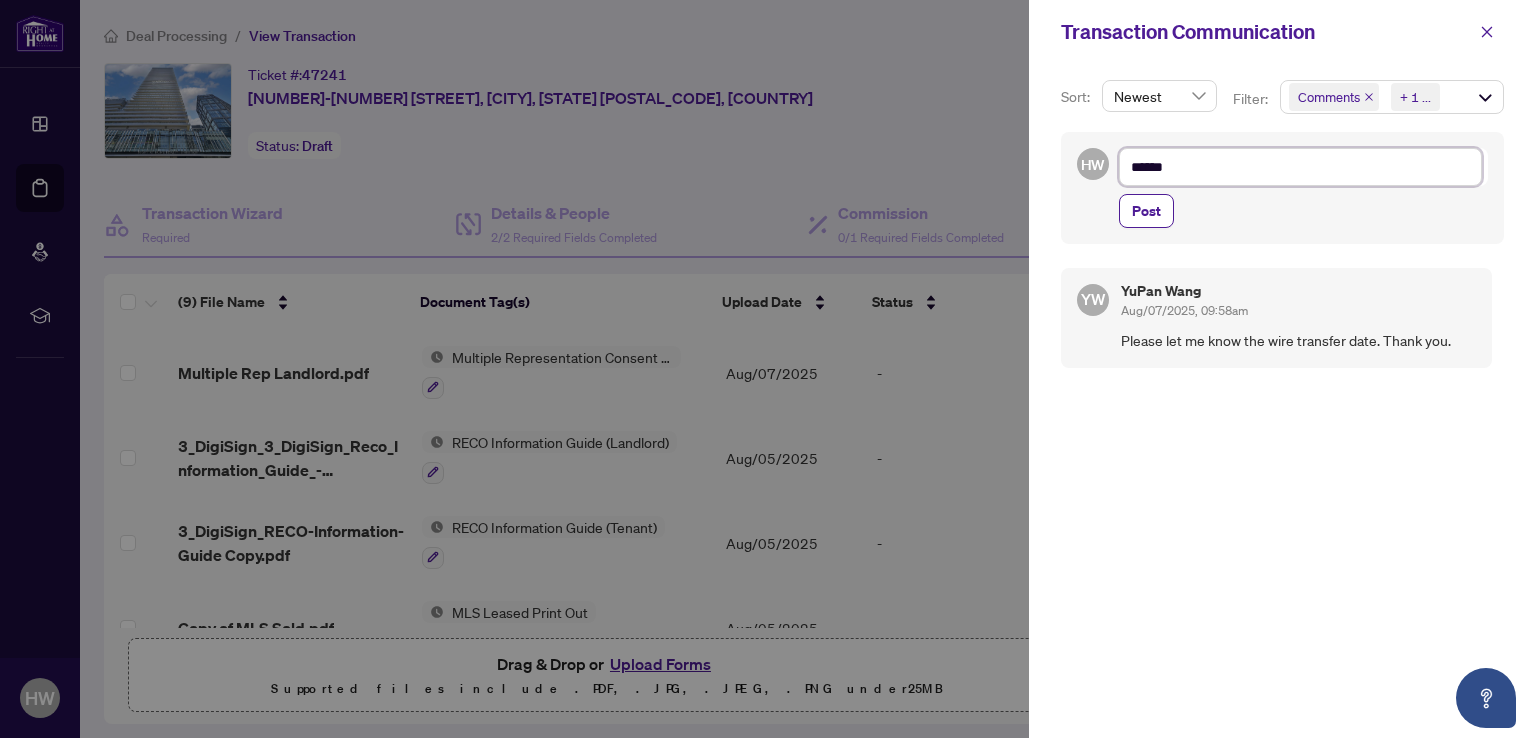 type on "*******" 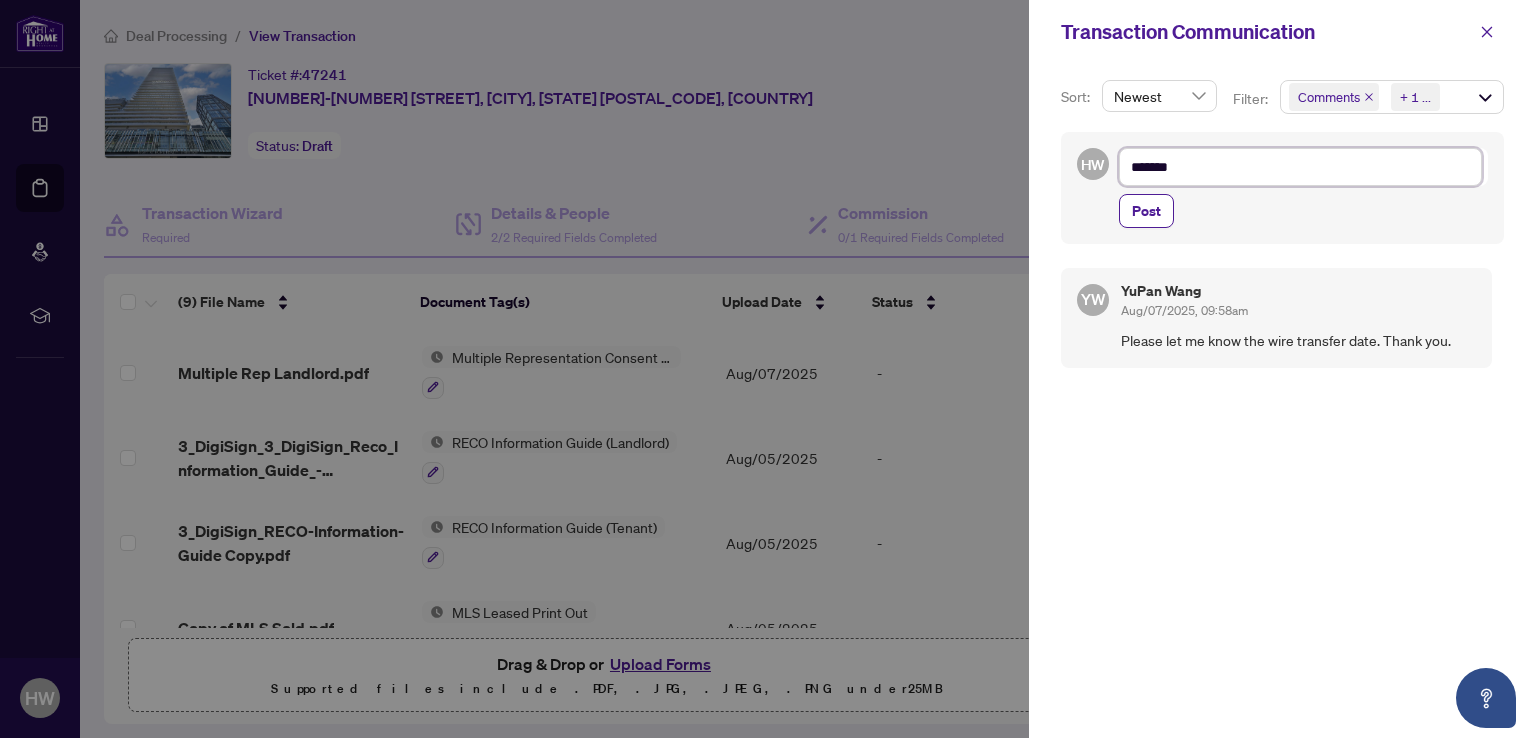 type on "********" 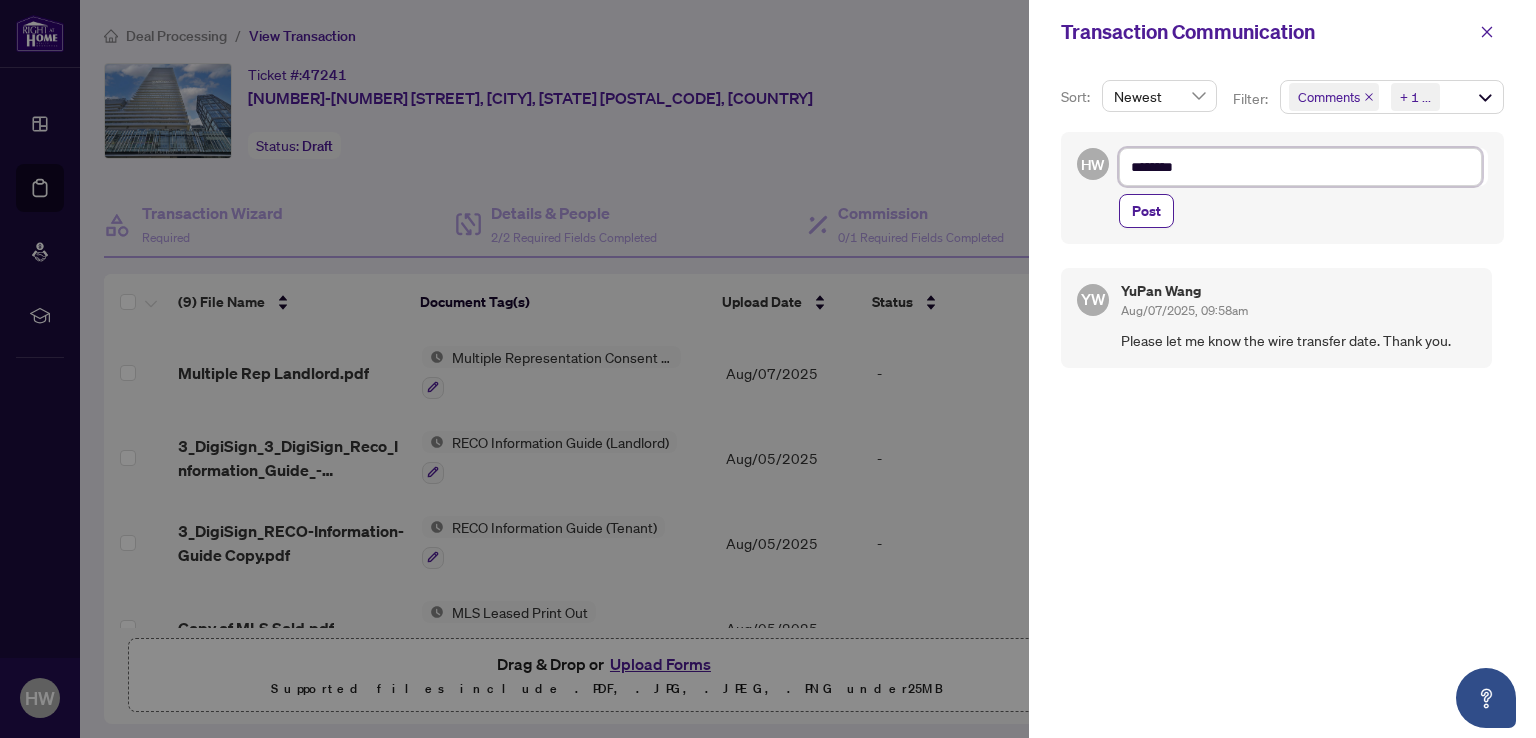 type on "*********" 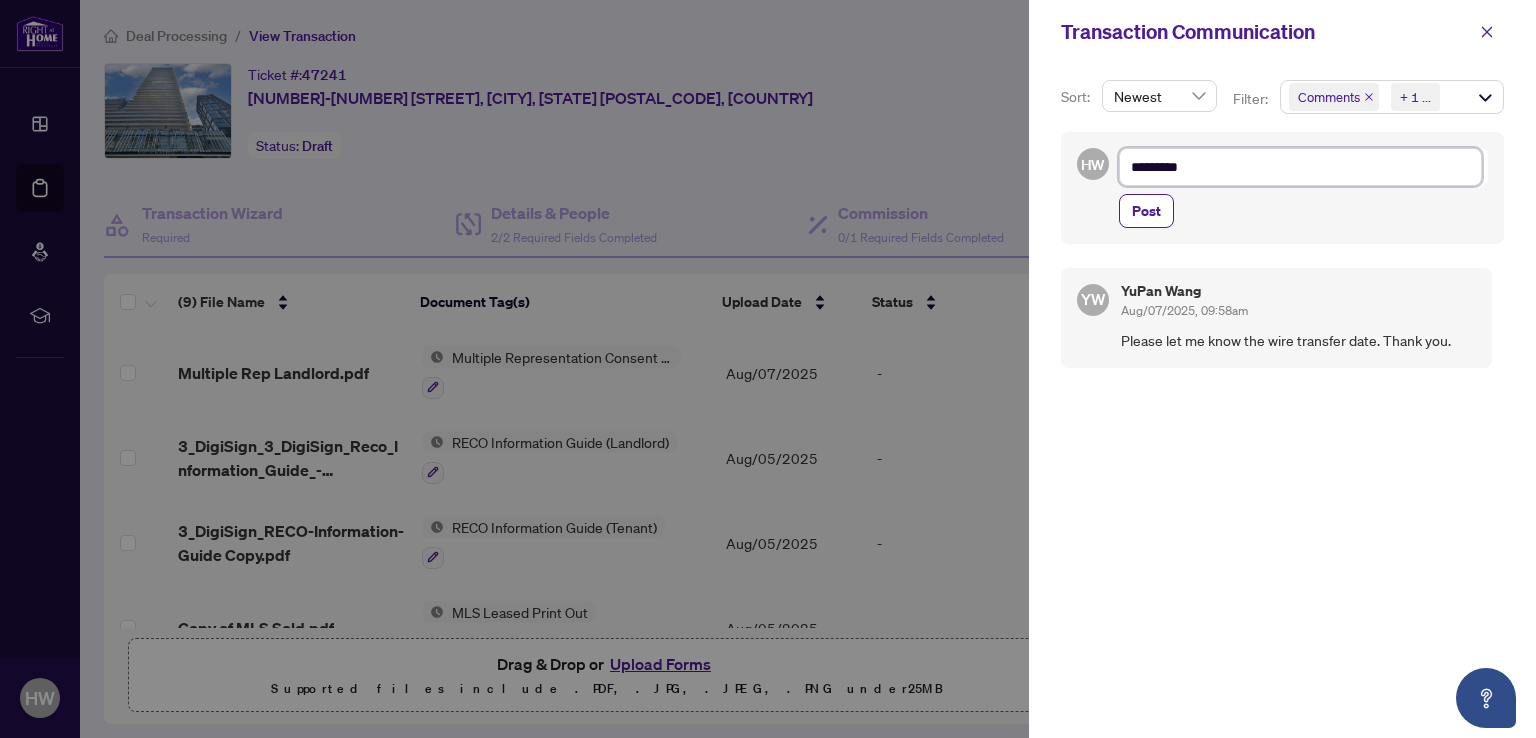 type on "*********" 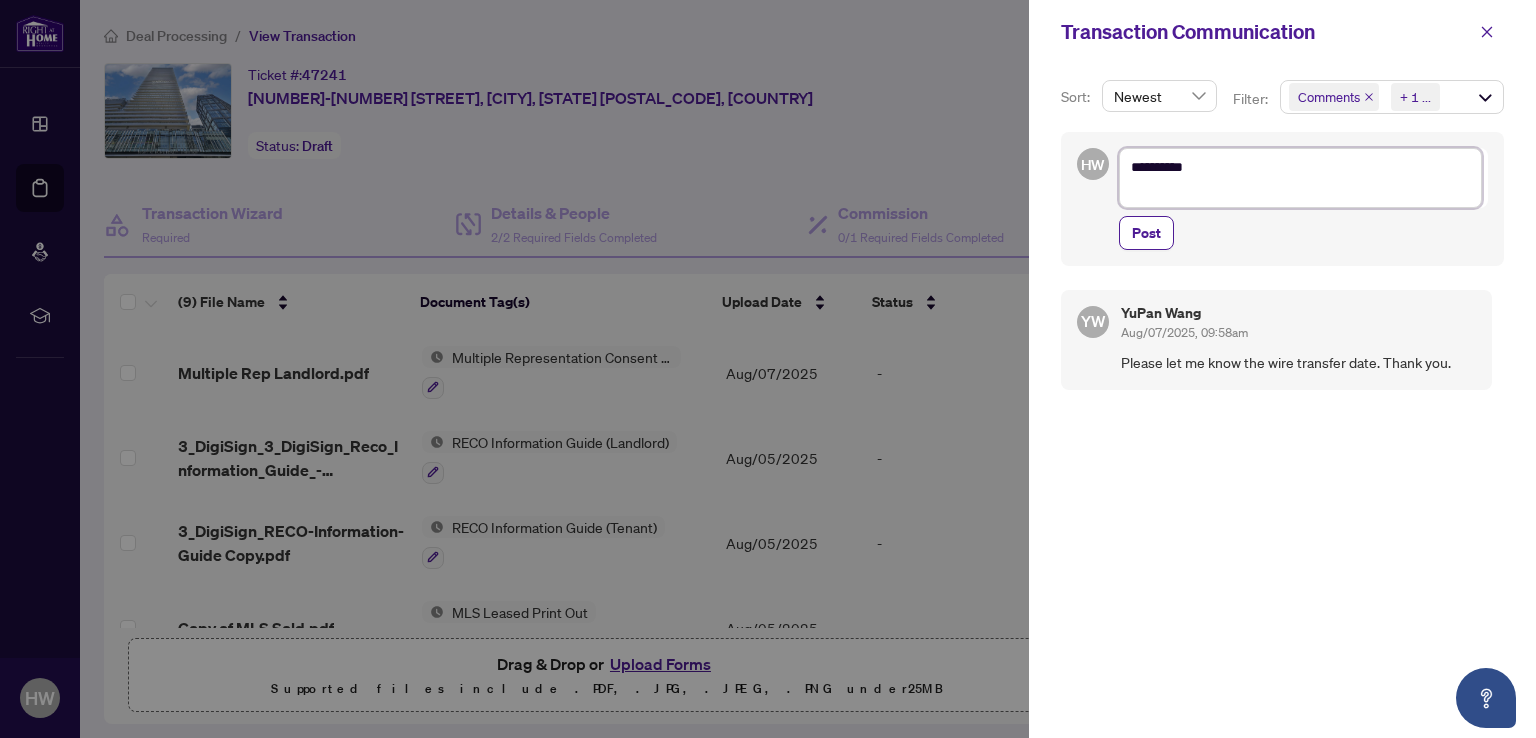 type on "*********
*" 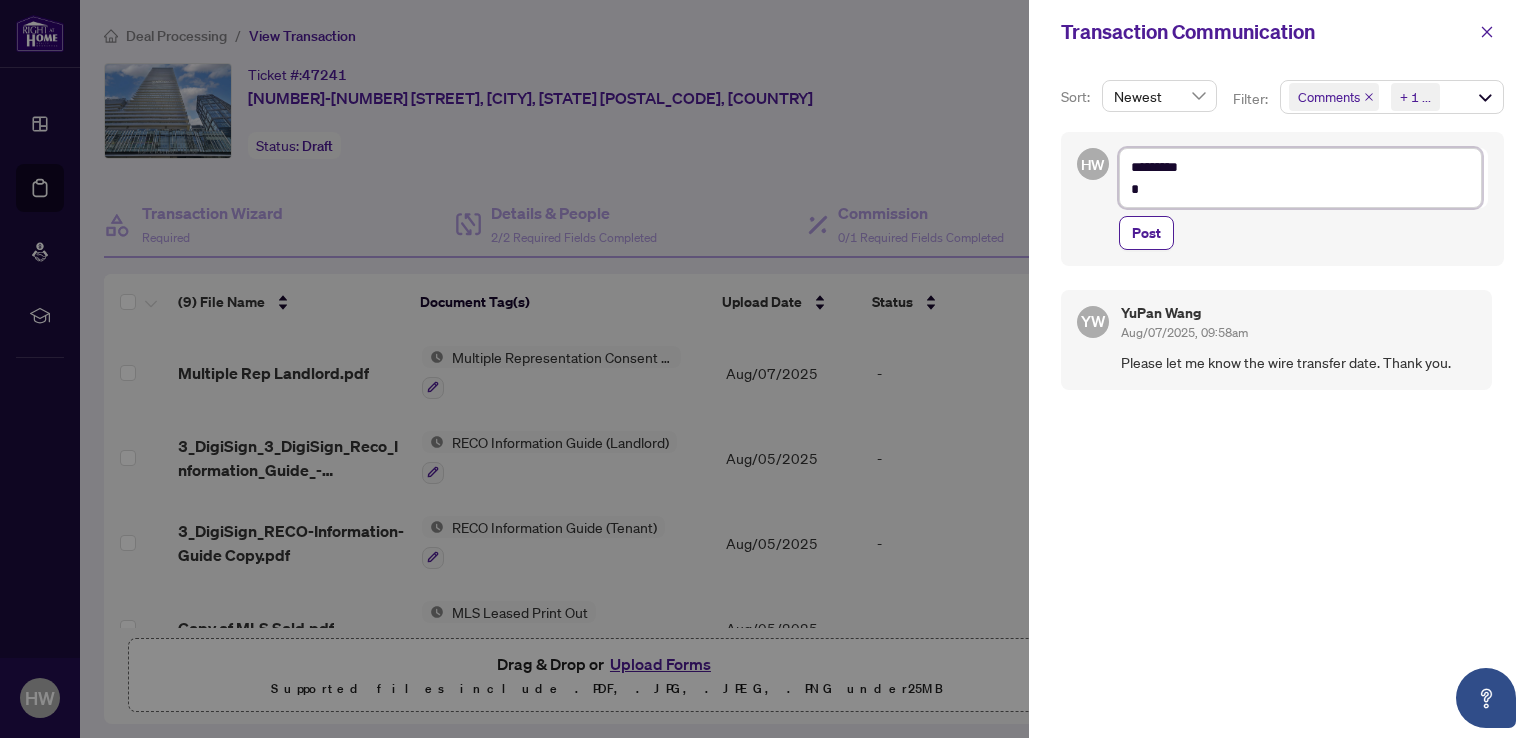 type on "*********
**" 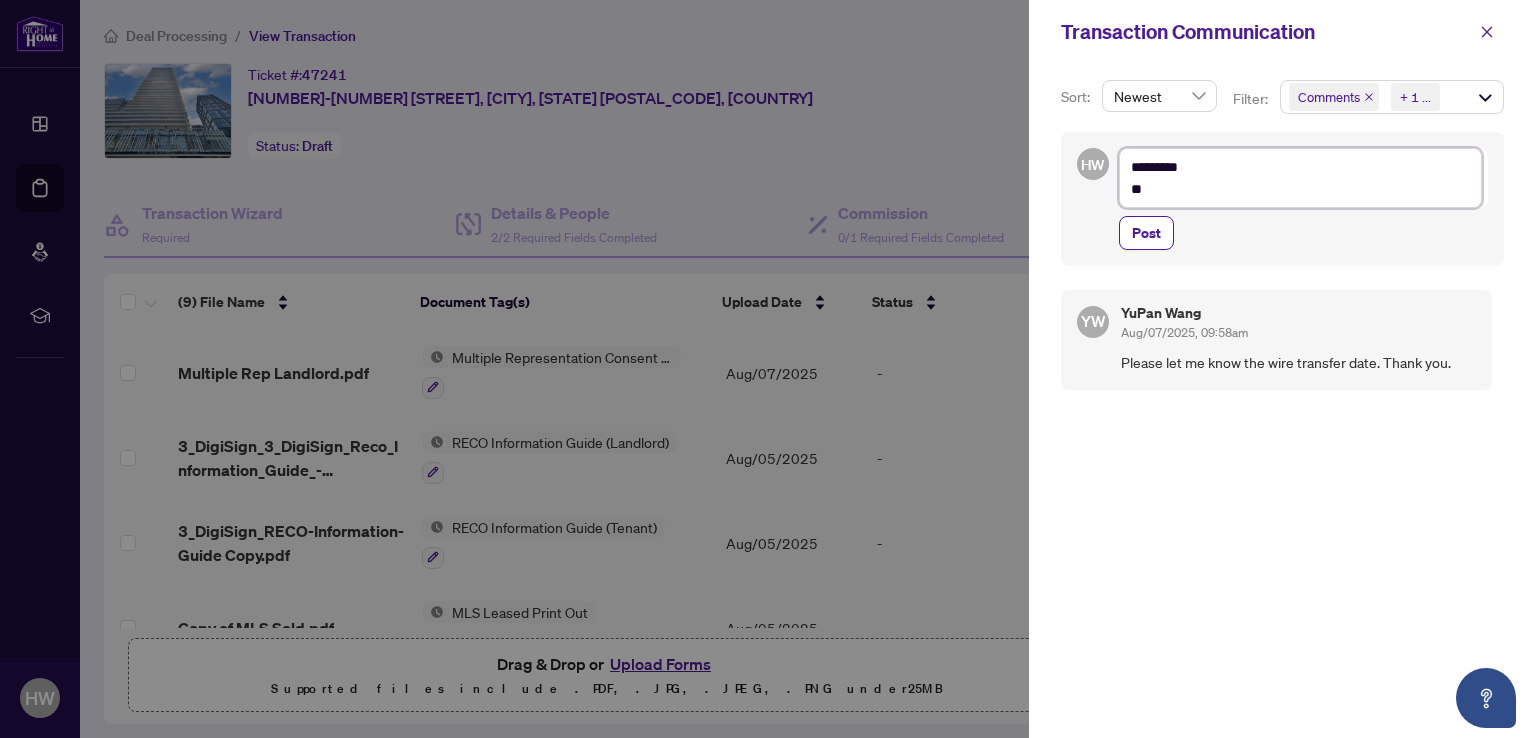 type on "*********
***" 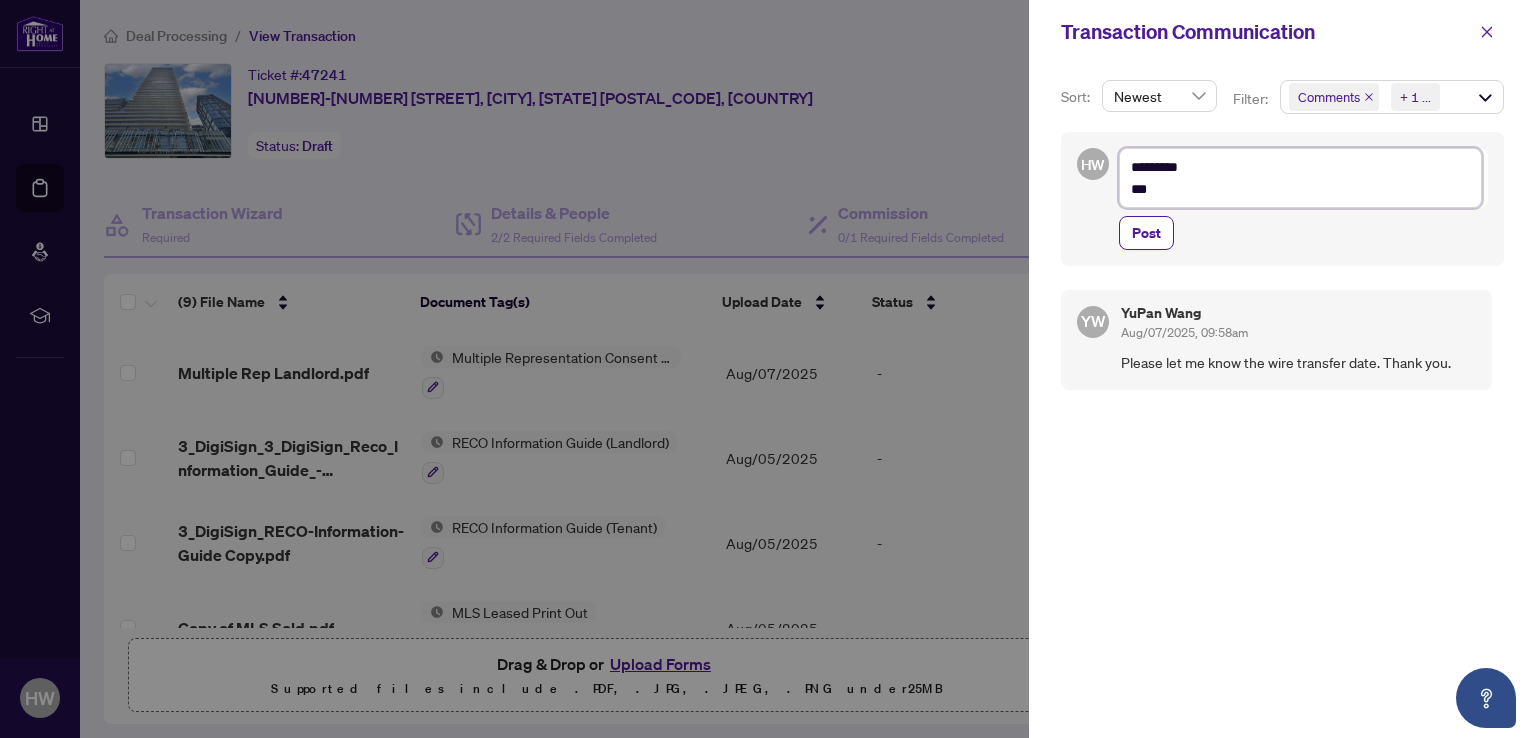 type on "*********
****" 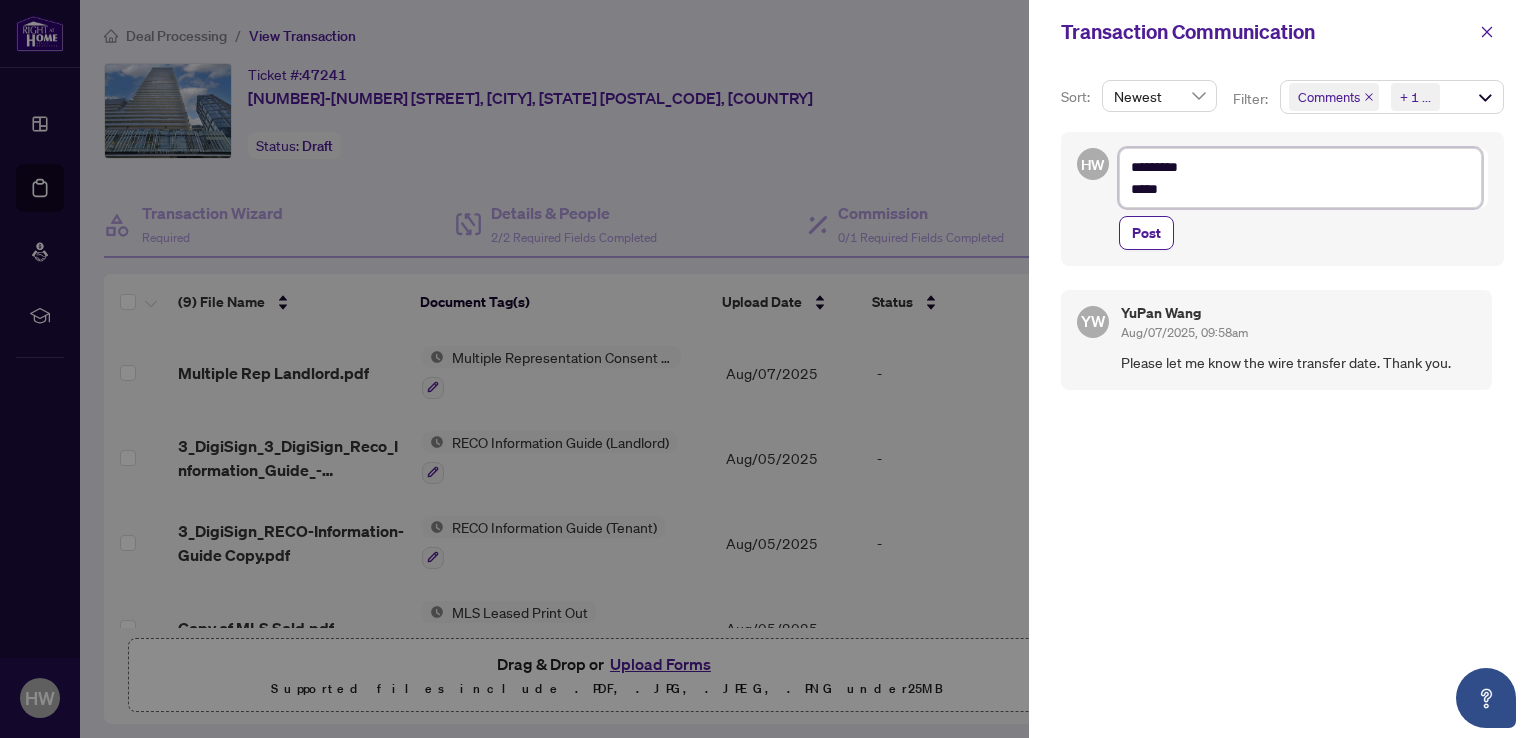 type on "*********
******" 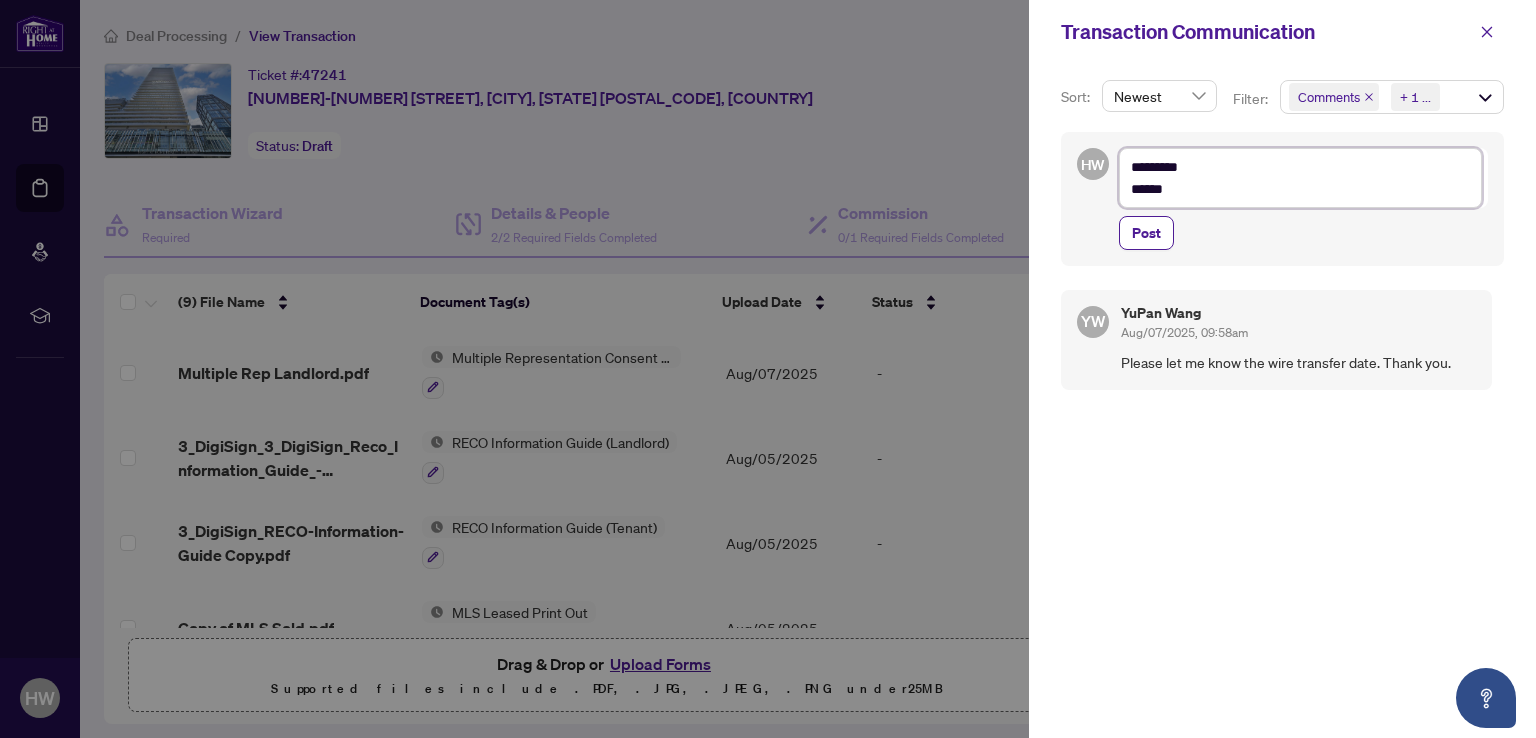 type on "*********
*******" 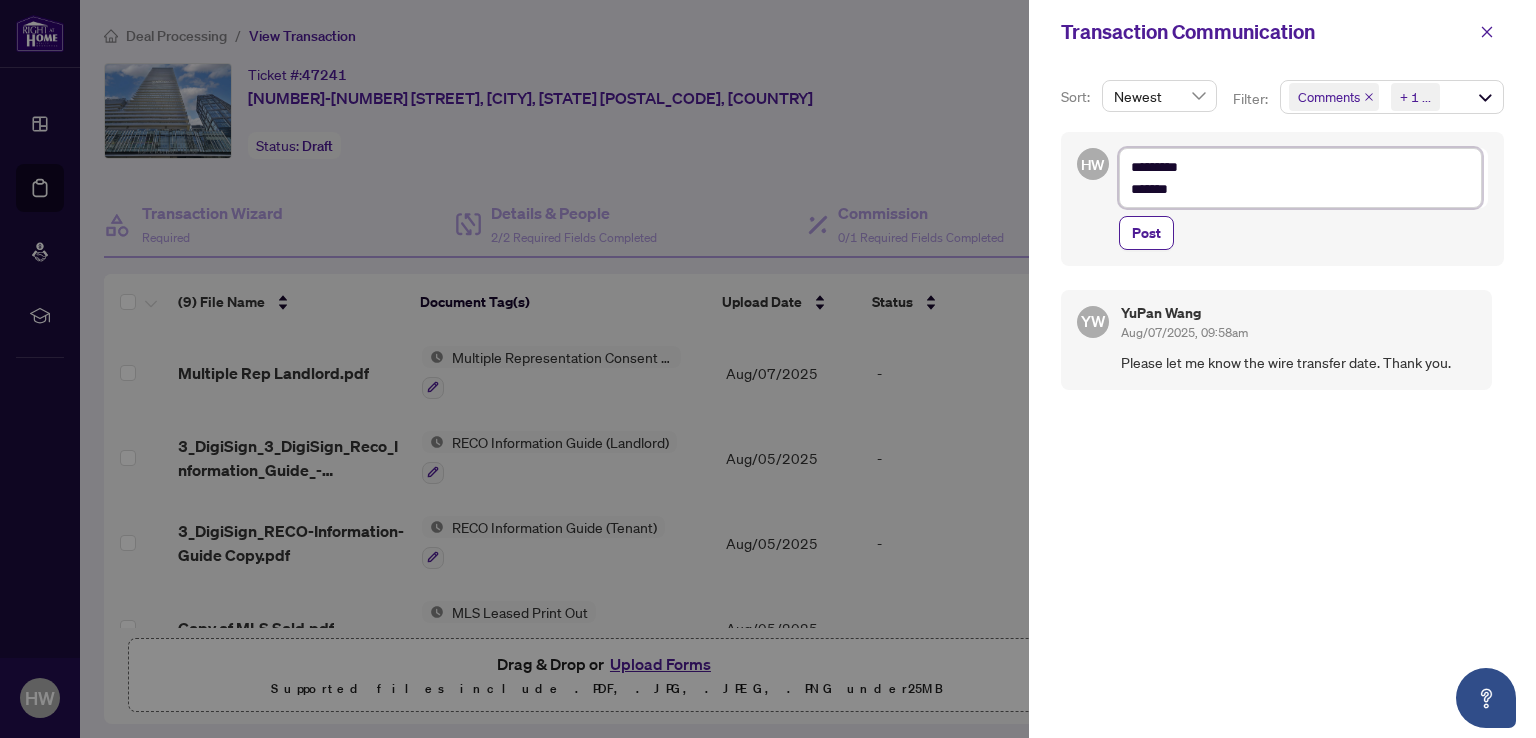 type on "*********
*******" 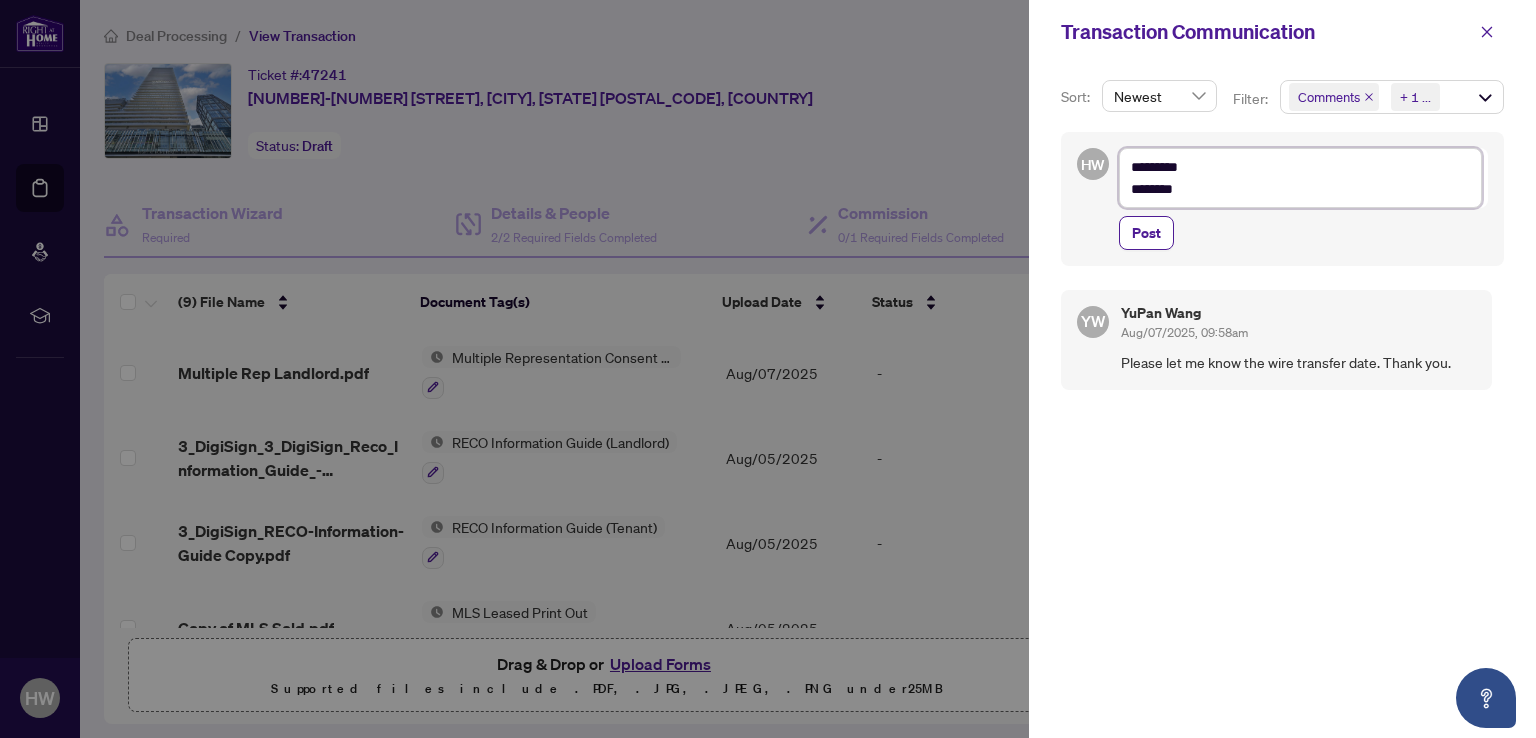 type on "*********
*********" 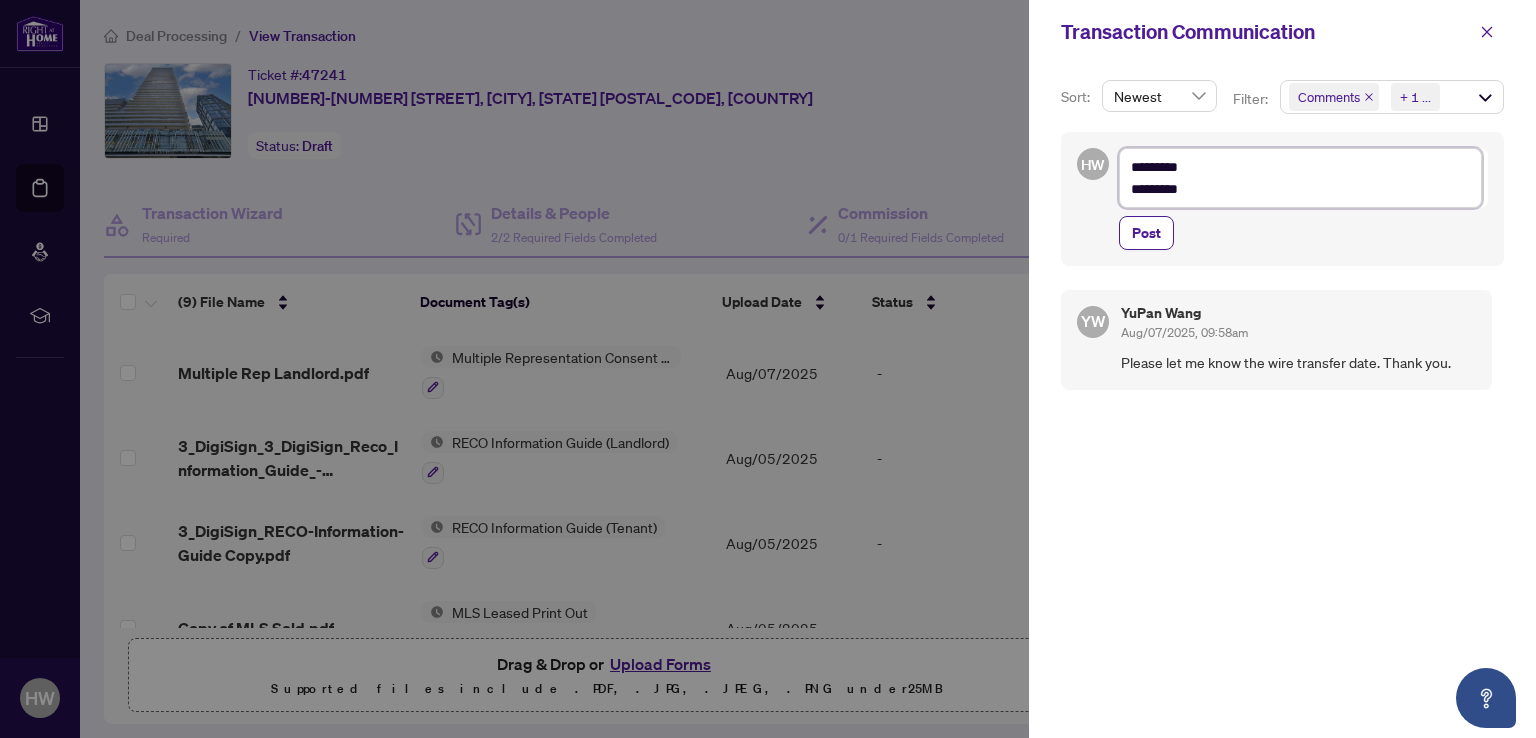 type on "*********
*********" 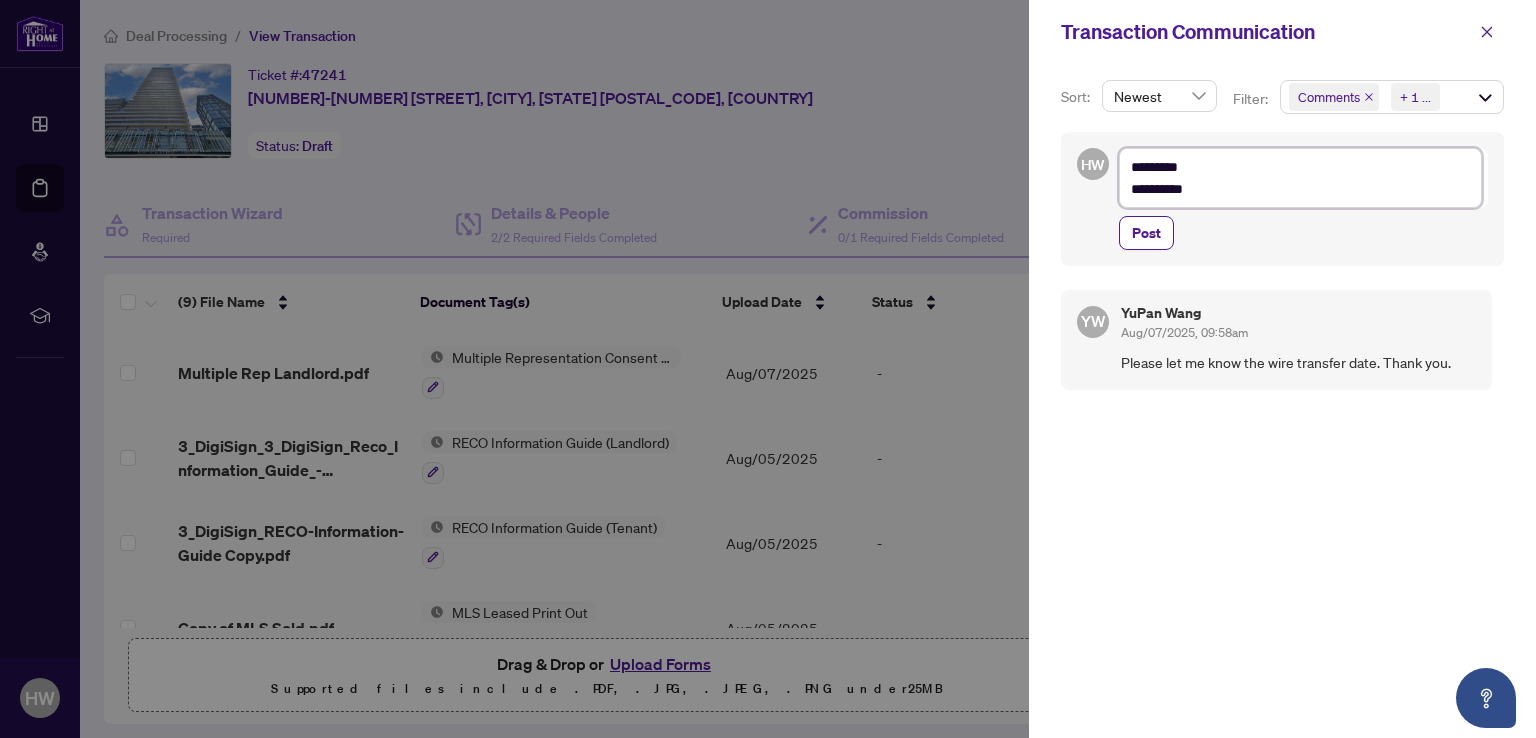 type on "*********
*********" 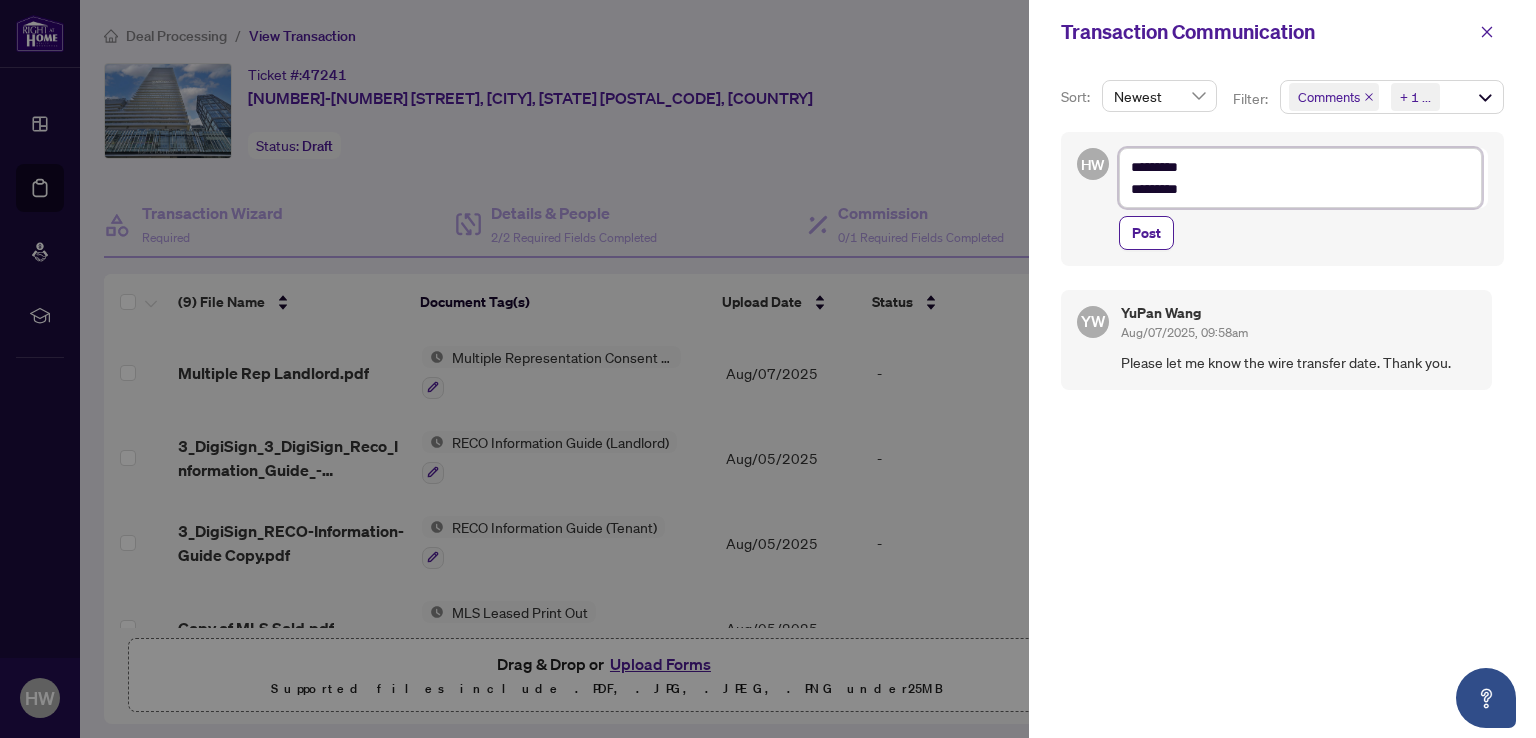 type on "*********
*******" 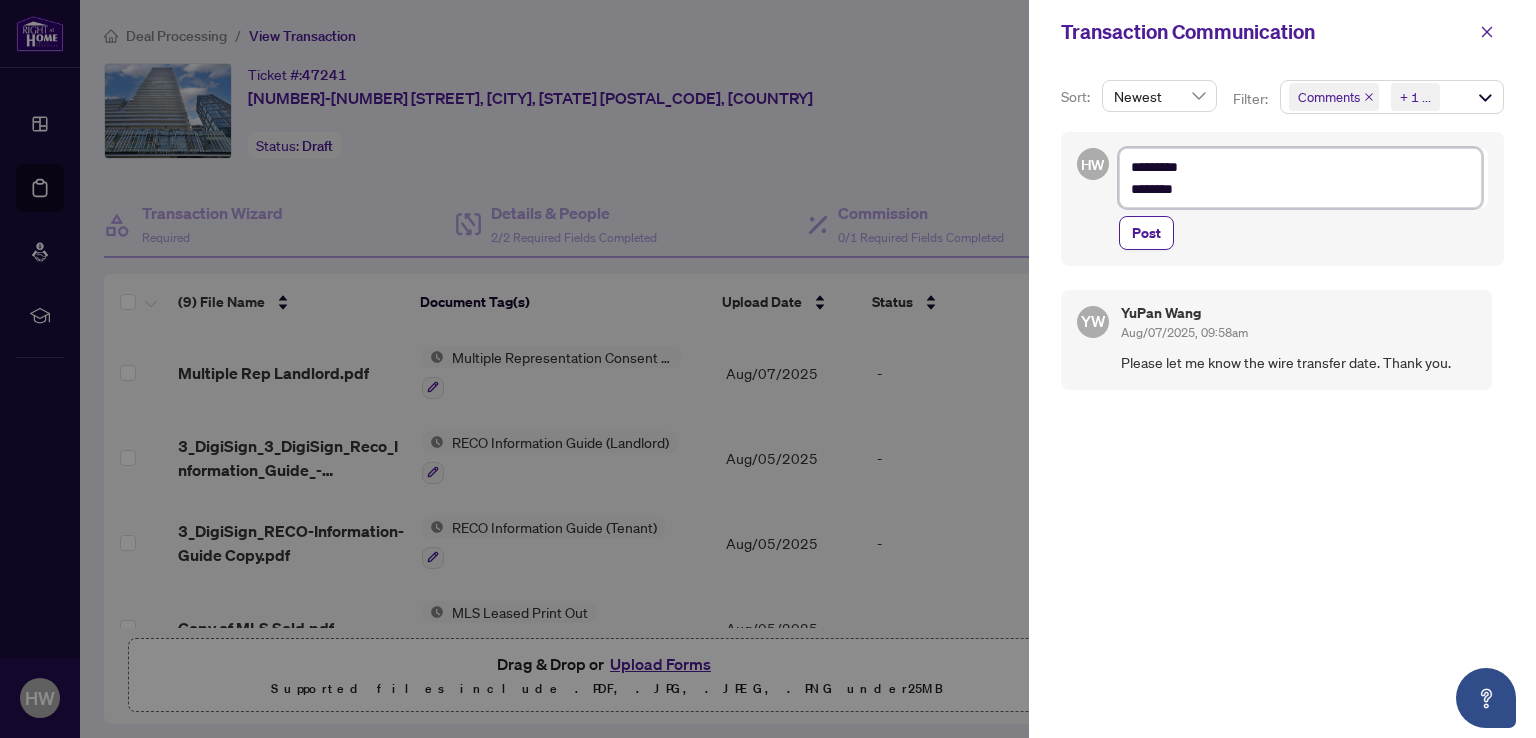 type on "*********
*******" 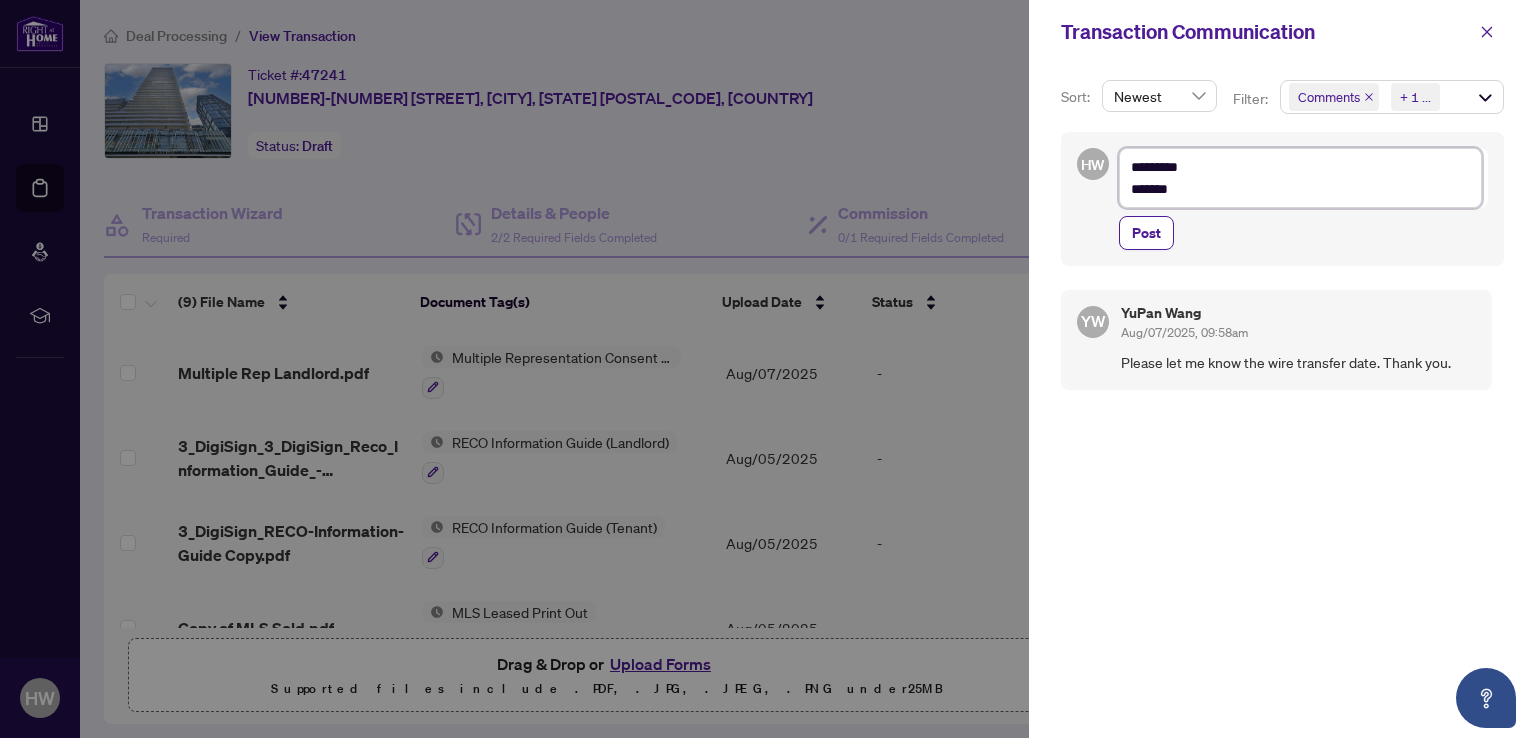 type on "*********
******" 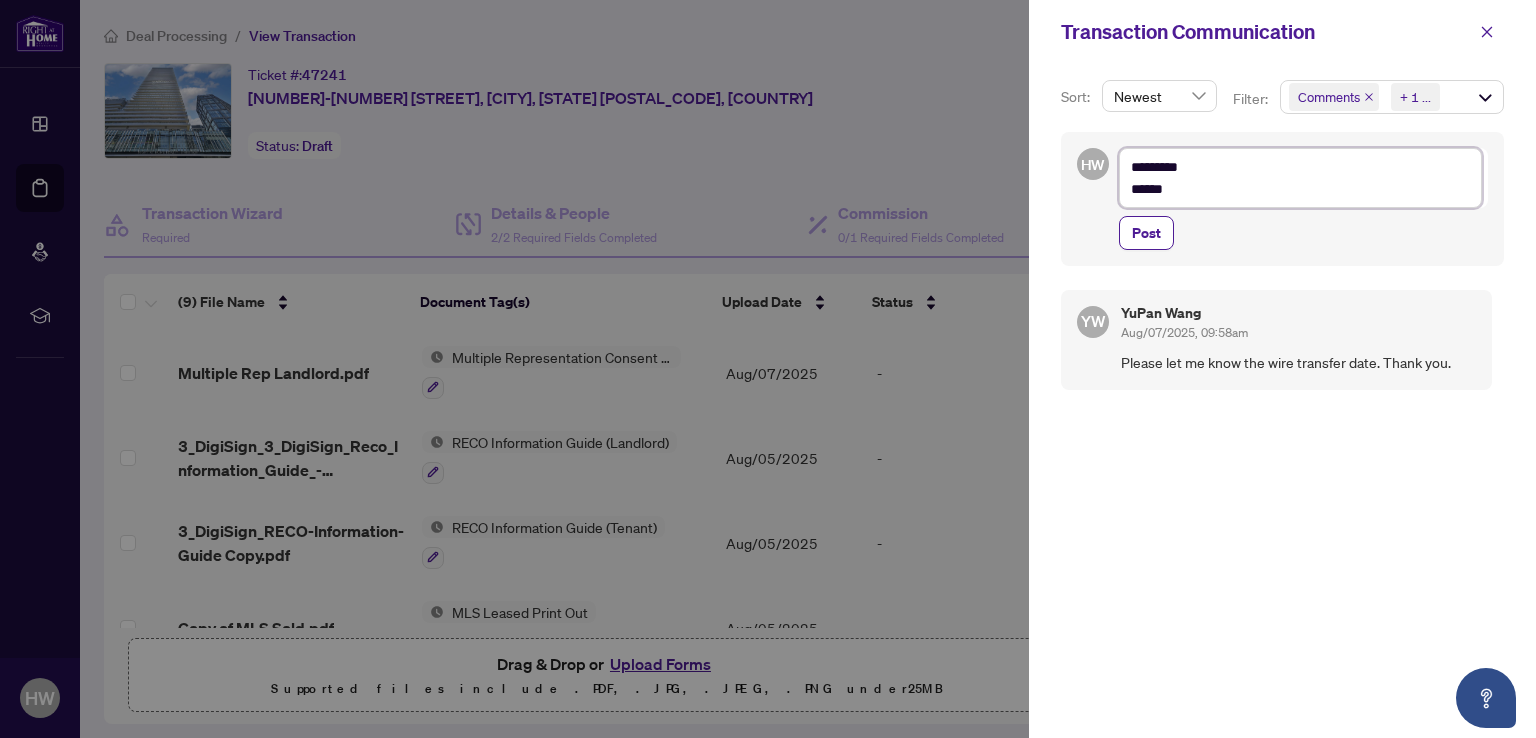 type on "*********
*****" 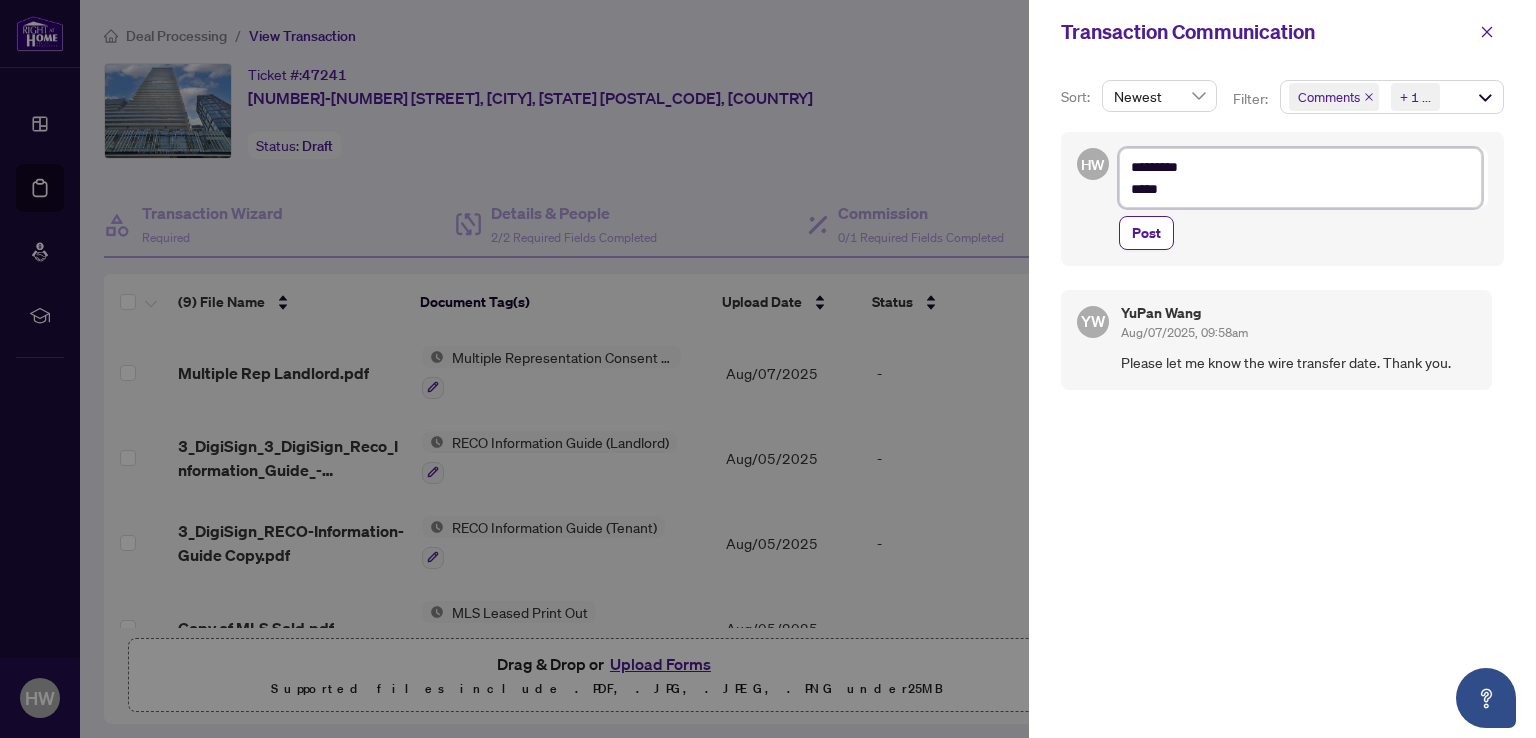 type on "*********
*****" 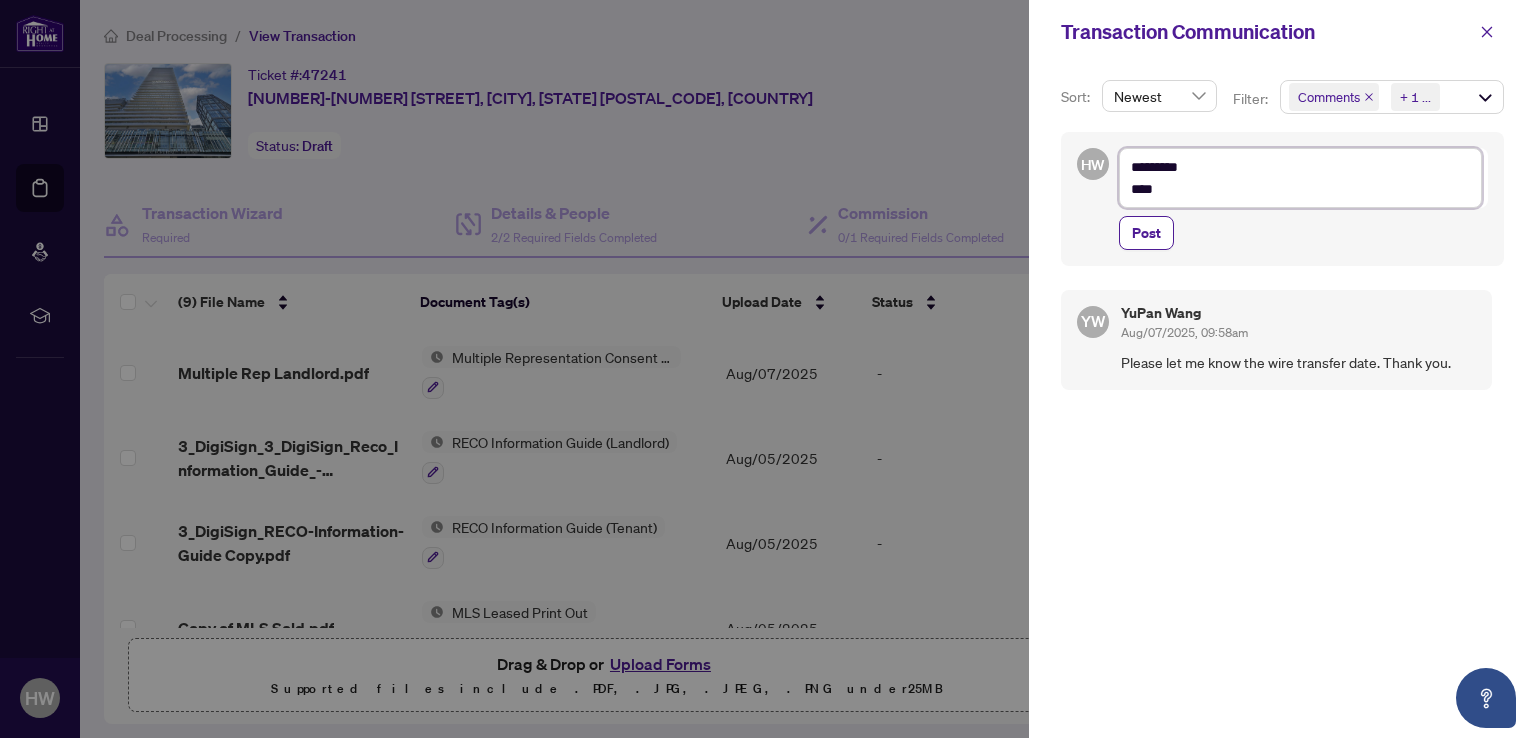 type on "*********
****" 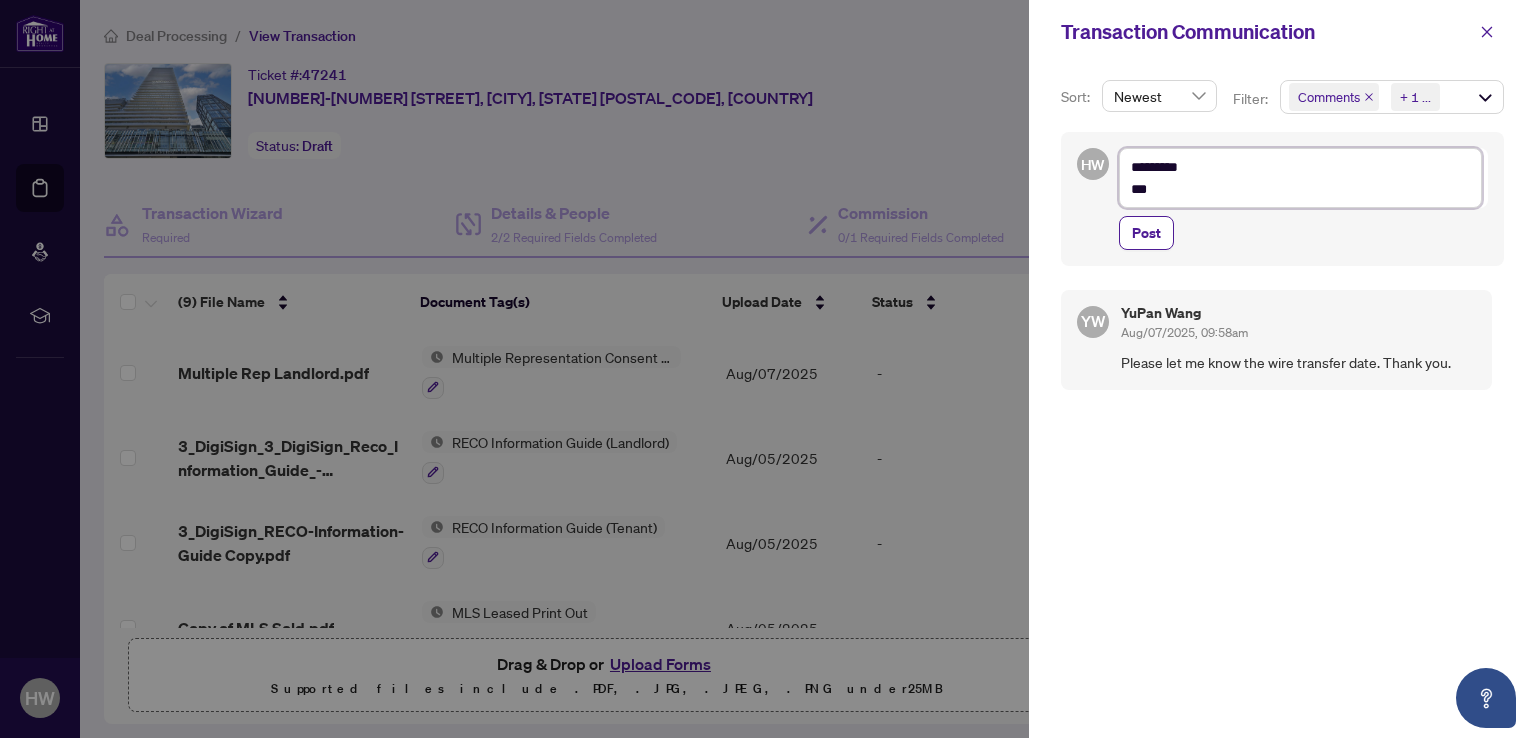 type on "*********
**" 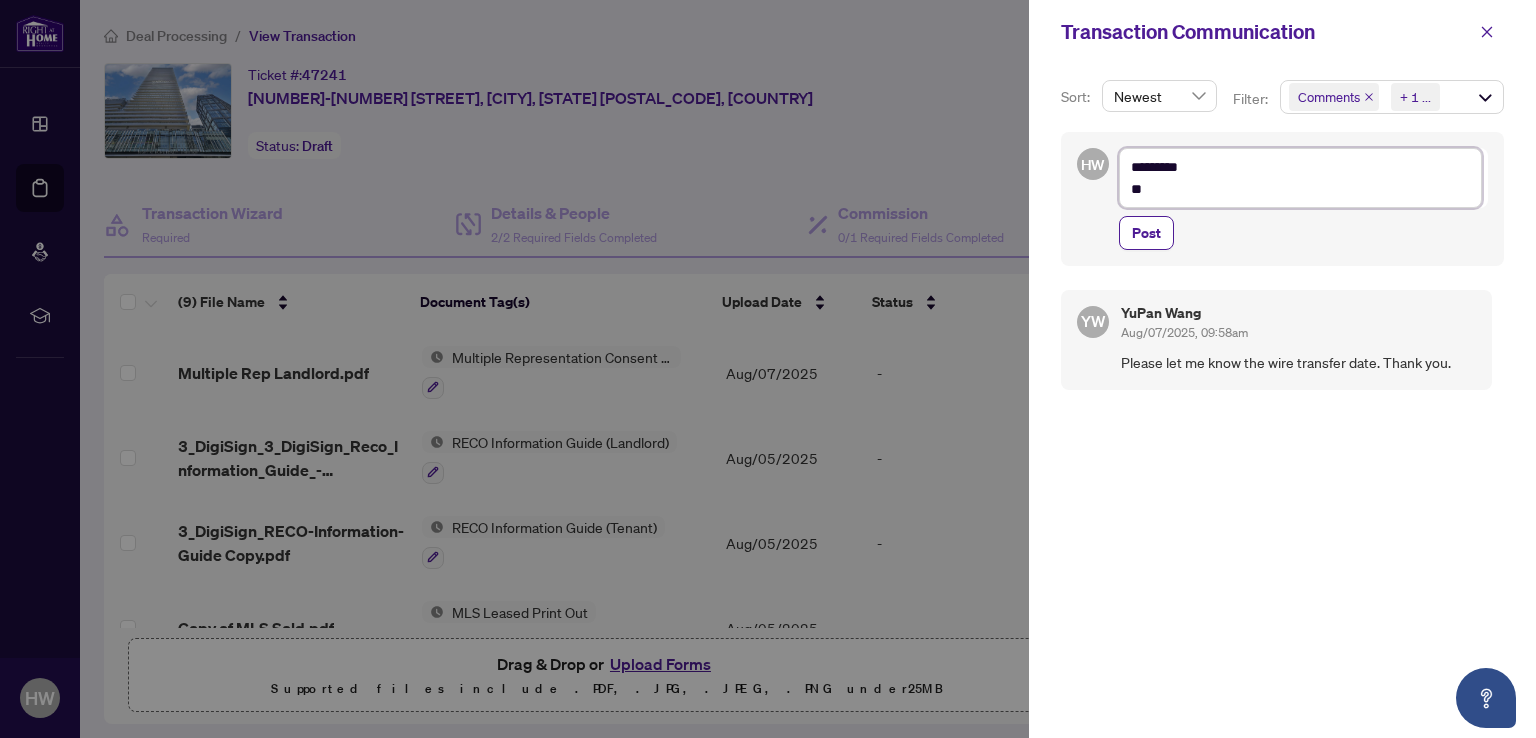 type on "*********
*" 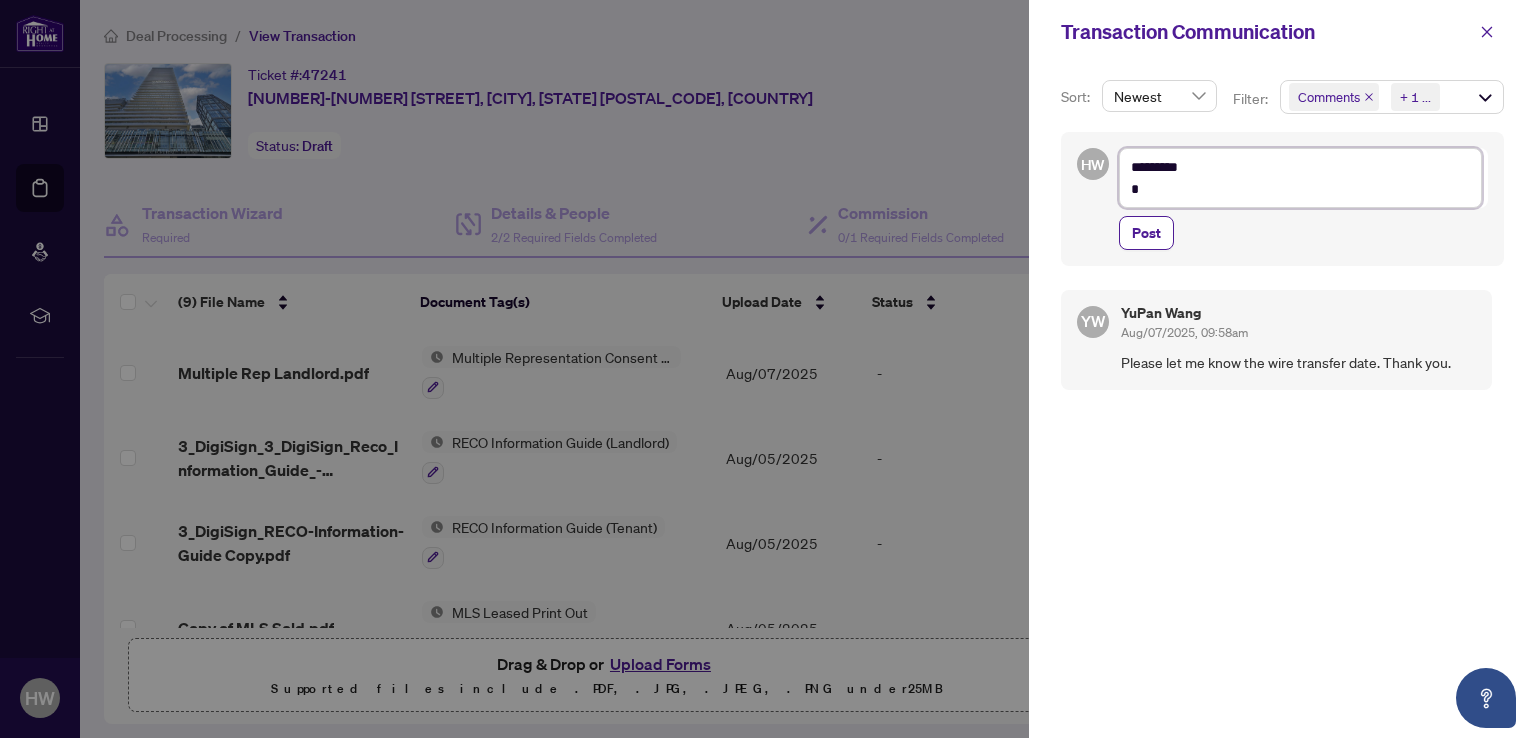 type on "*********" 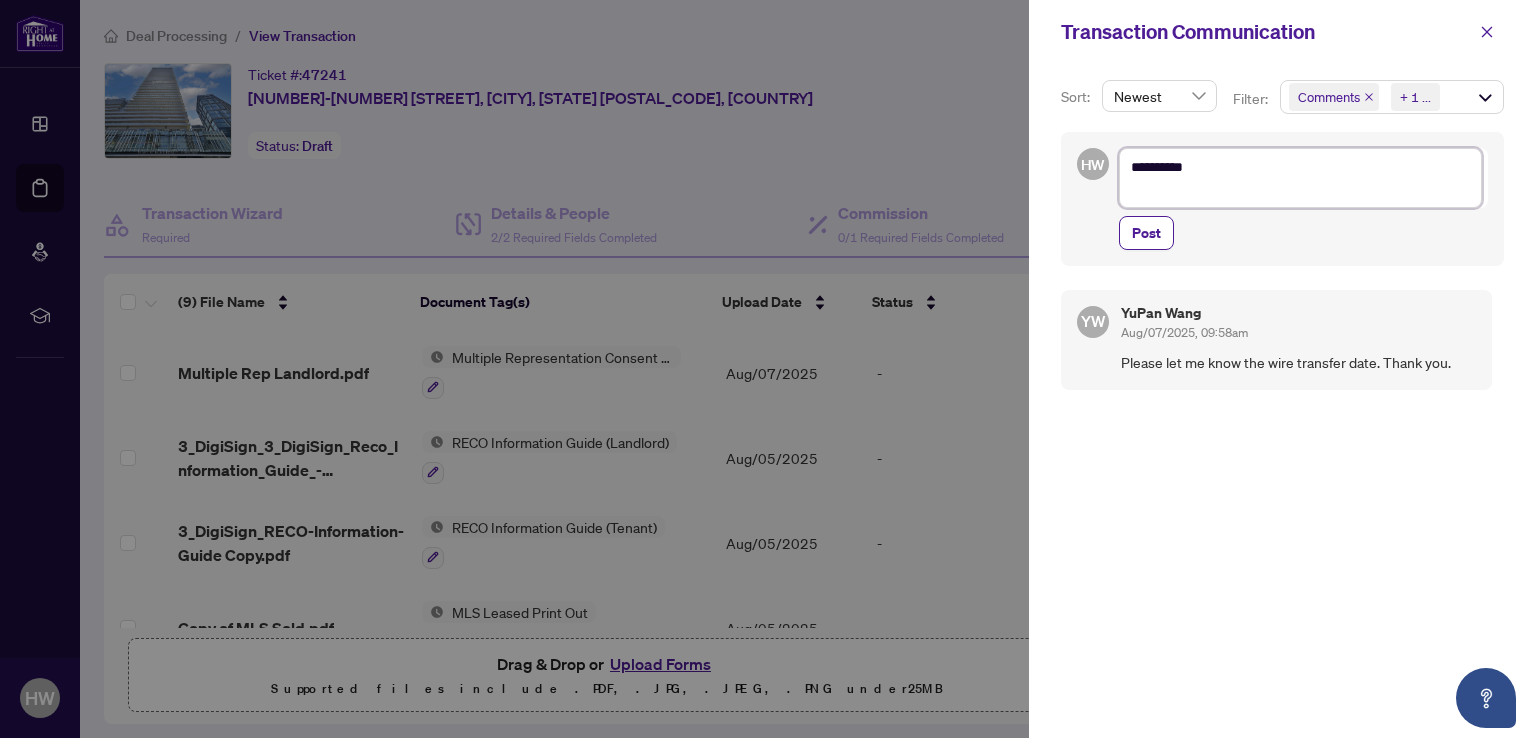 type on "*********
*" 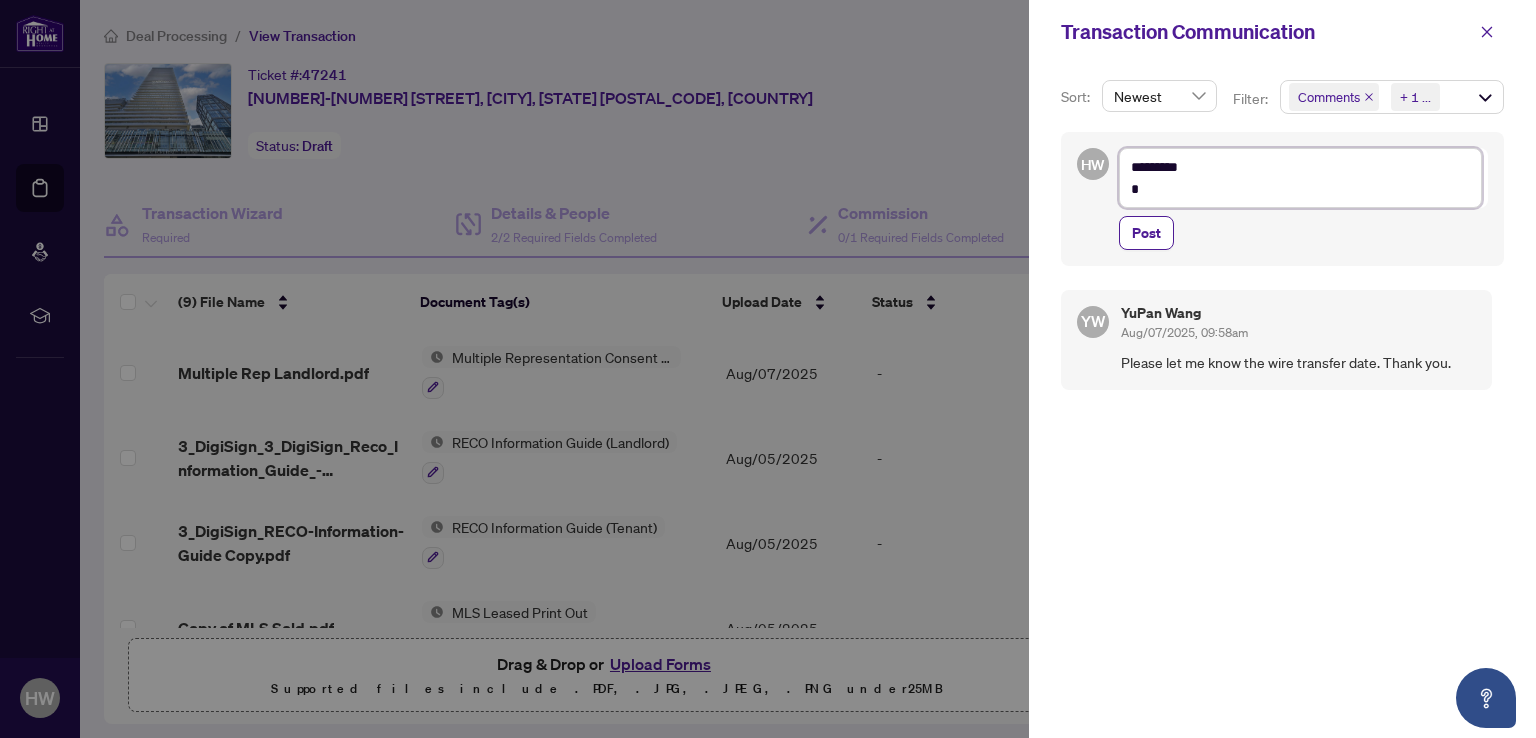 type on "*********
**" 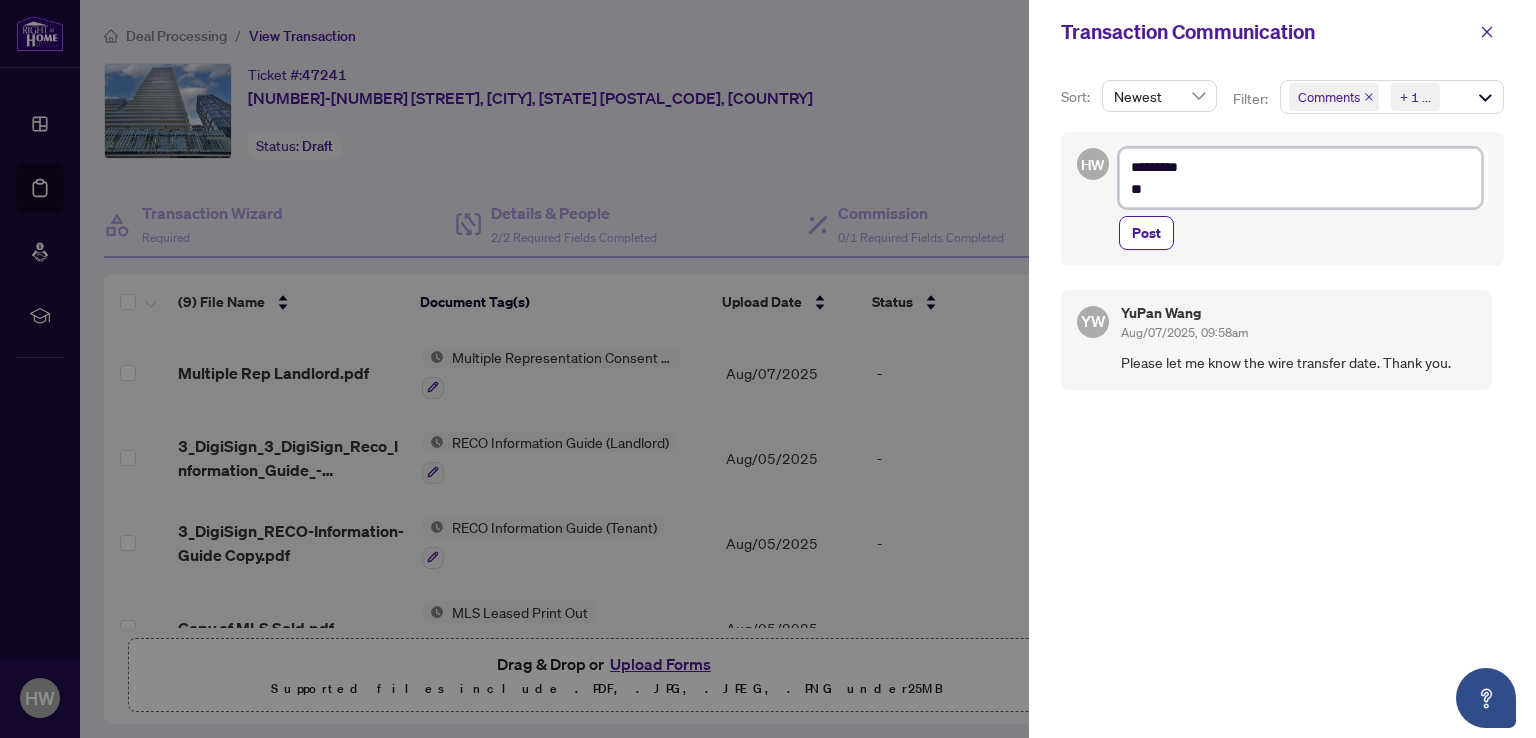 type on "*********
***" 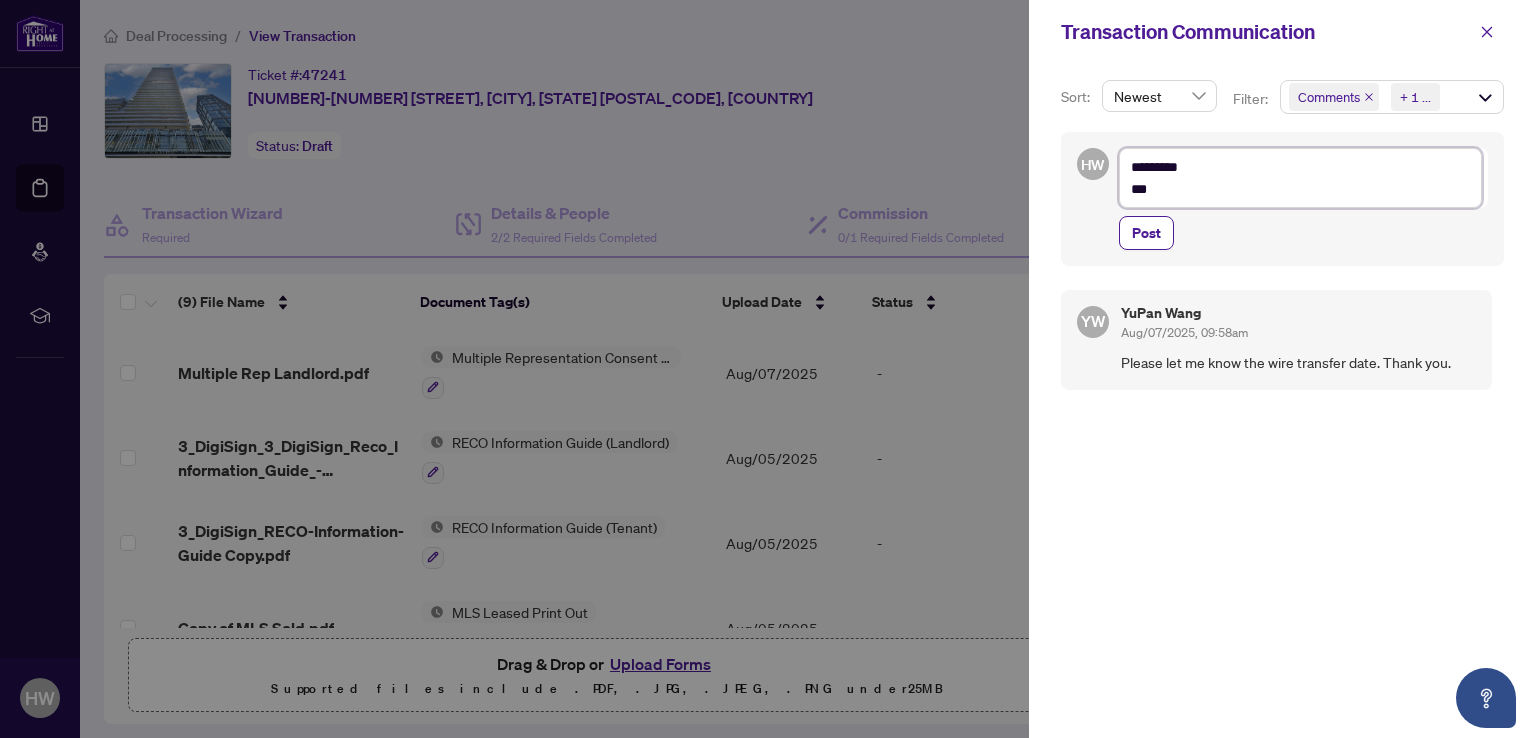 type on "*********
****" 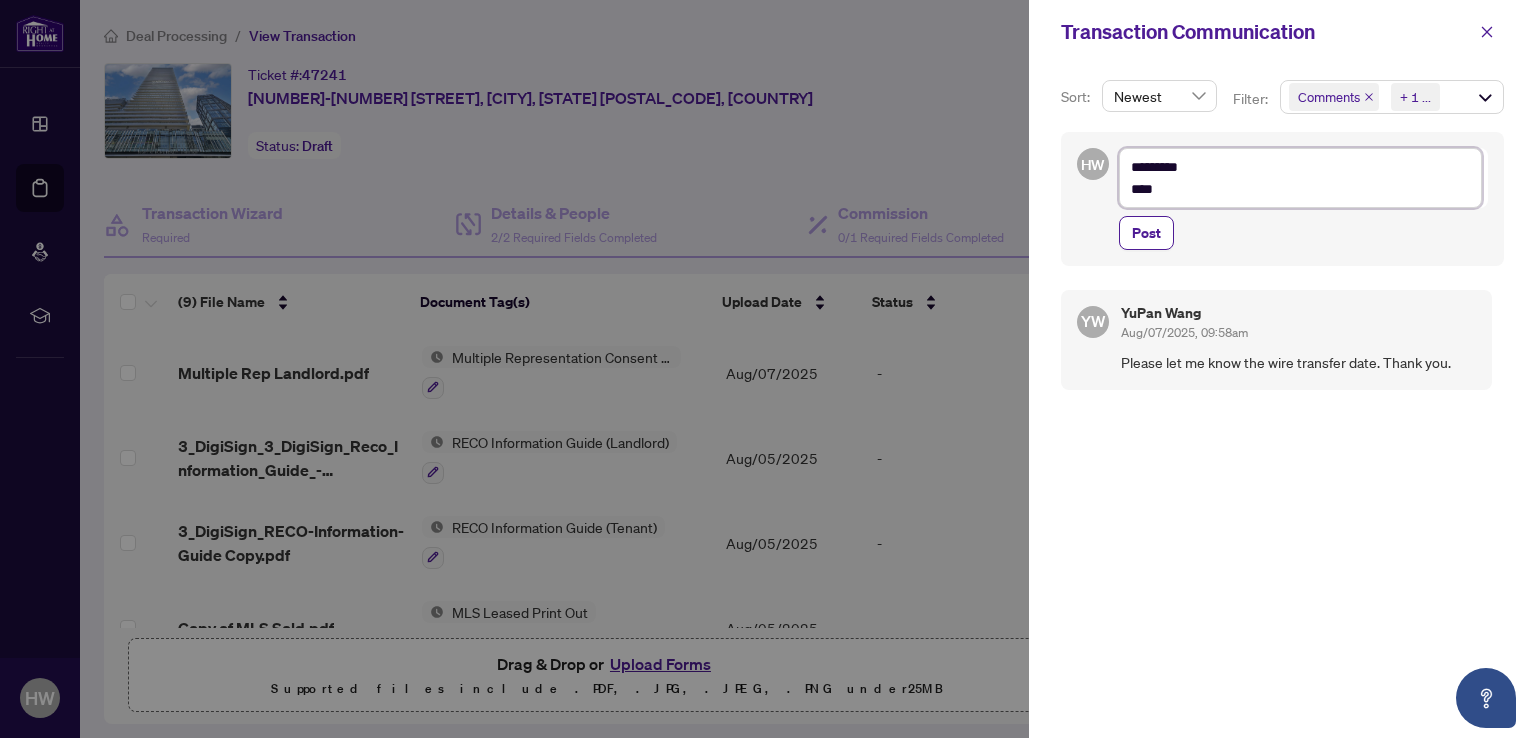 type on "*********
*****" 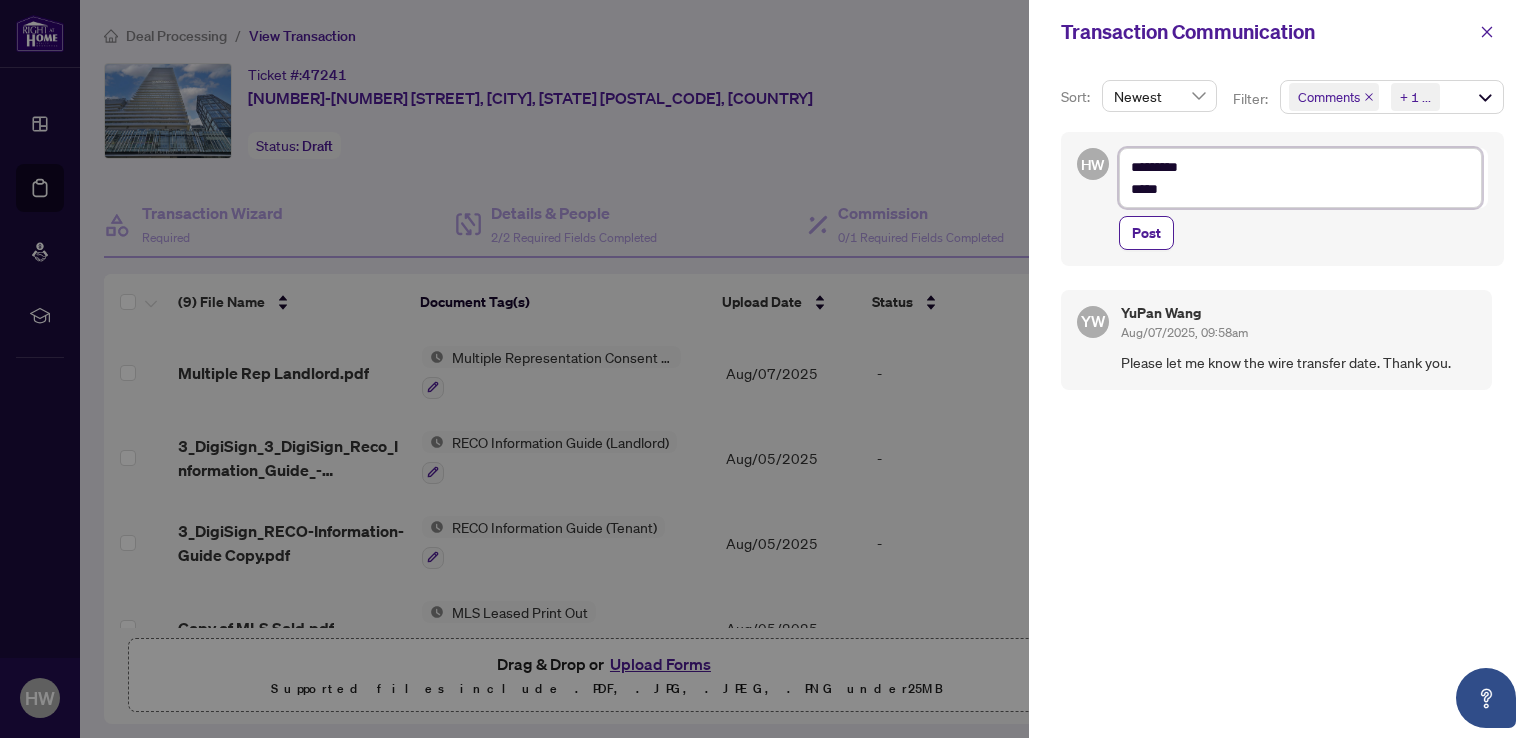 type on "*********
****" 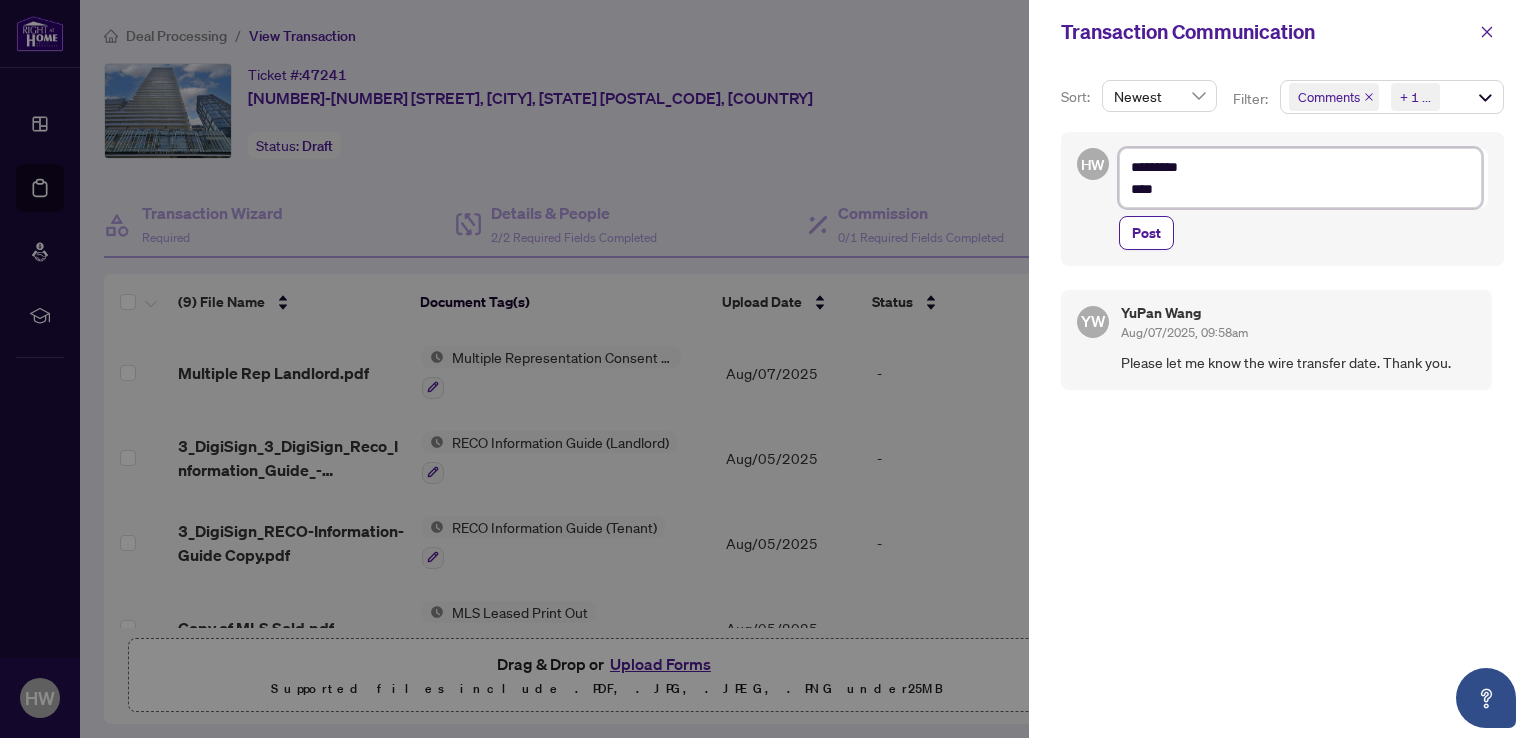 type on "*********
***" 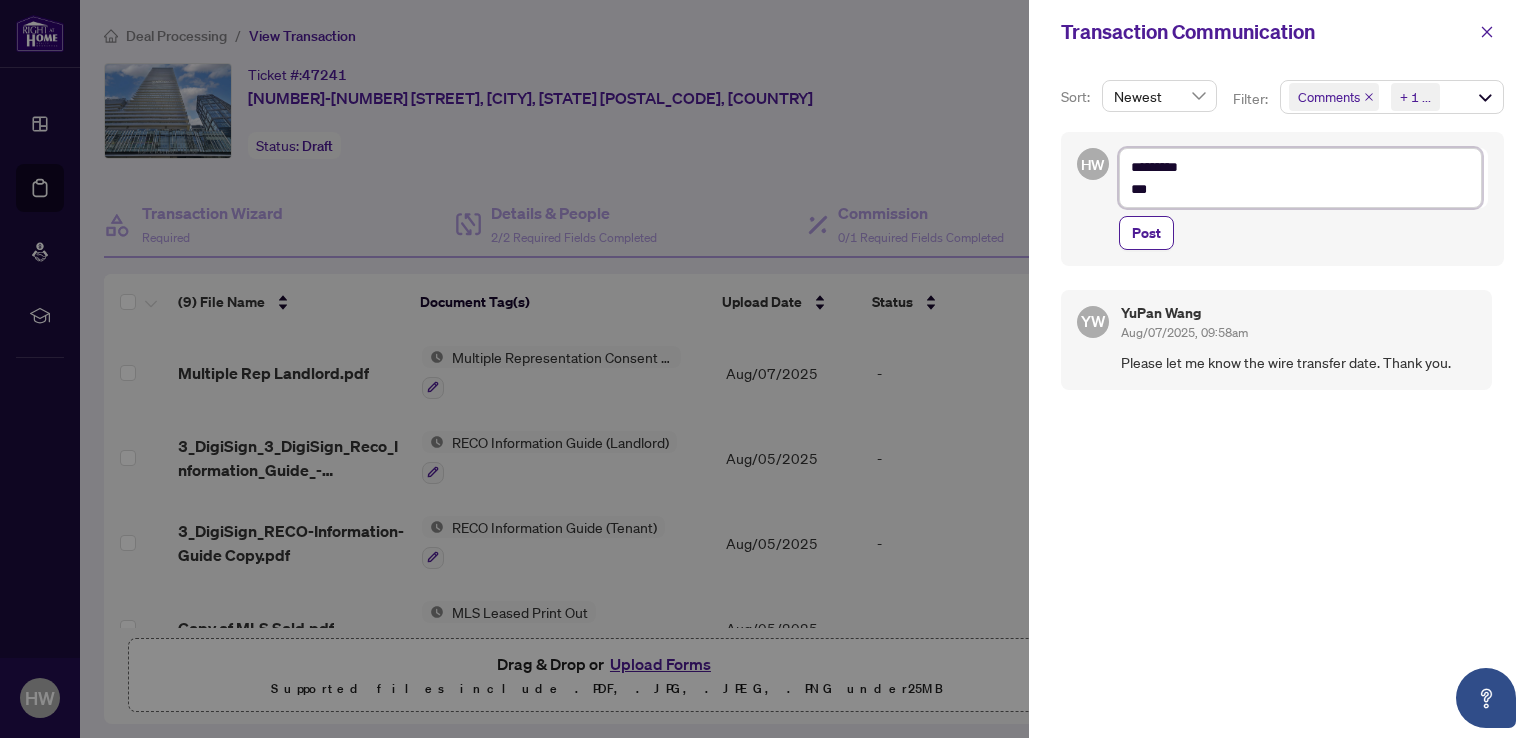 type on "*********
**" 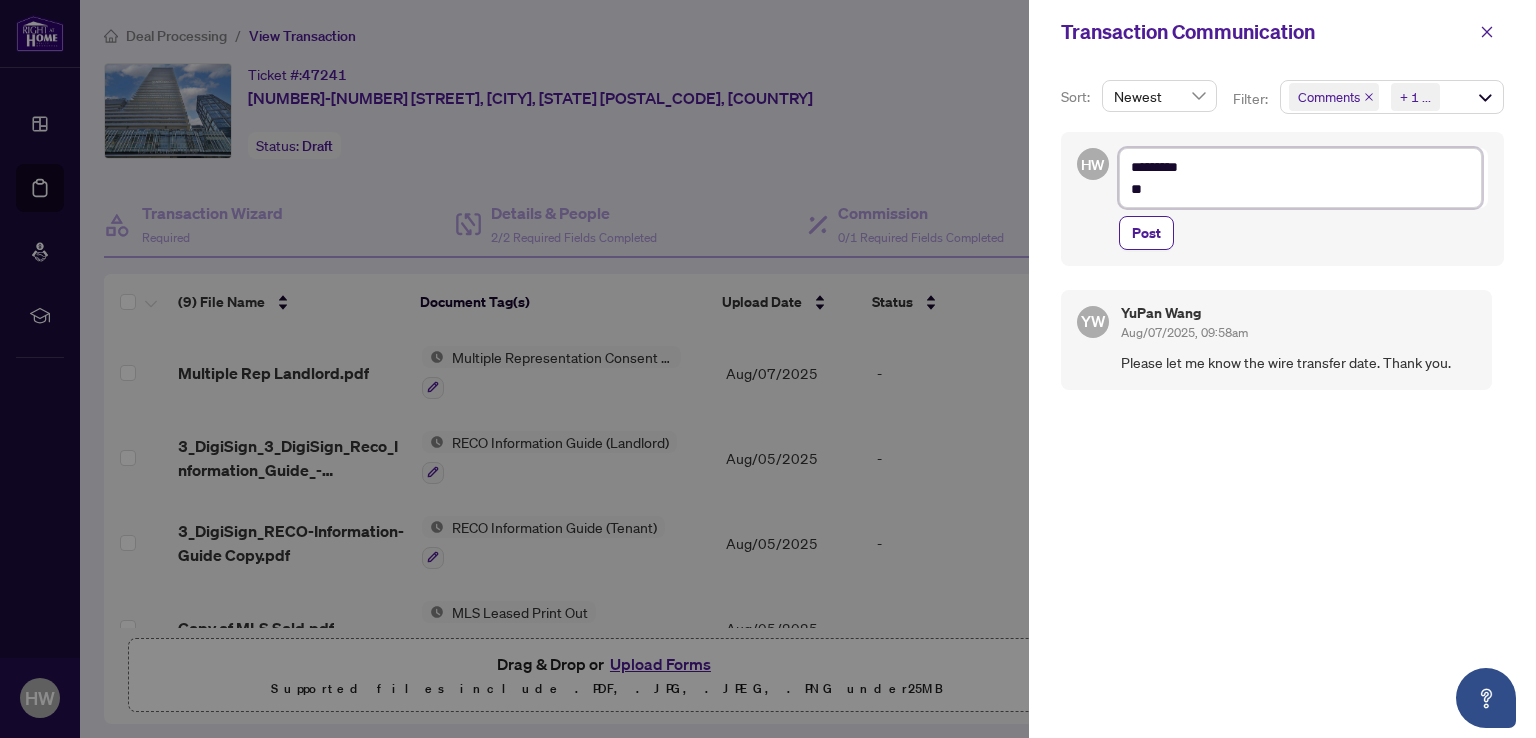 type on "*********
*" 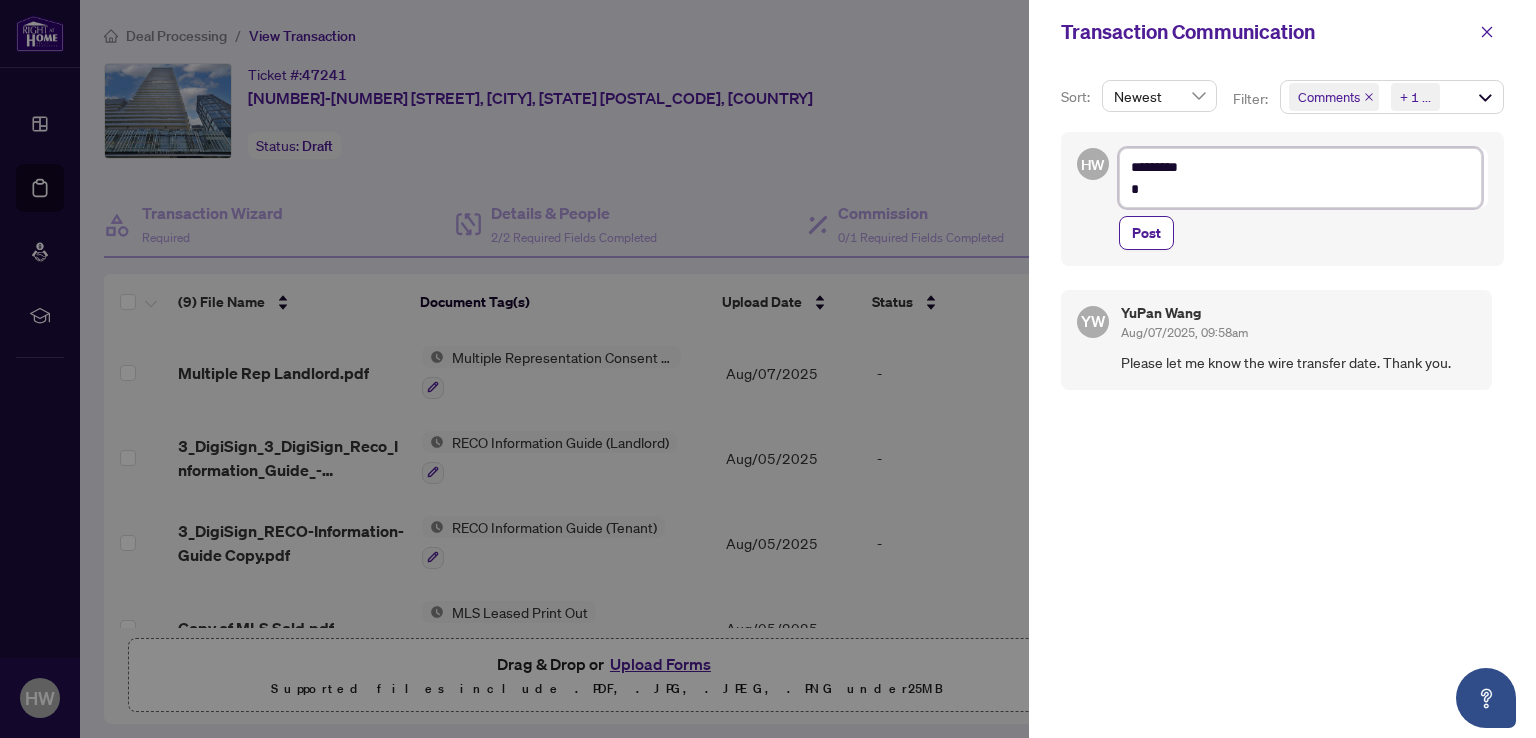 type on "*********" 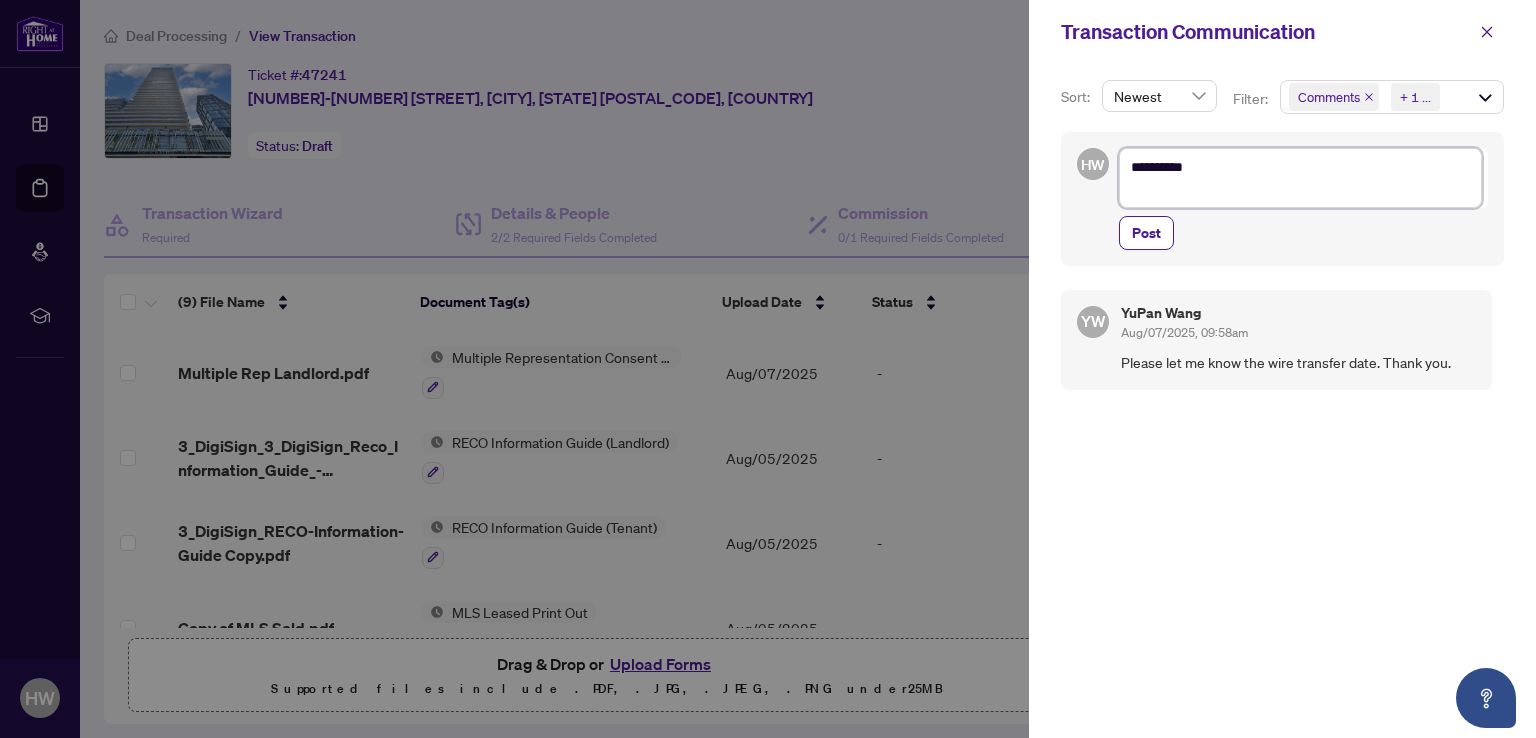 type on "*********
*" 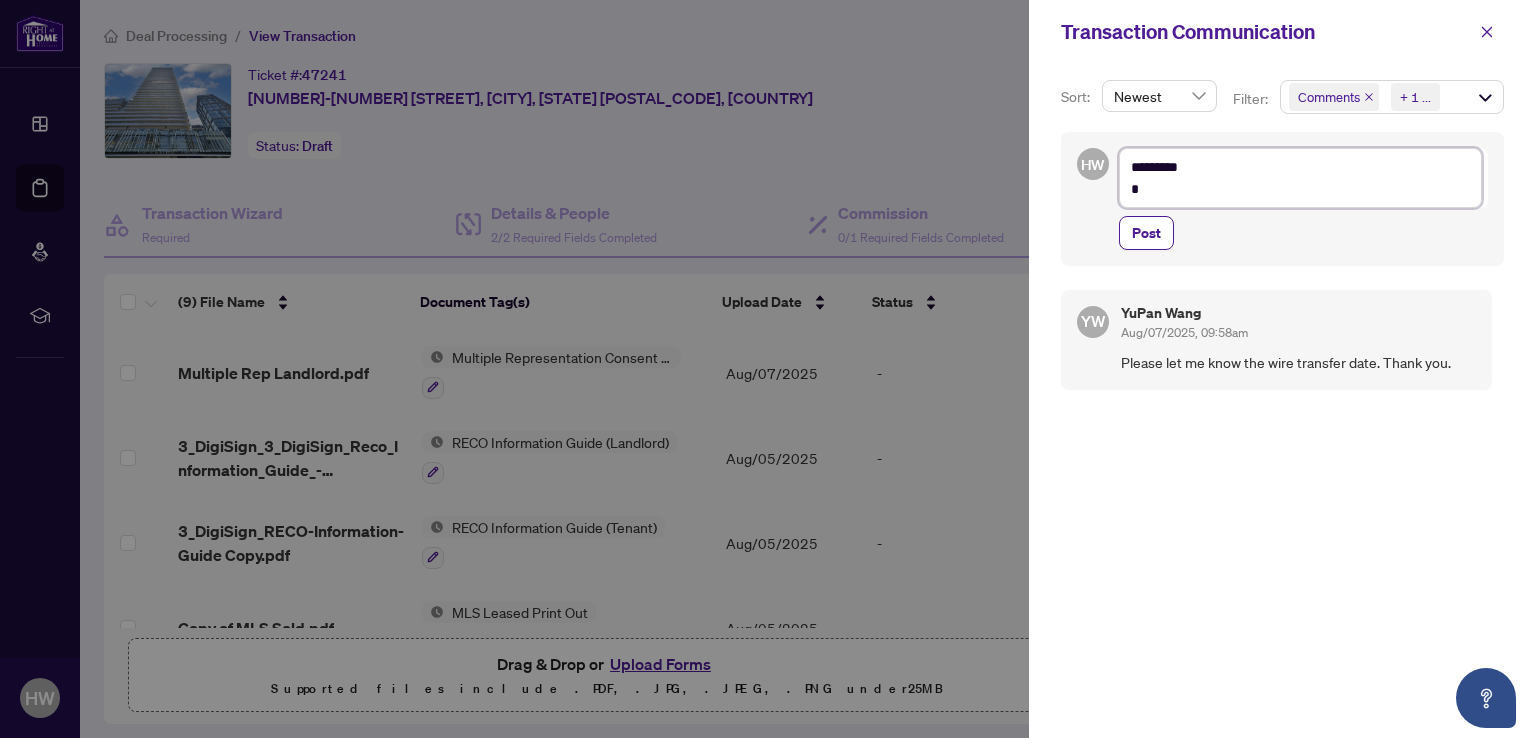type on "*********
**" 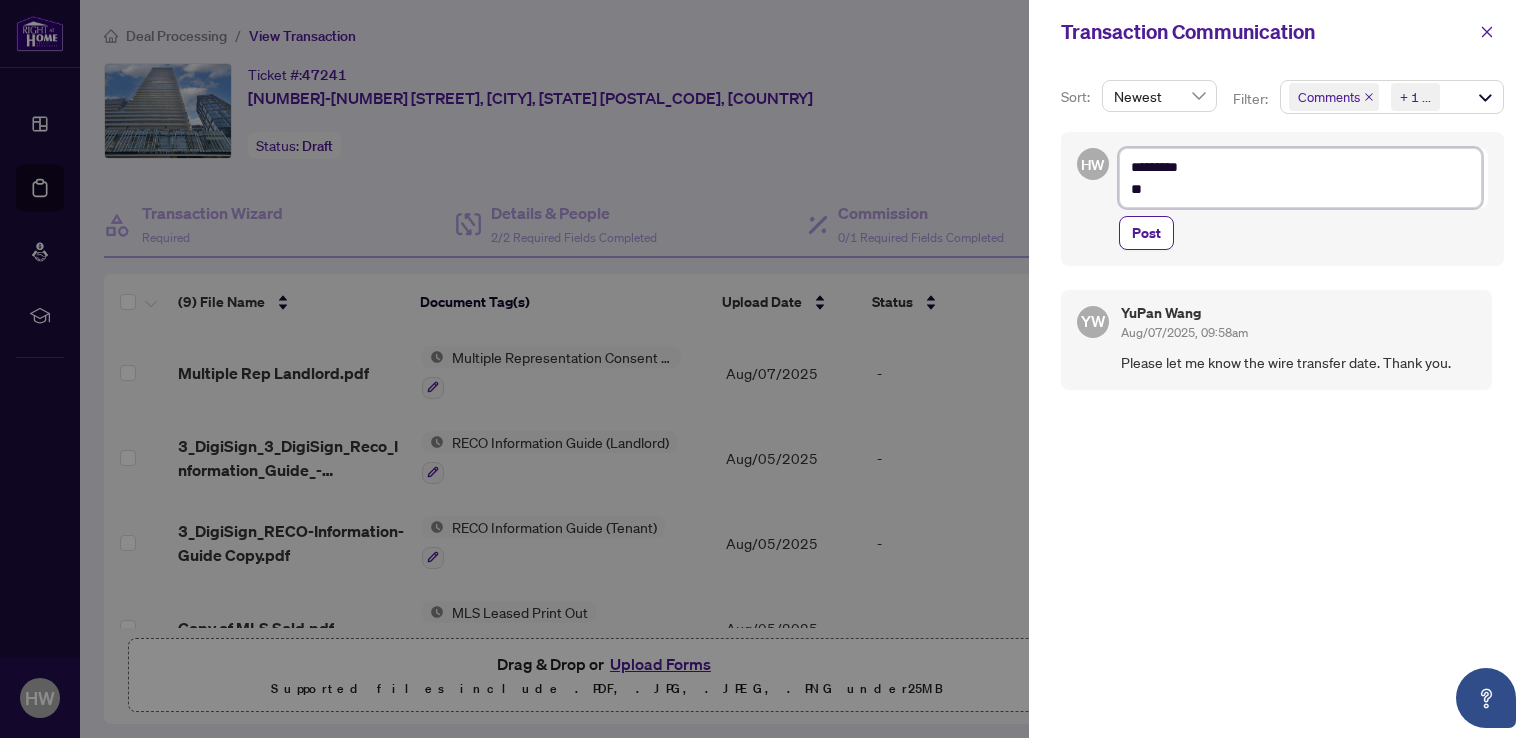 type on "*********
***" 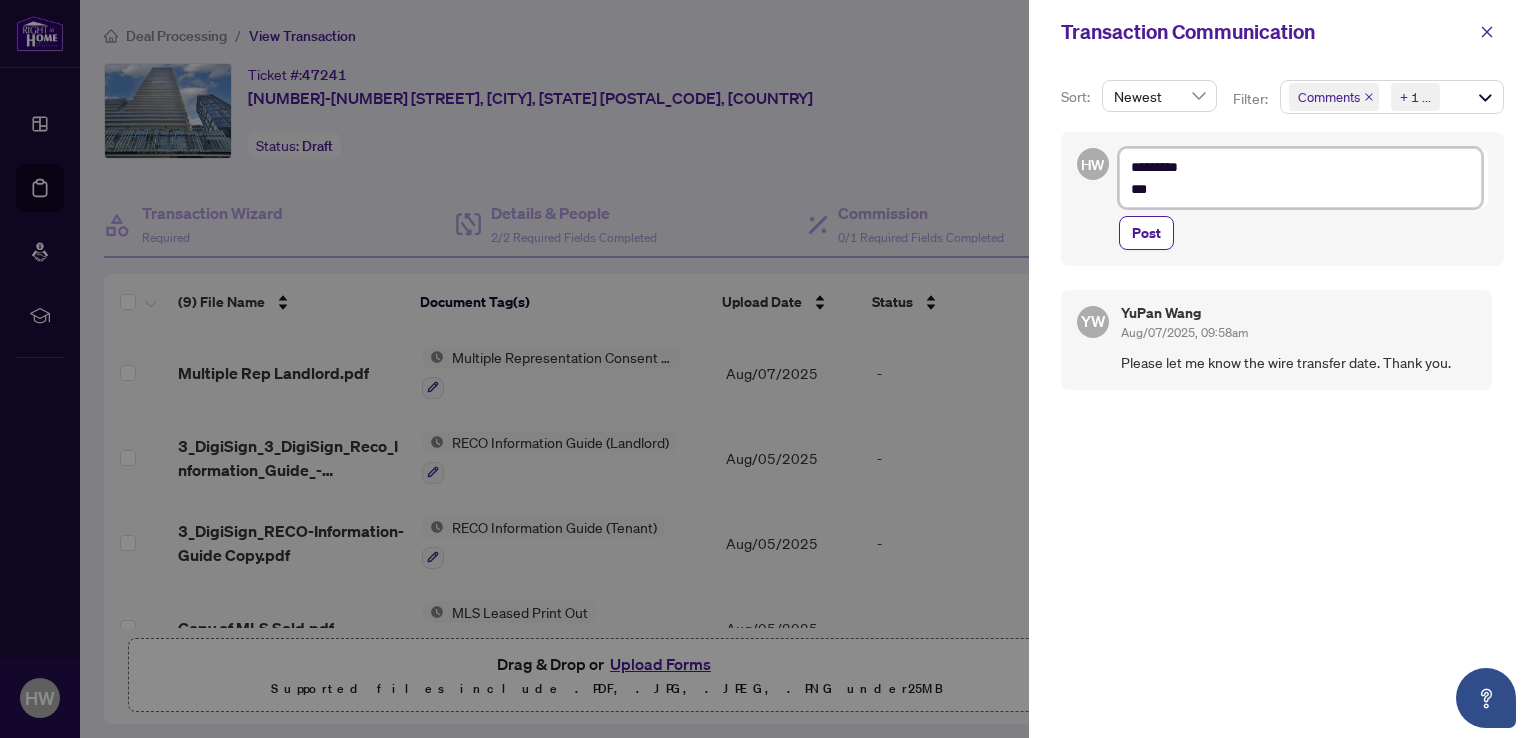 type on "*********
****" 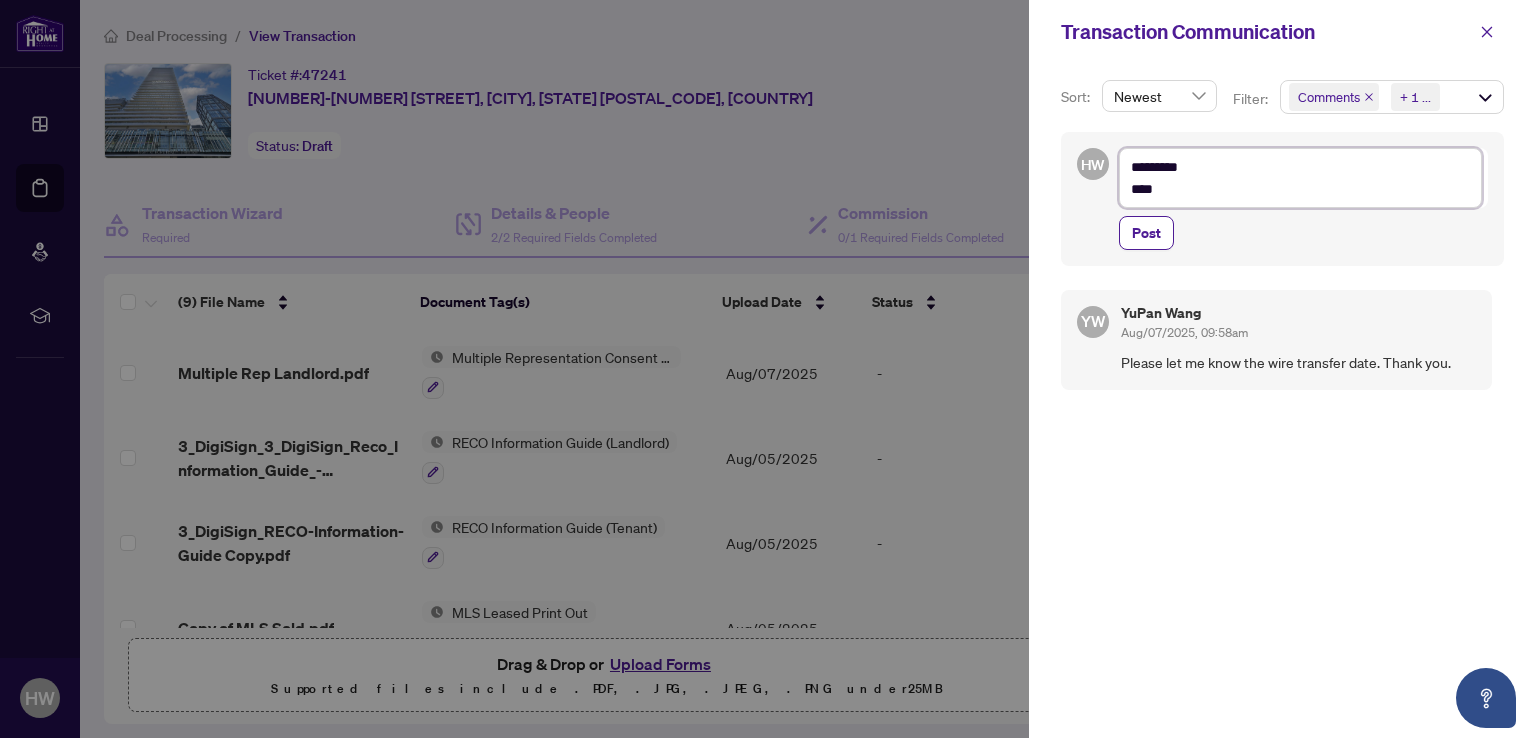type on "*********
*****" 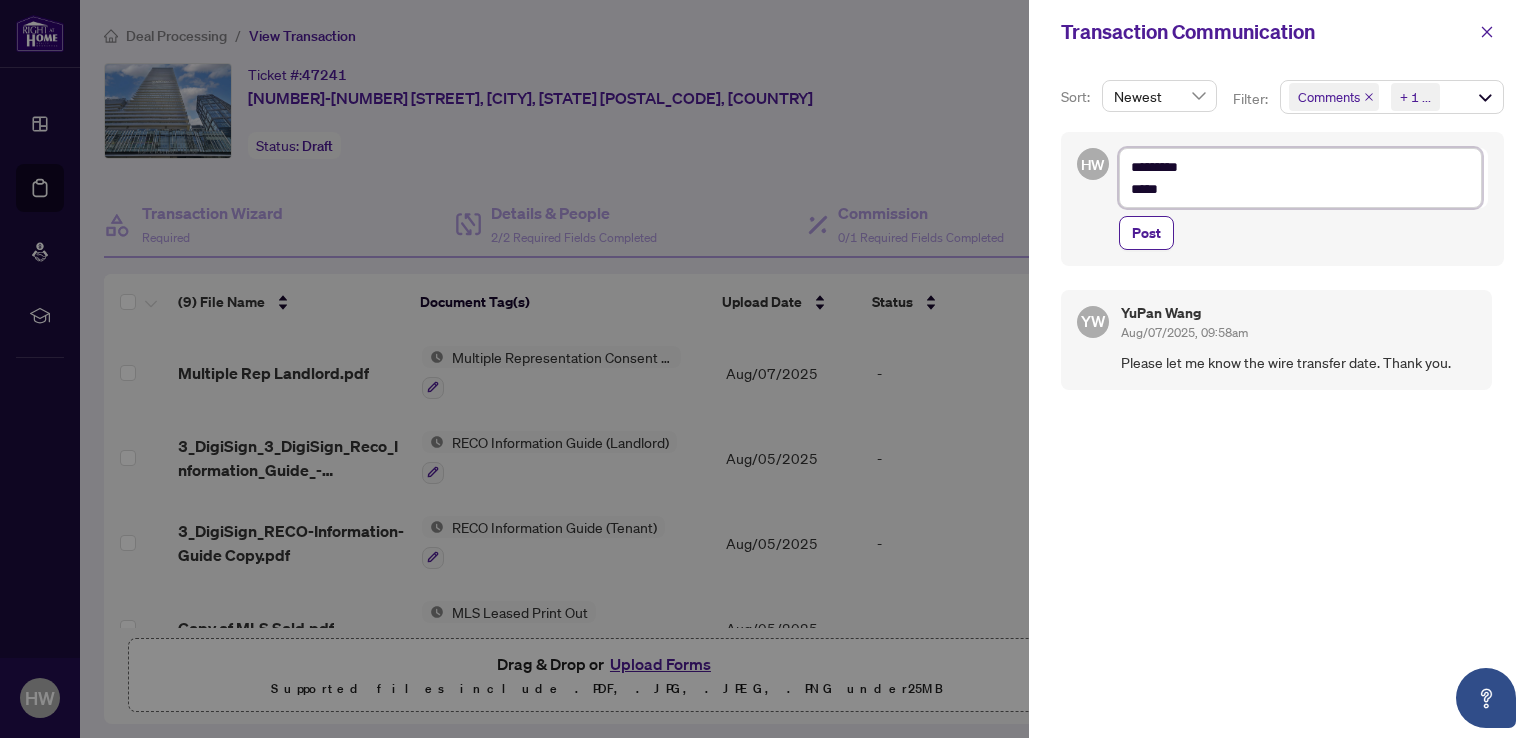 type on "*********
*****" 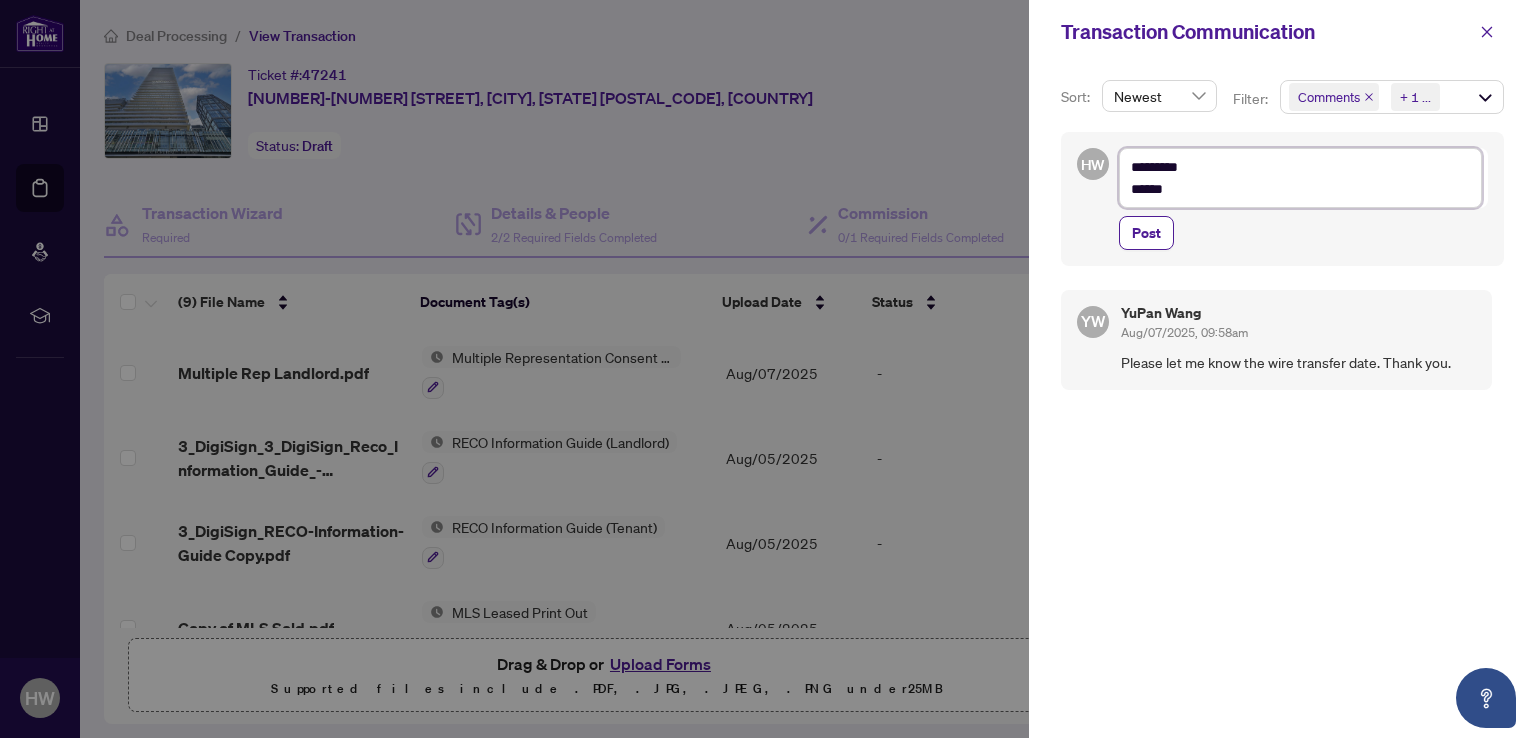 type on "*********
*******" 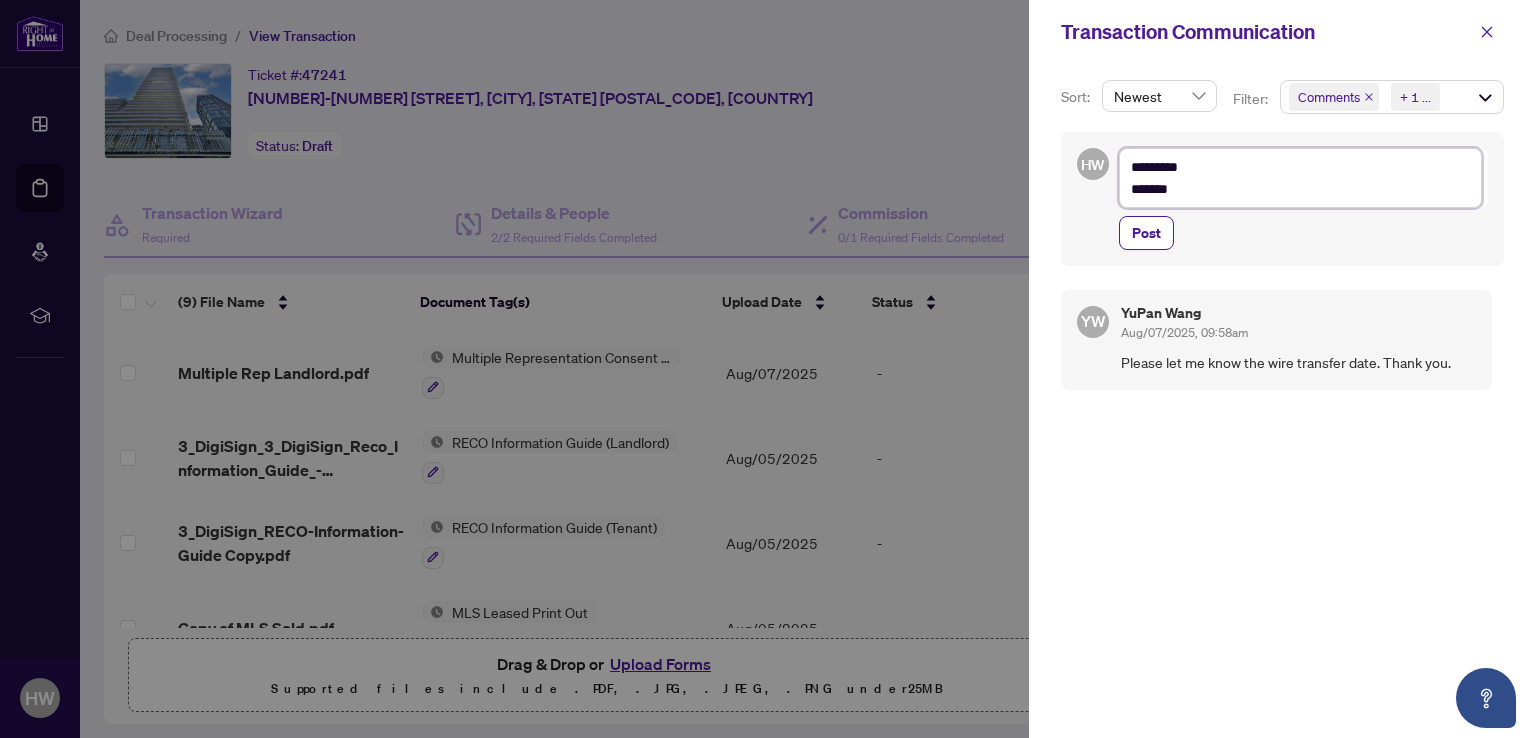 type on "*********
********" 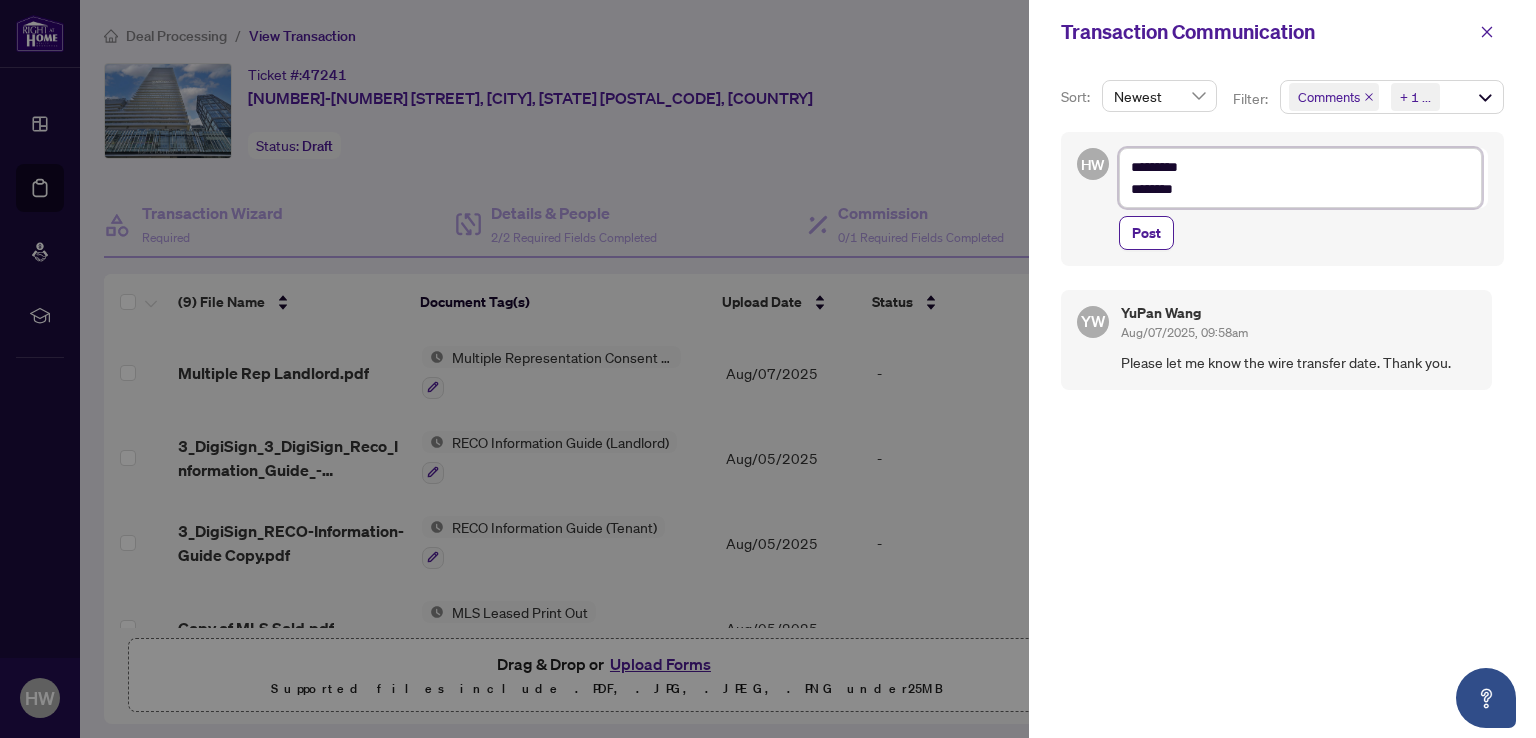 type on "*********
********" 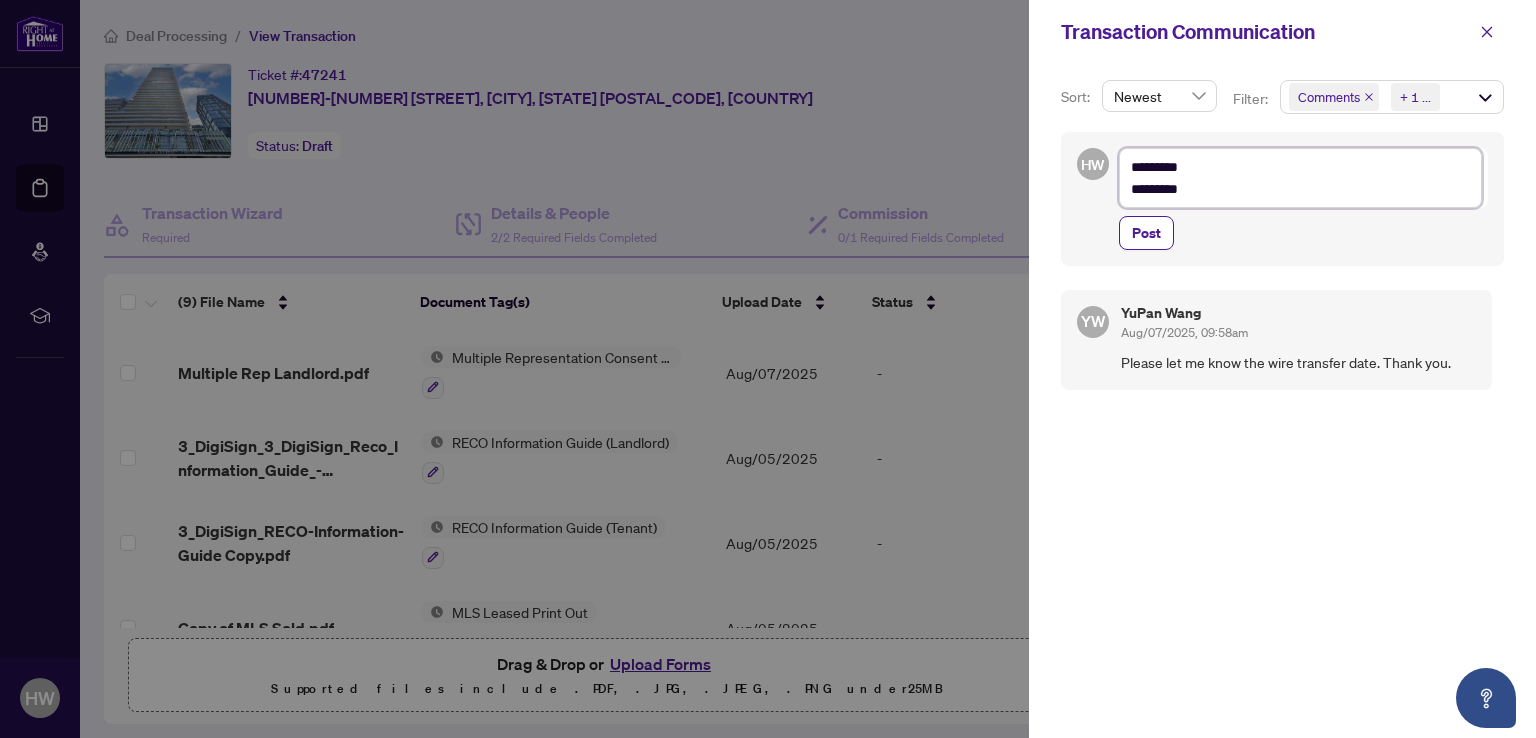 type on "*********
*********" 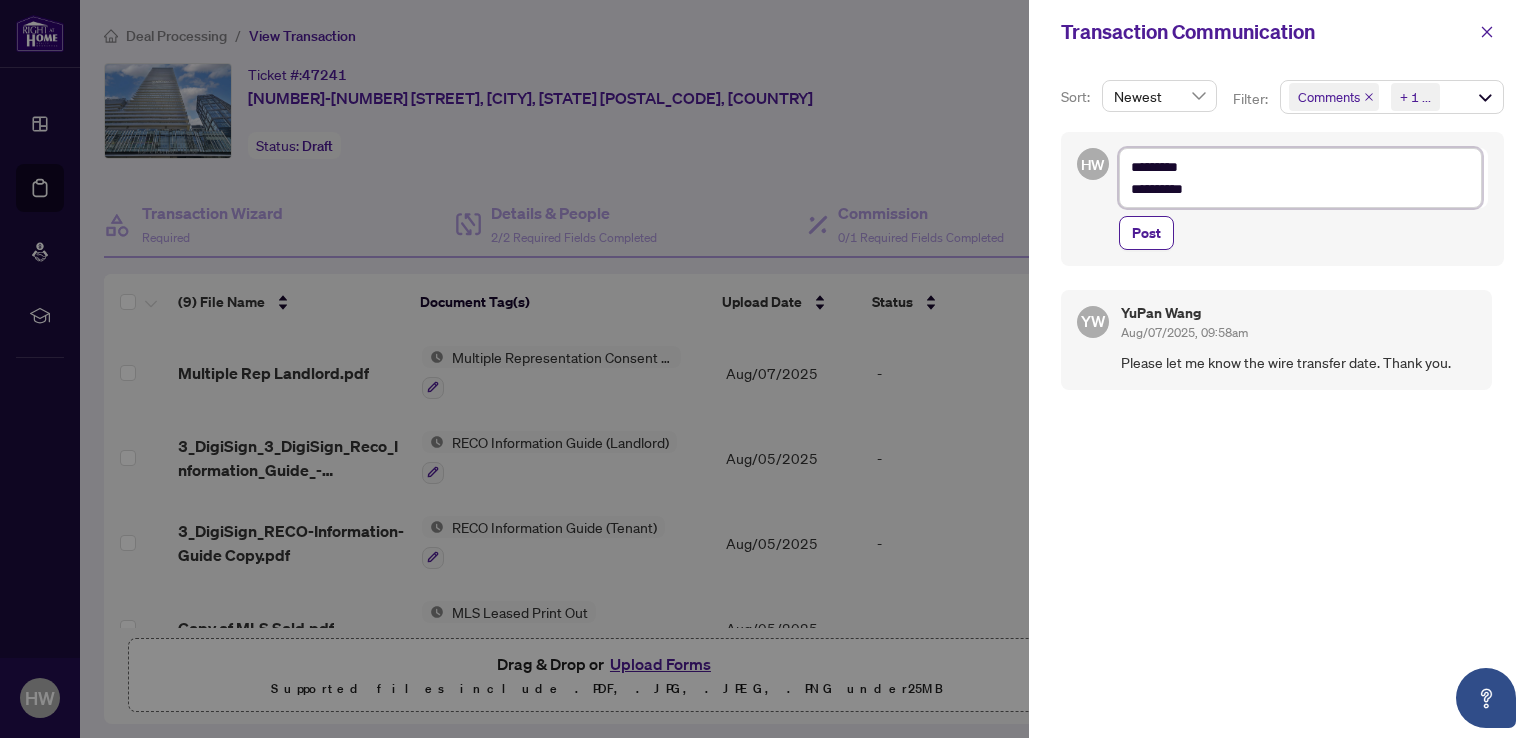 type on "*********
*********" 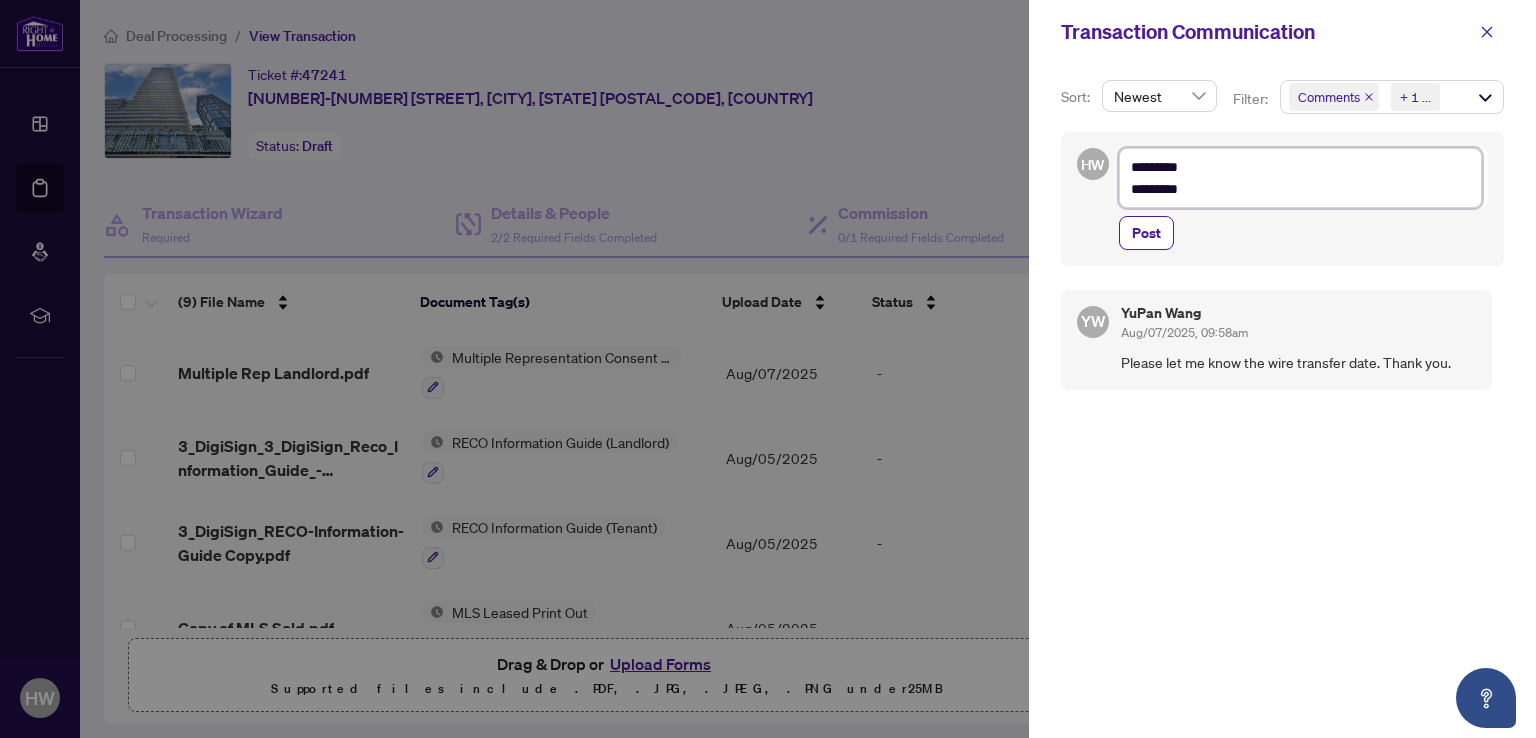 type on "**********" 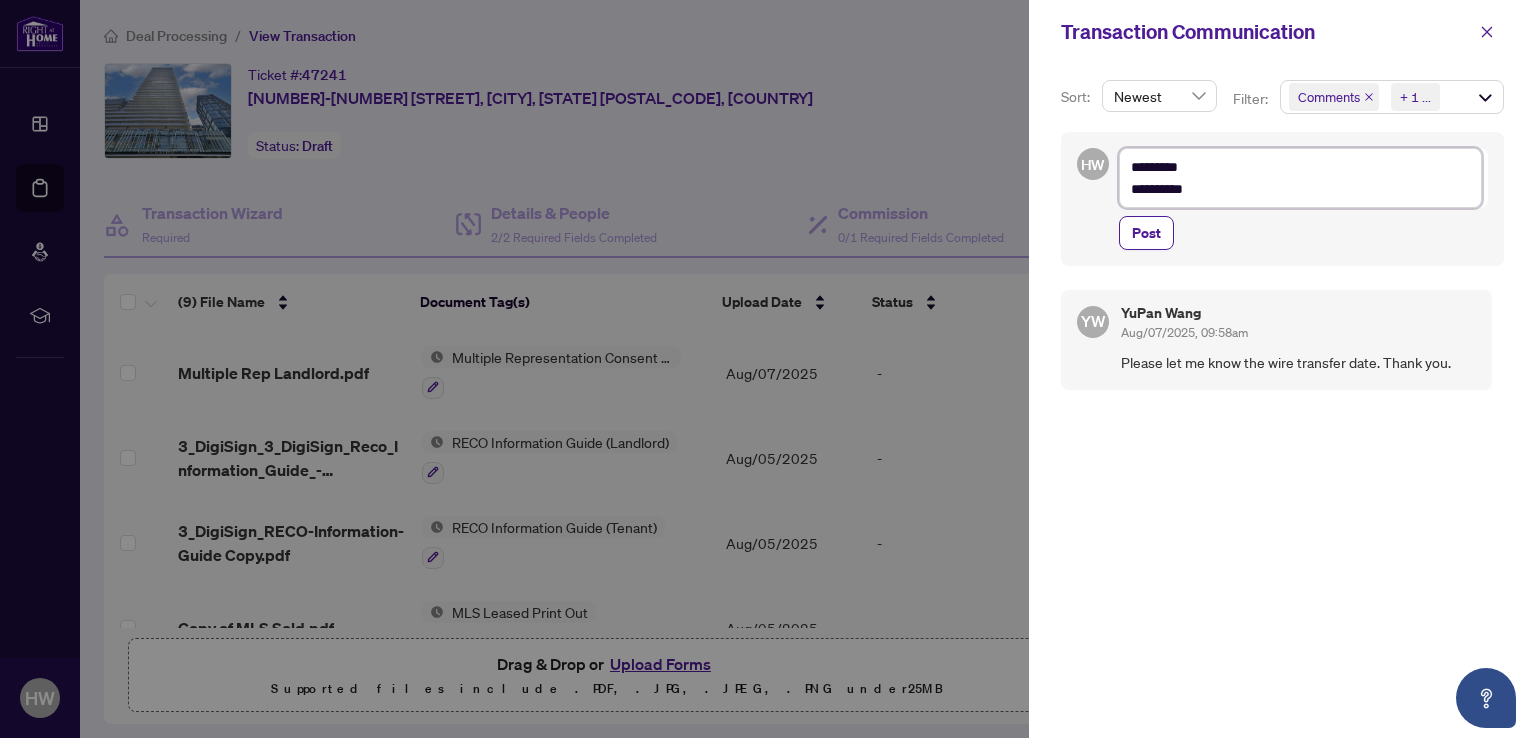 type on "**********" 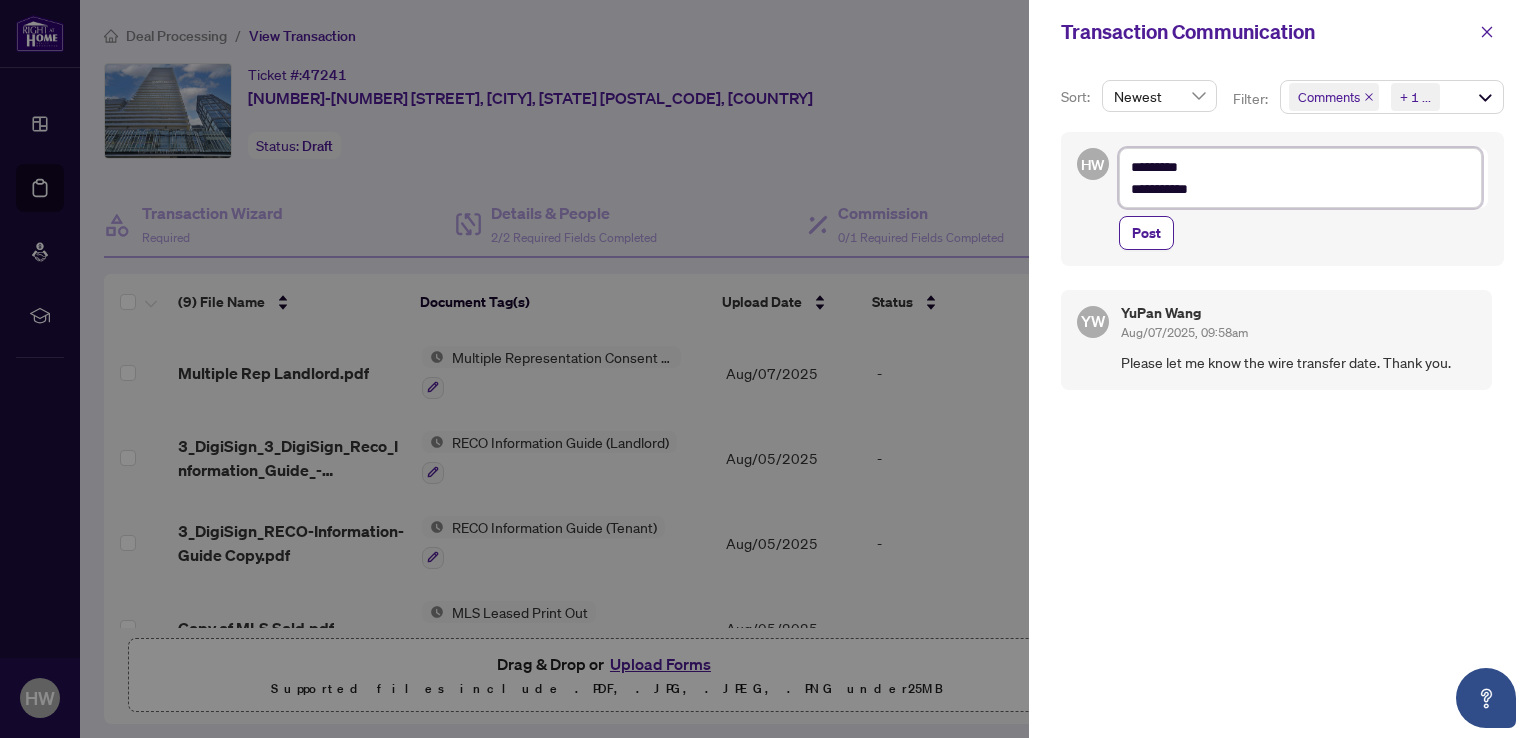 type on "**********" 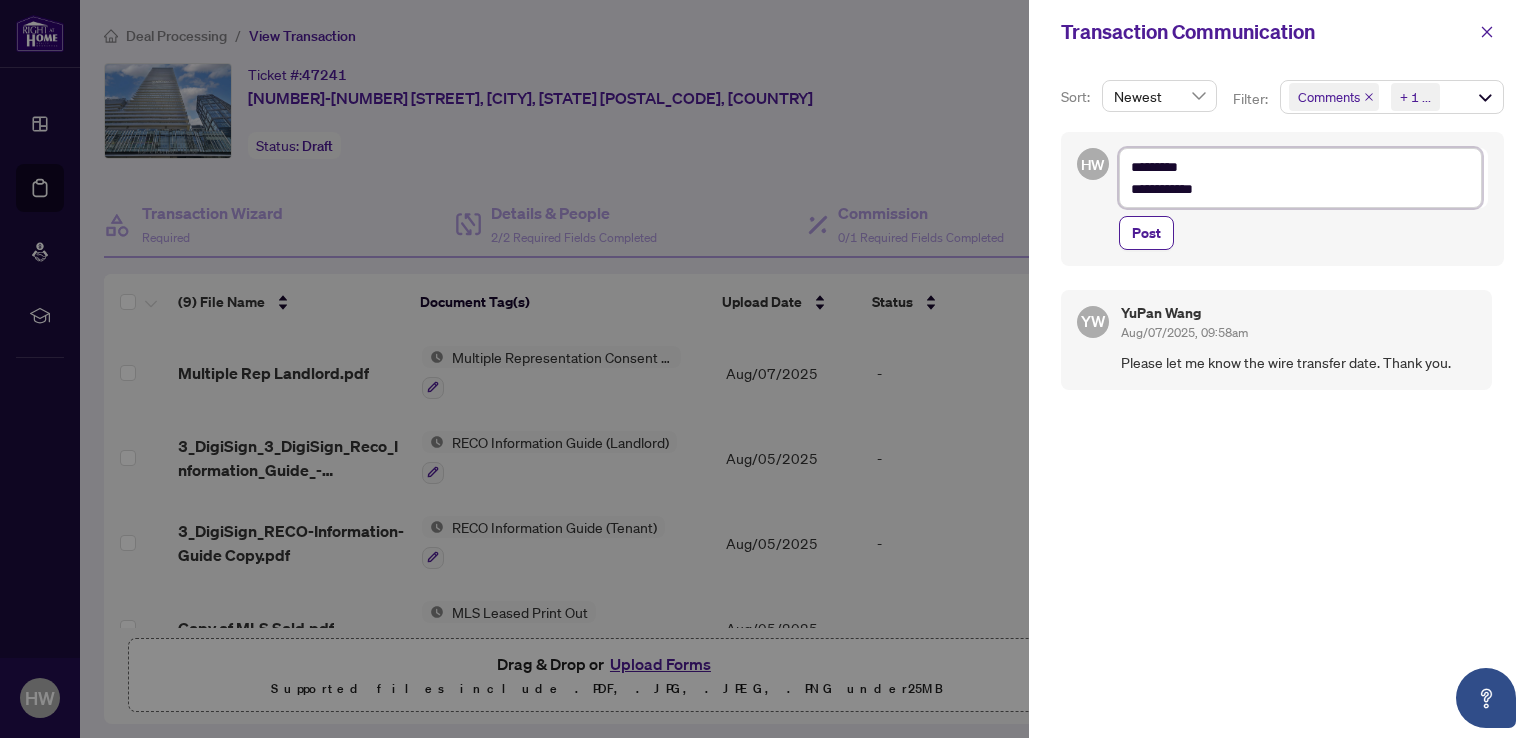 type on "**********" 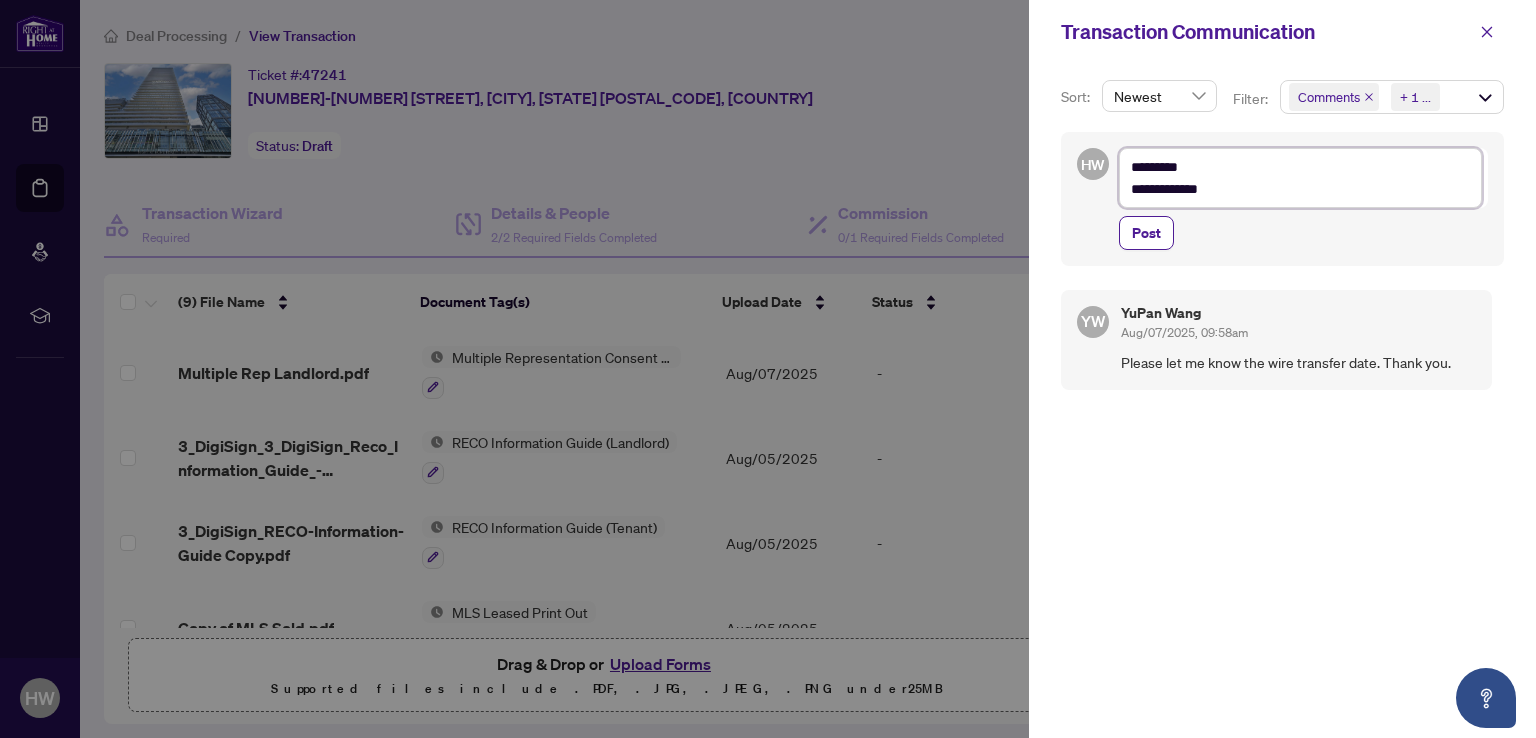 type on "**********" 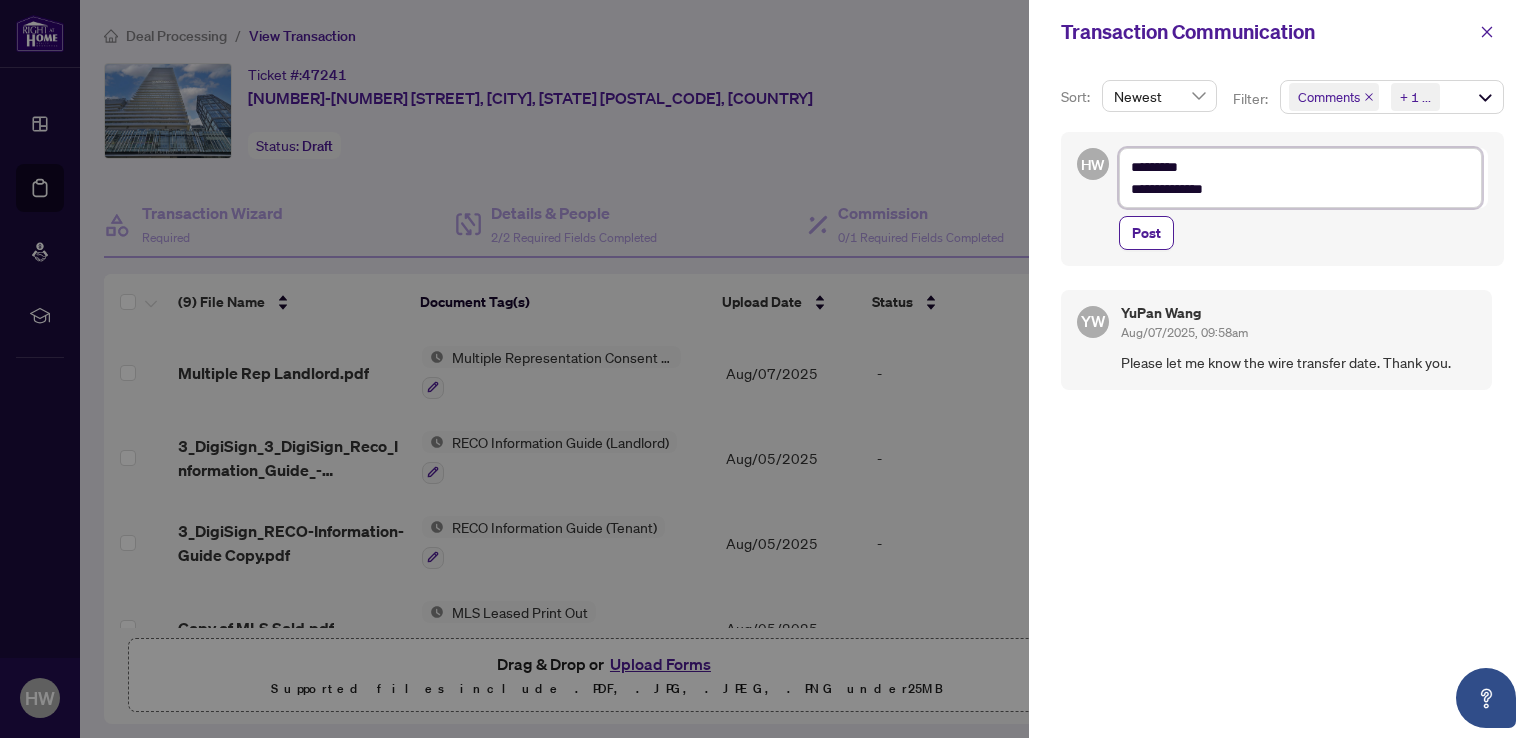 type on "**********" 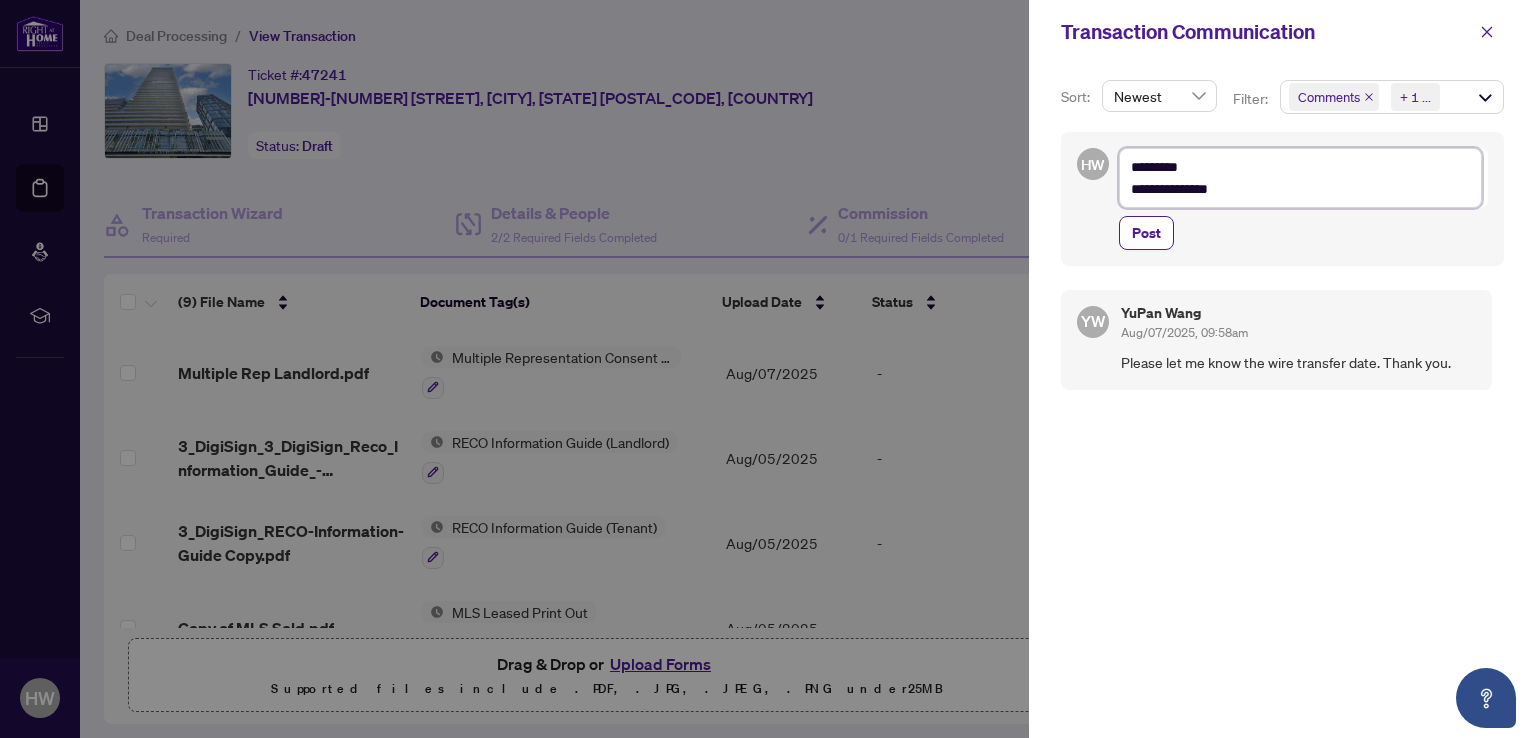 type on "**********" 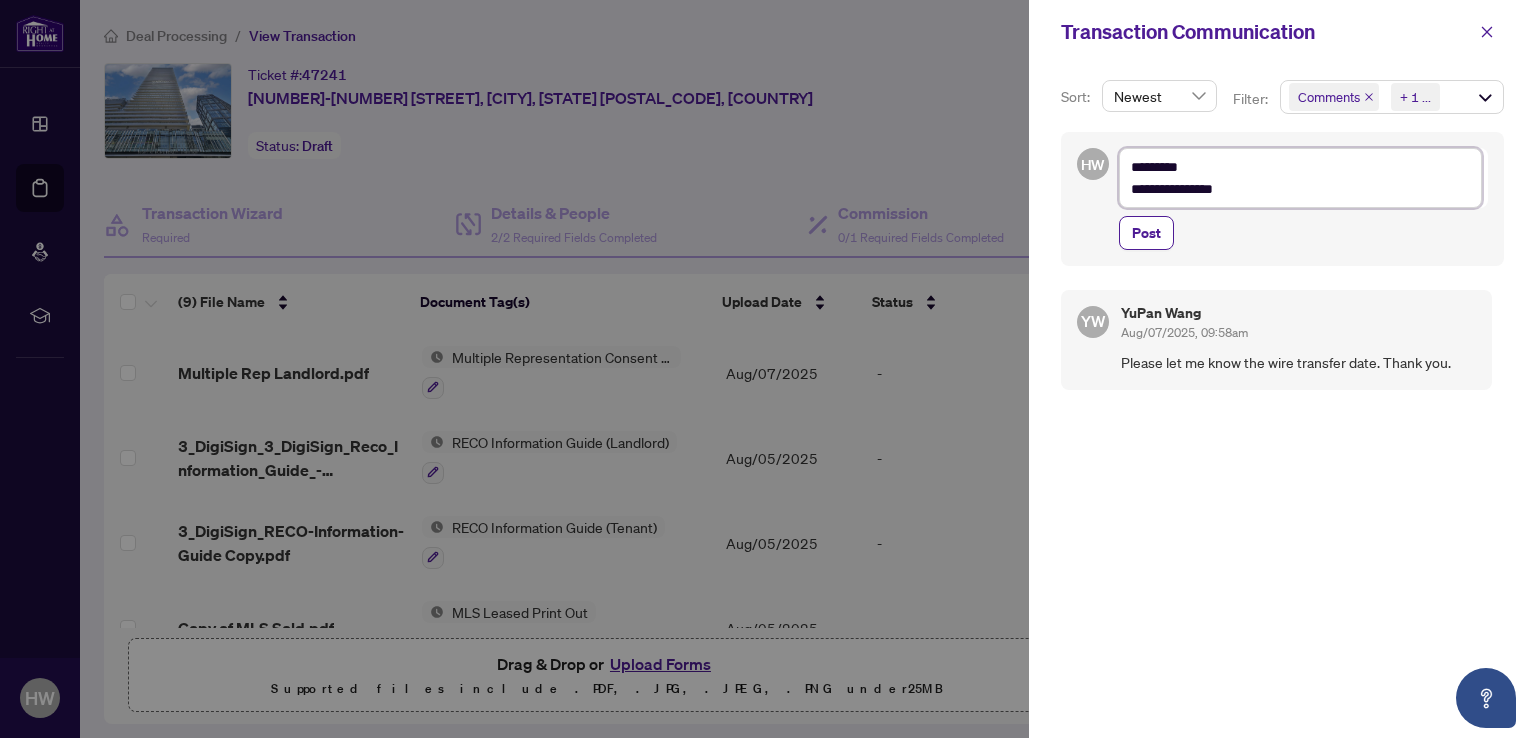 type on "**********" 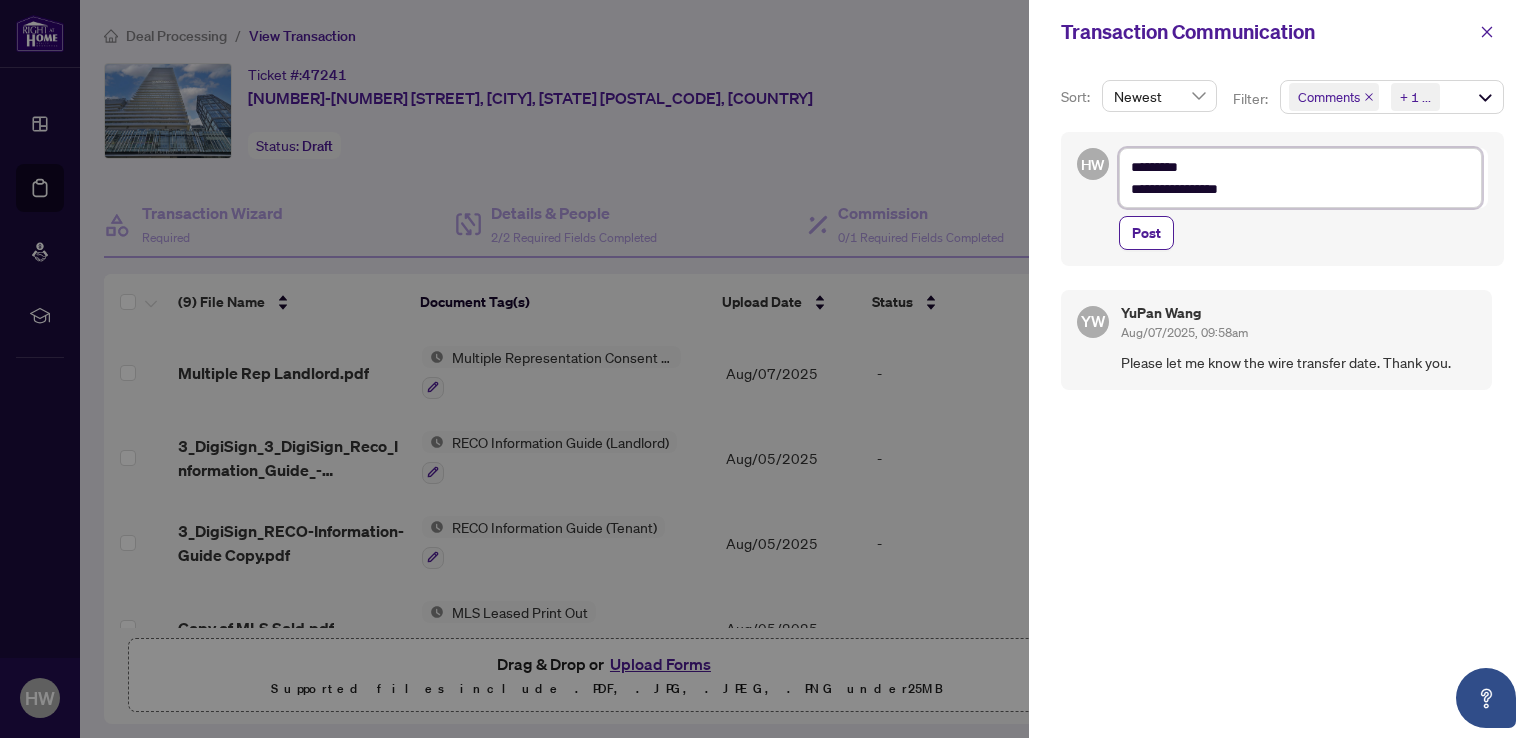 type on "**********" 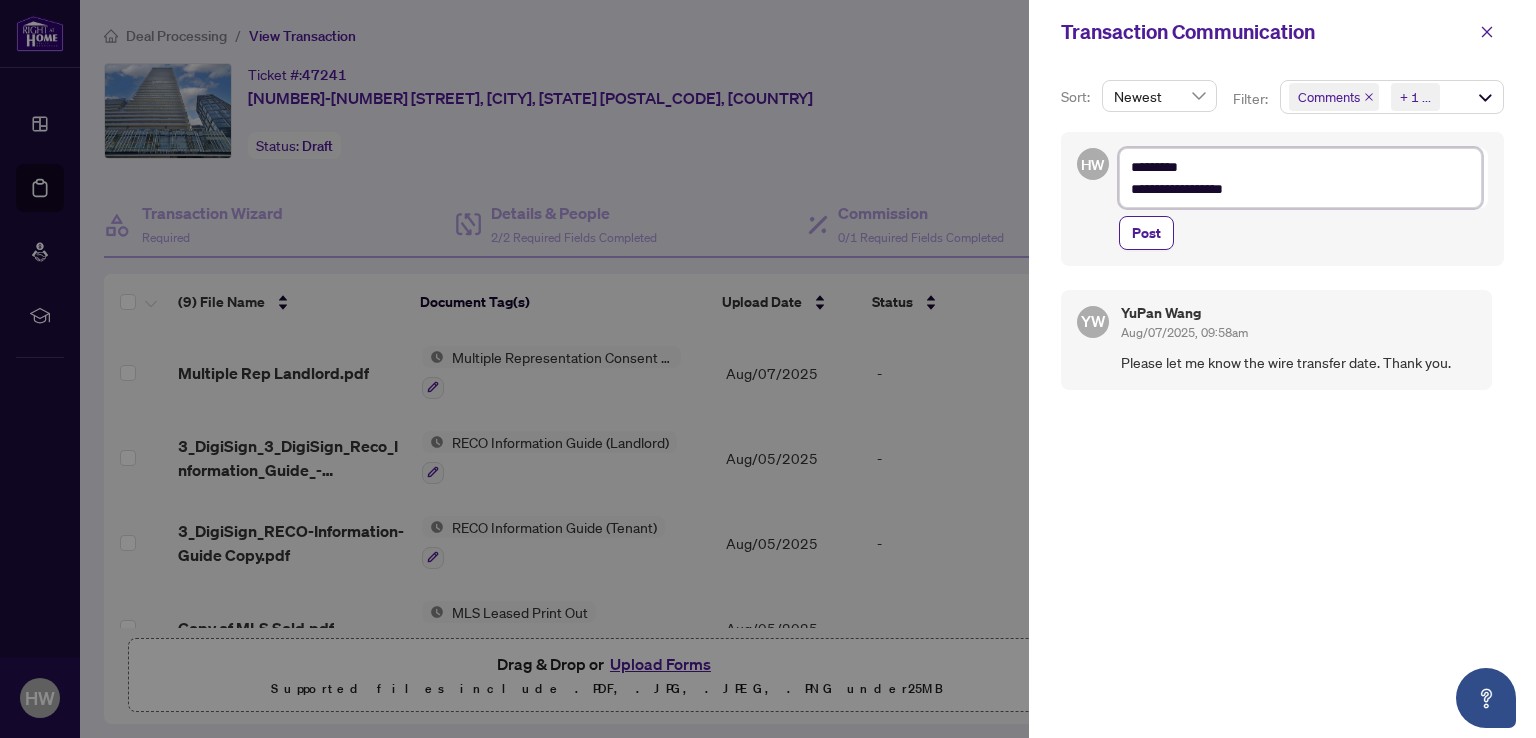 type on "**********" 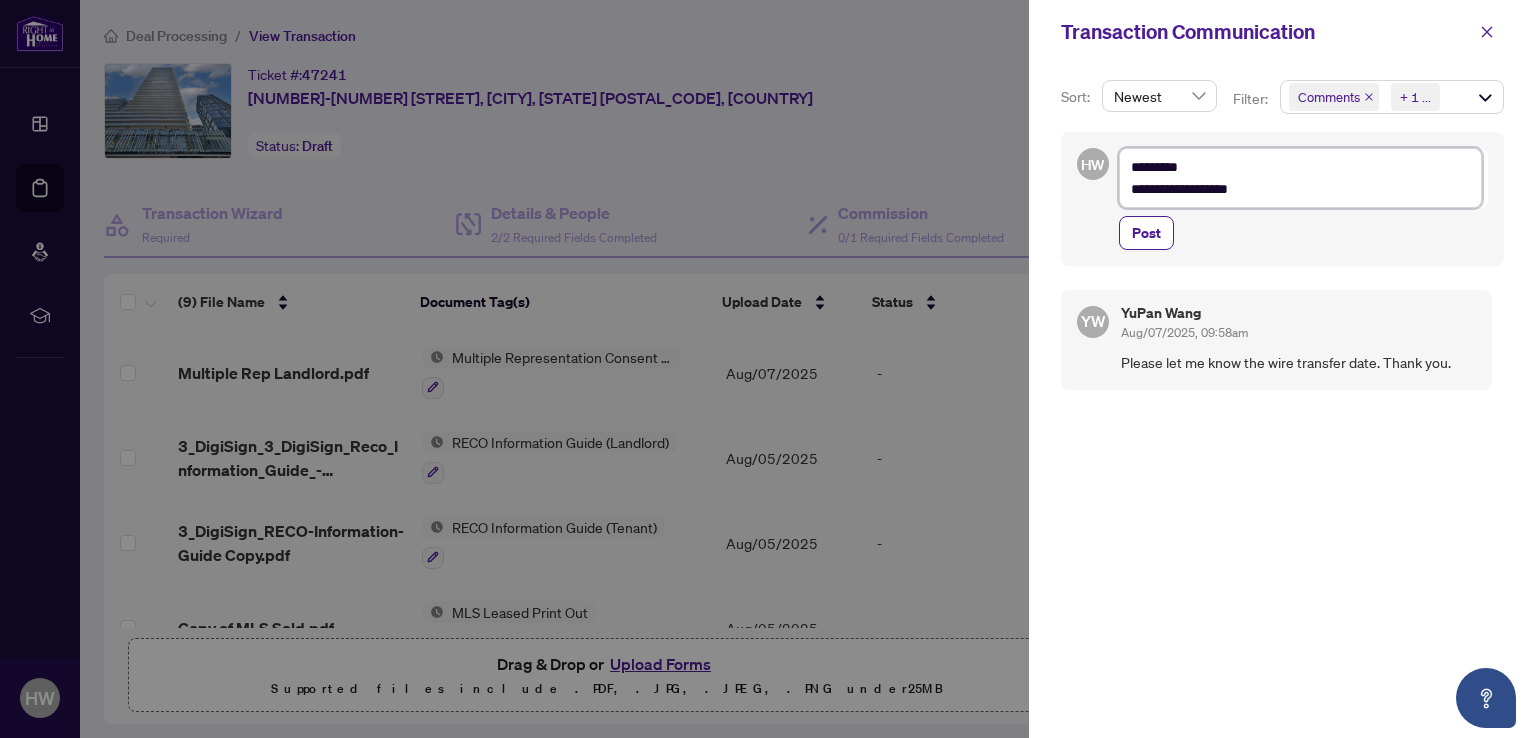 type on "**********" 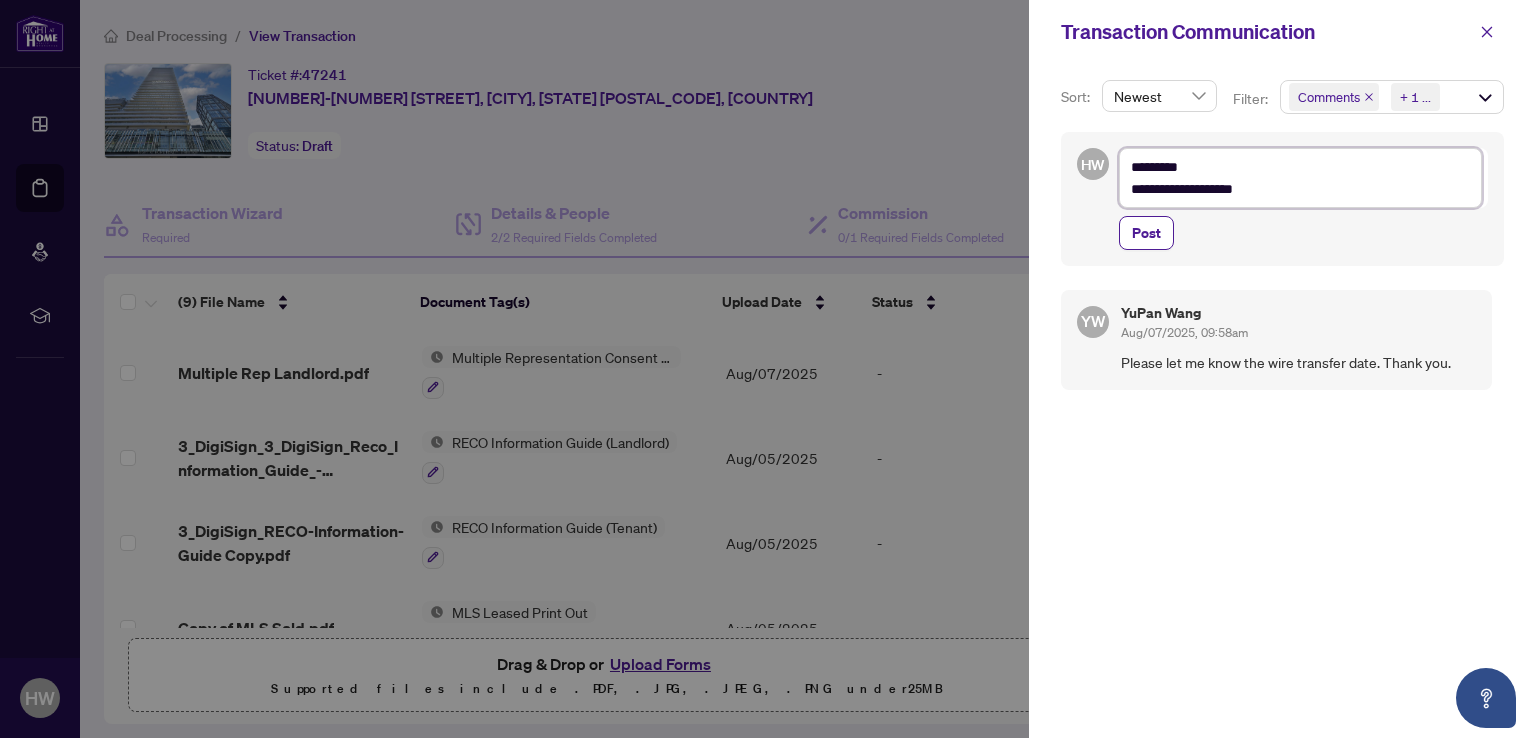 type on "**********" 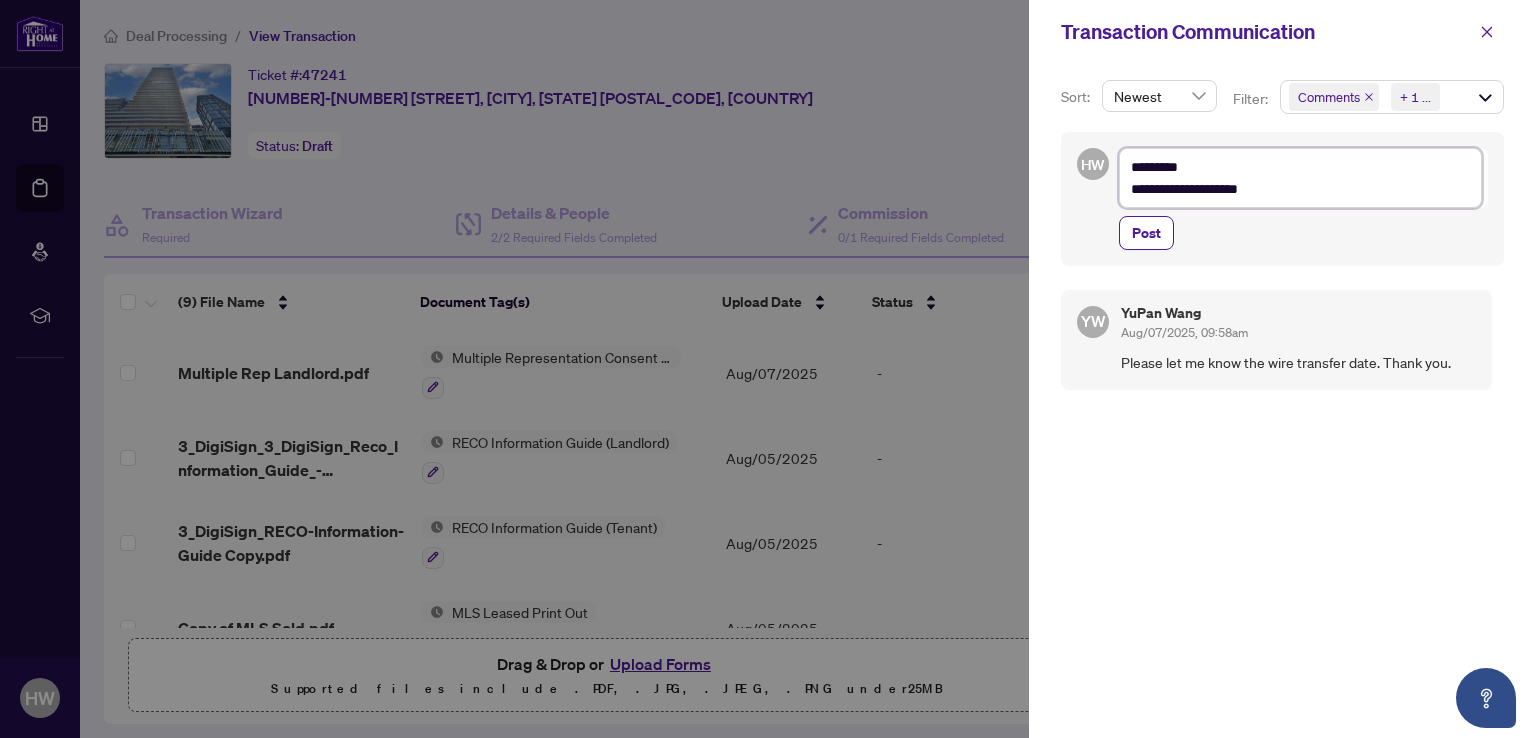 type on "**********" 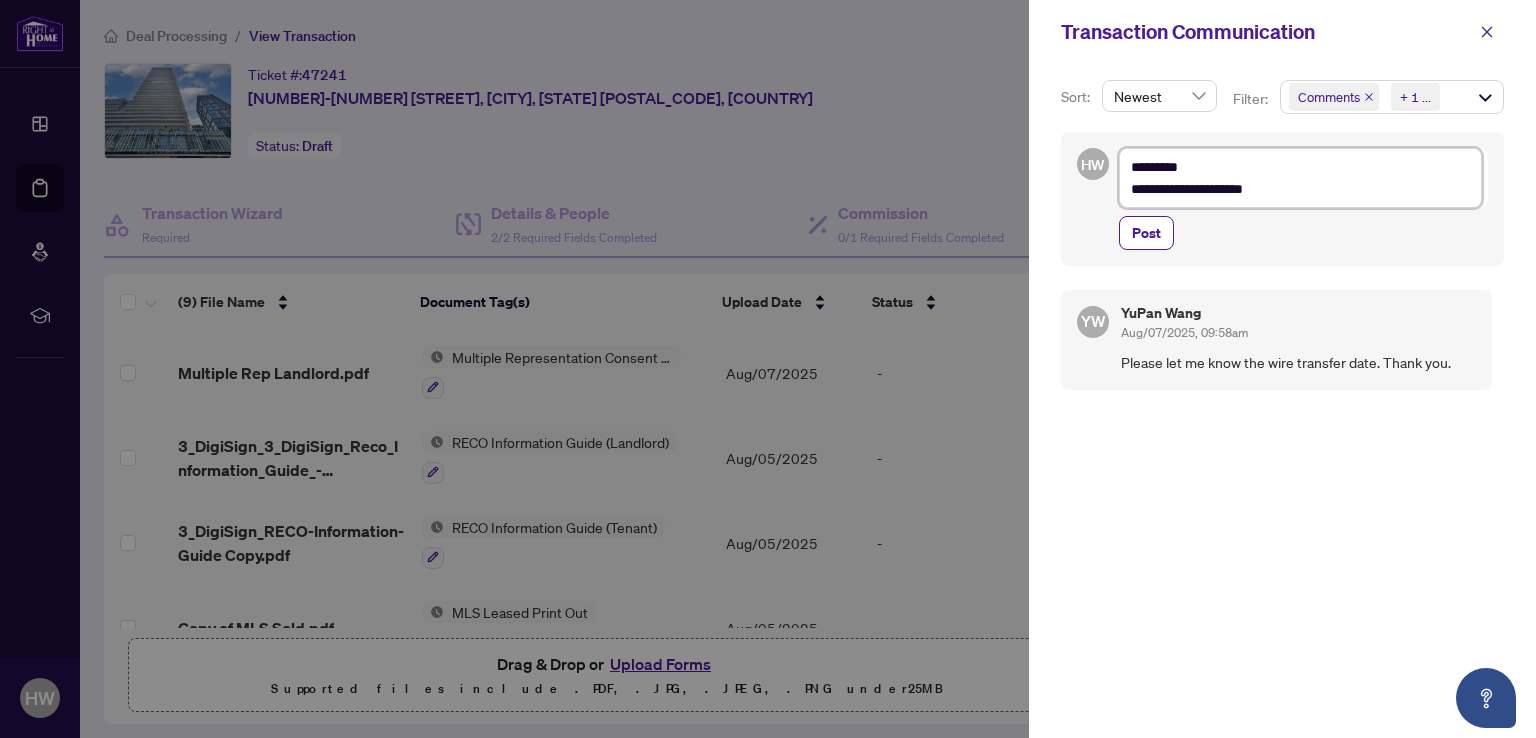 type on "**********" 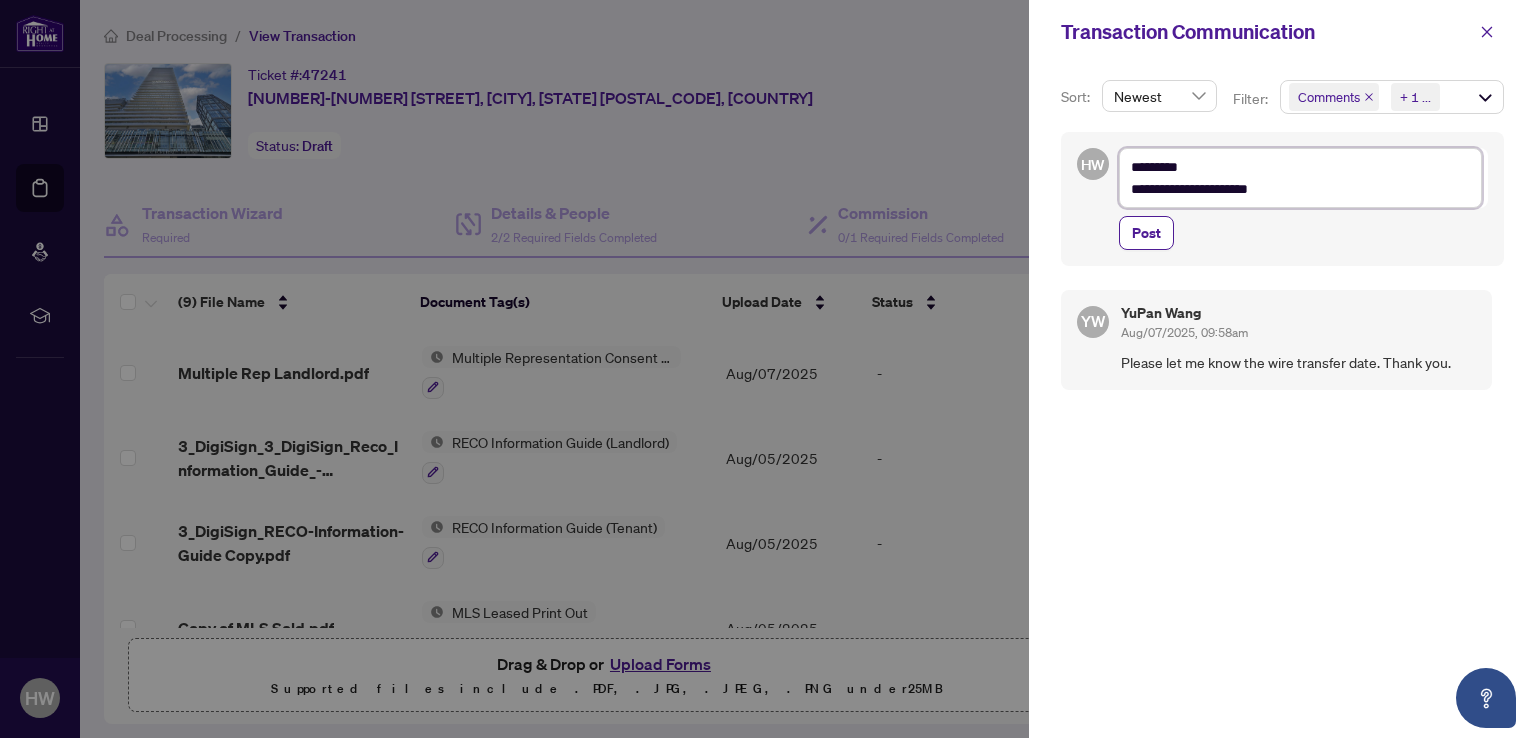 type on "**********" 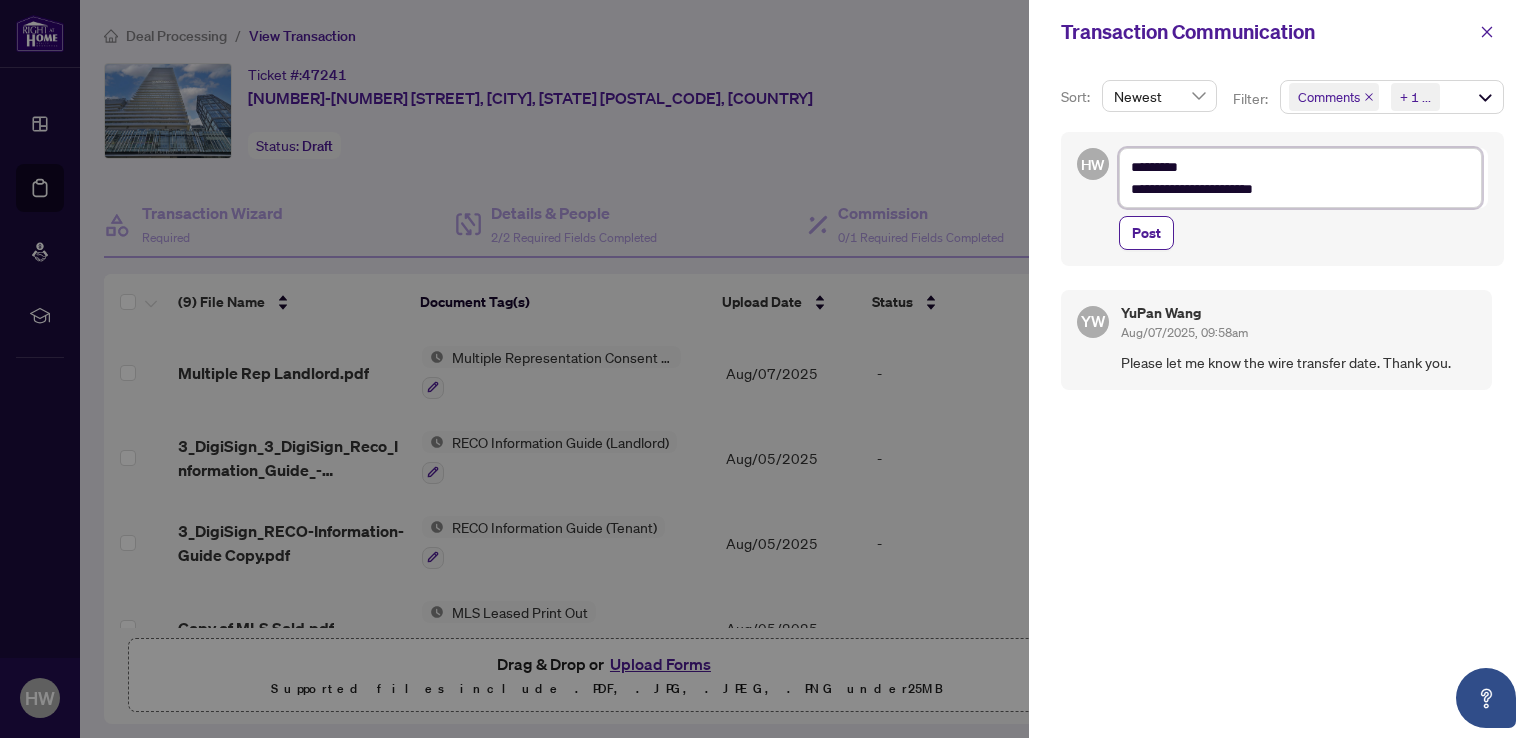type on "**********" 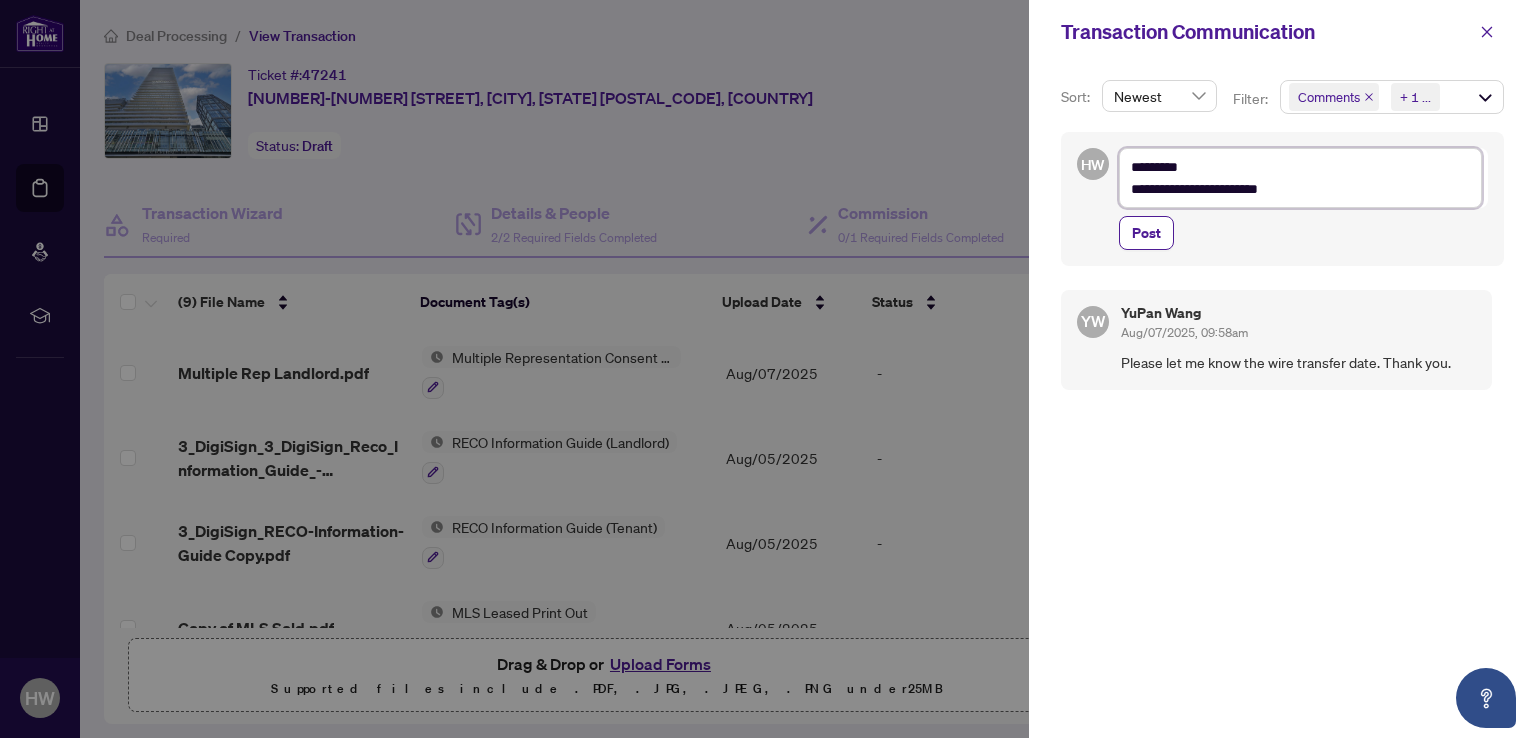 type on "**********" 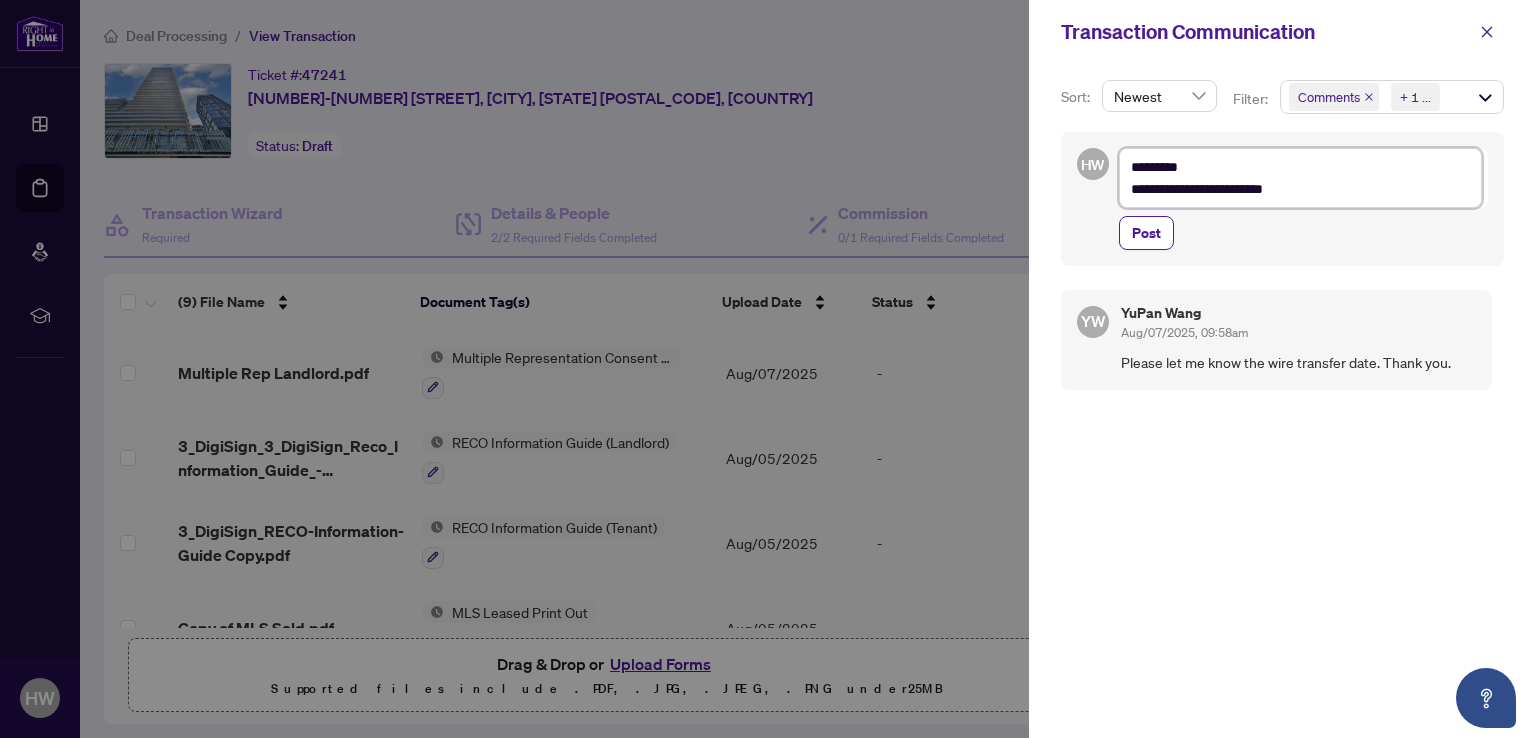 type on "**********" 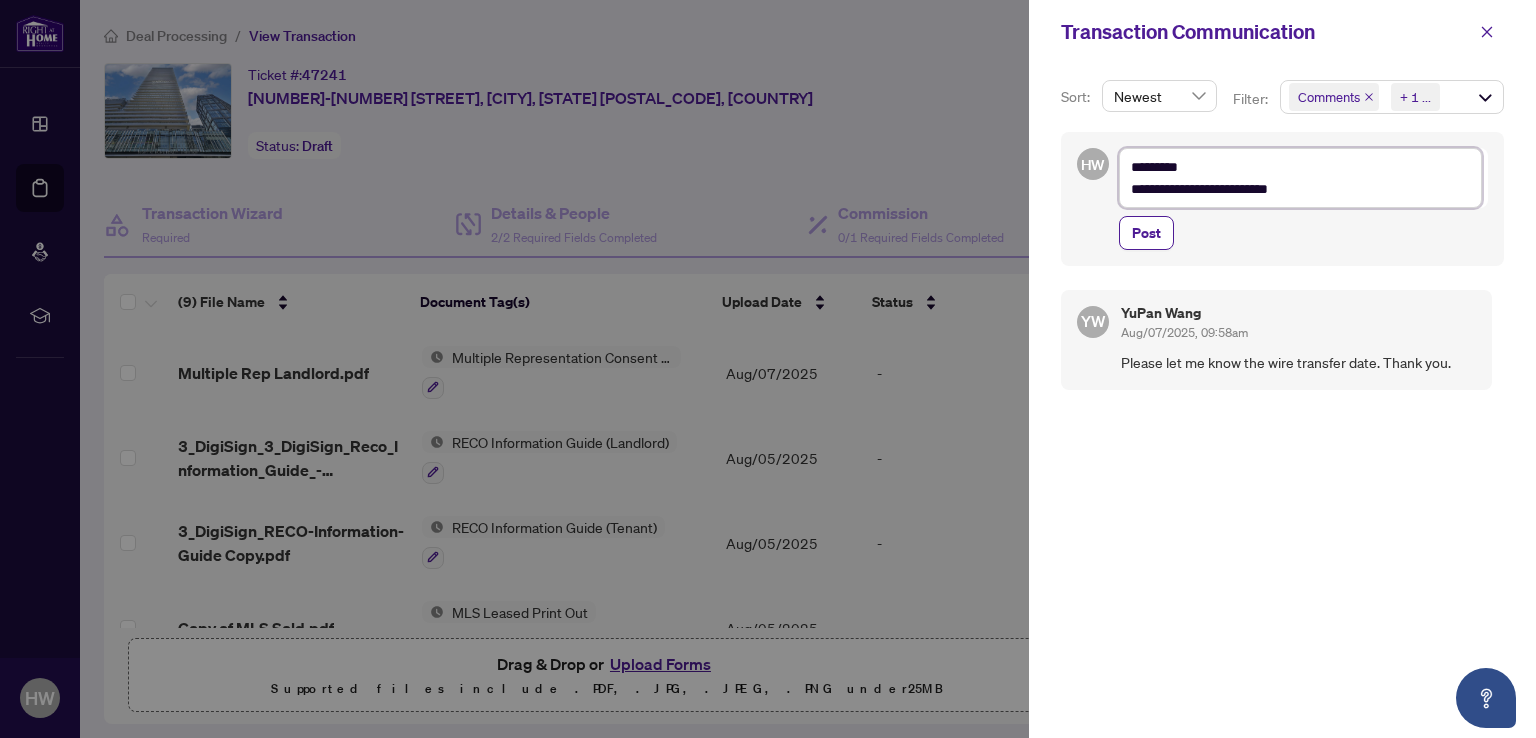 type on "**********" 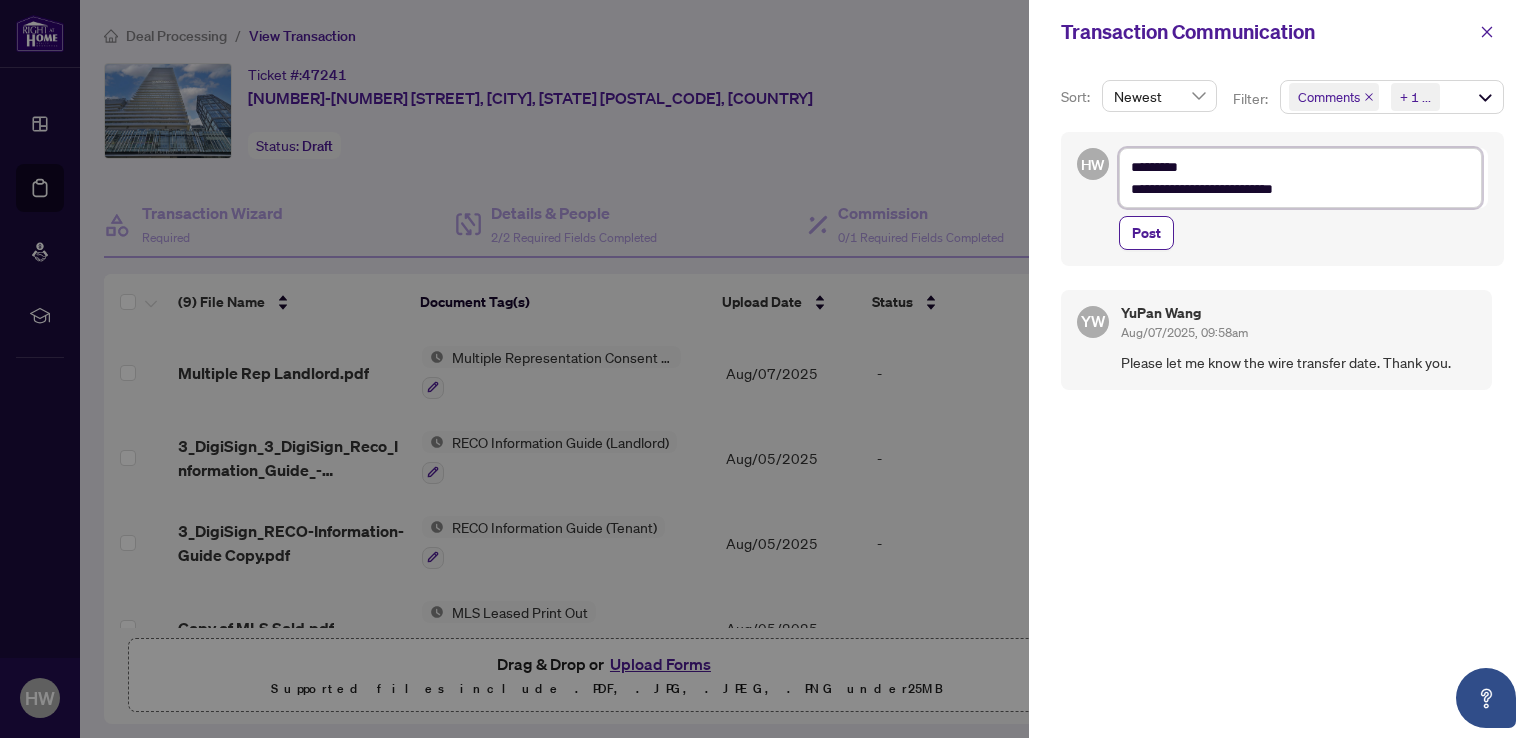 type on "**********" 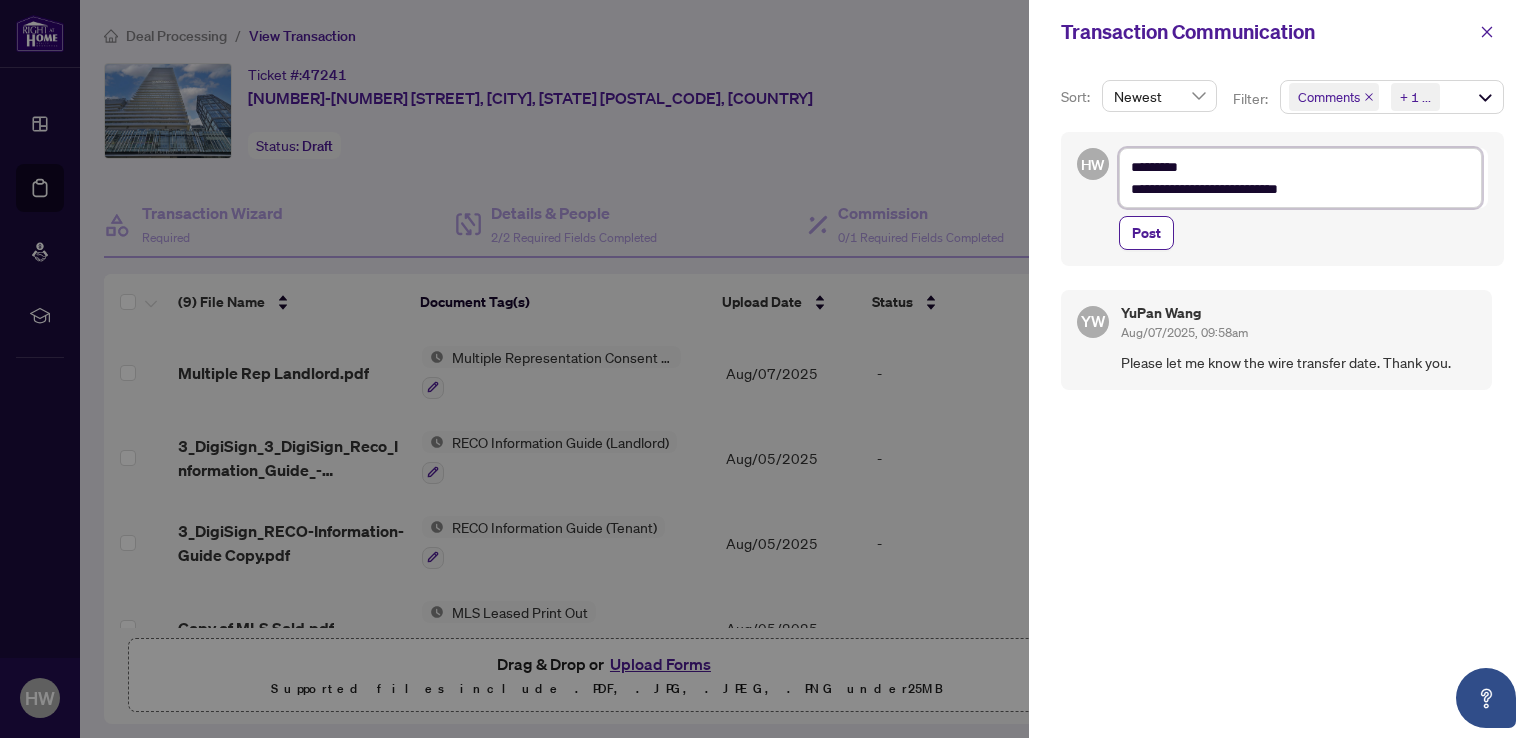 type on "**********" 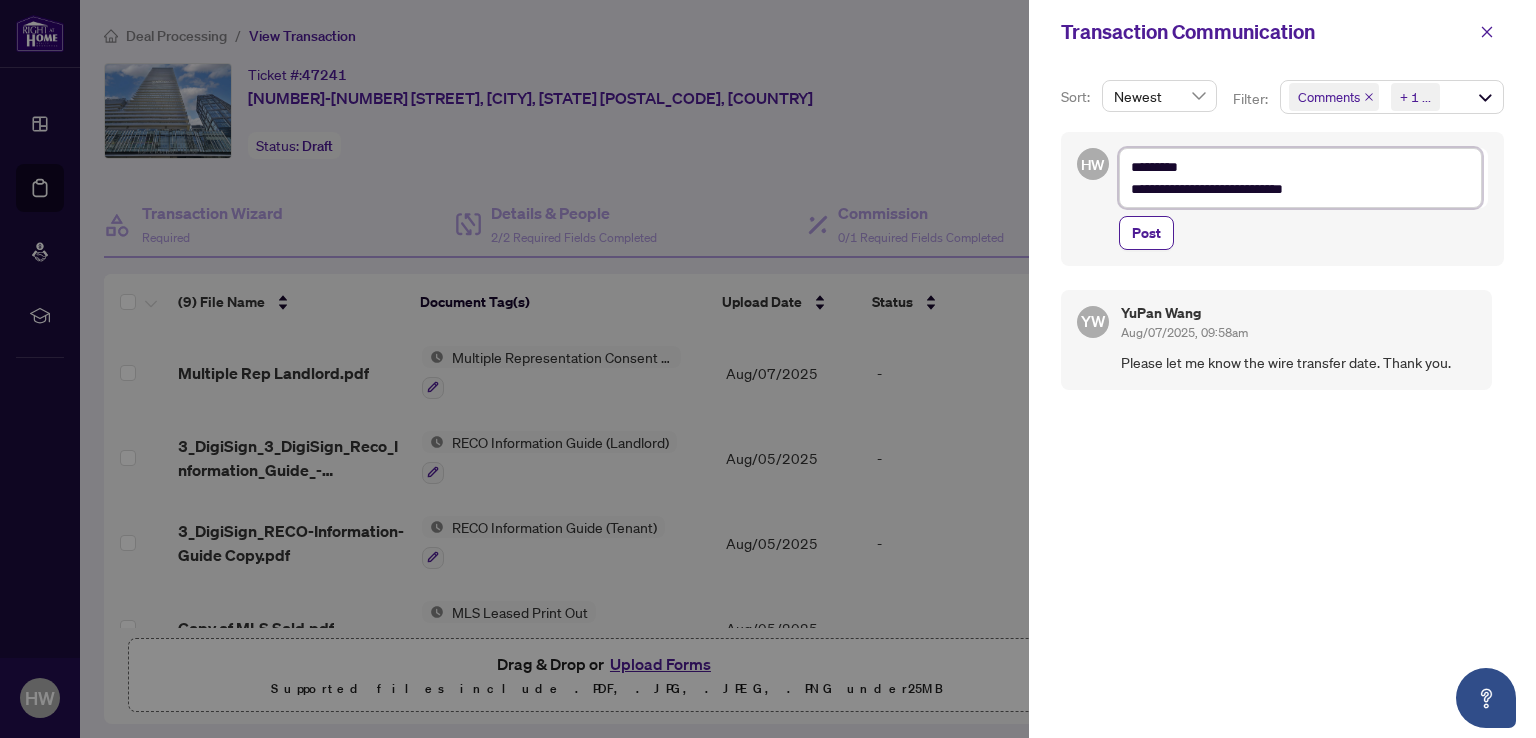 type on "**********" 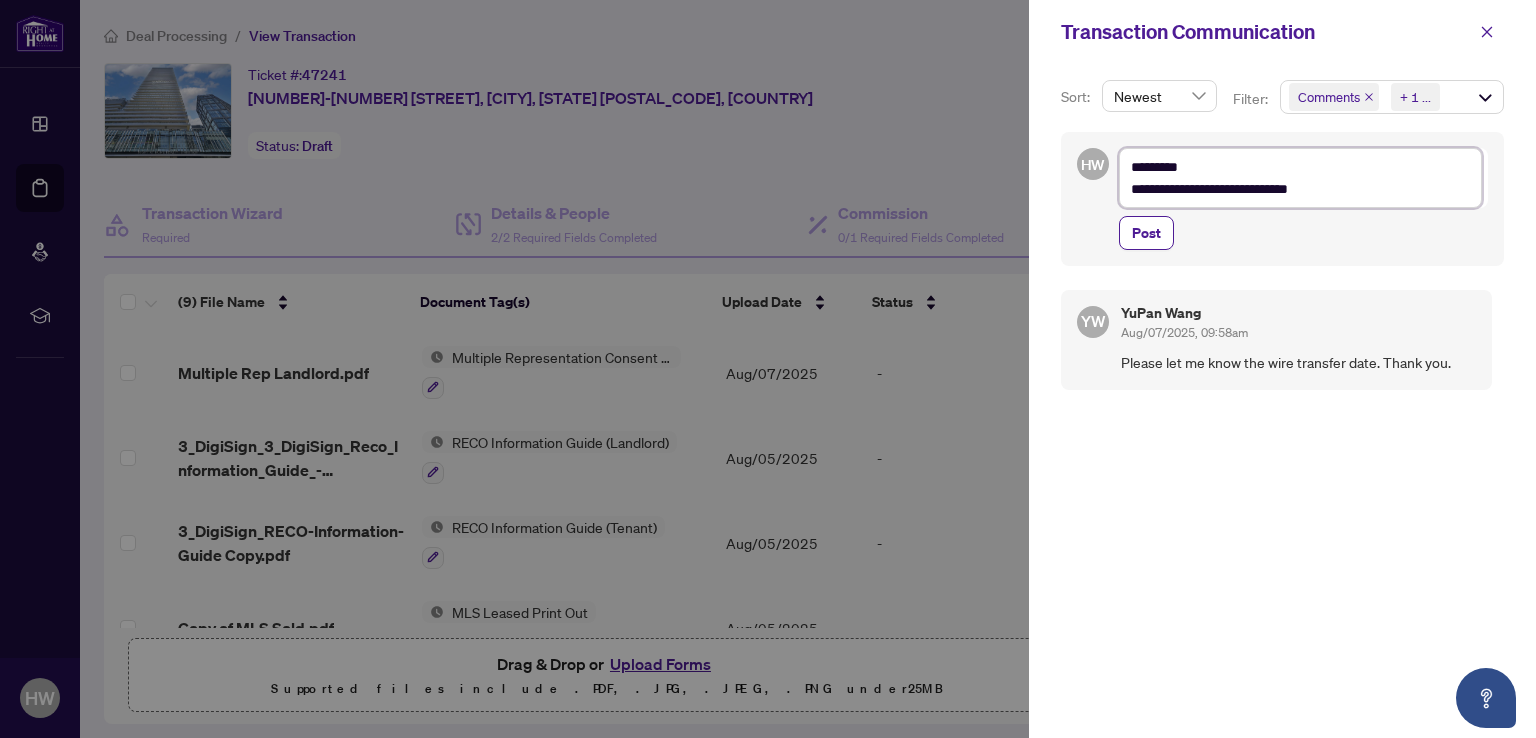 type on "**********" 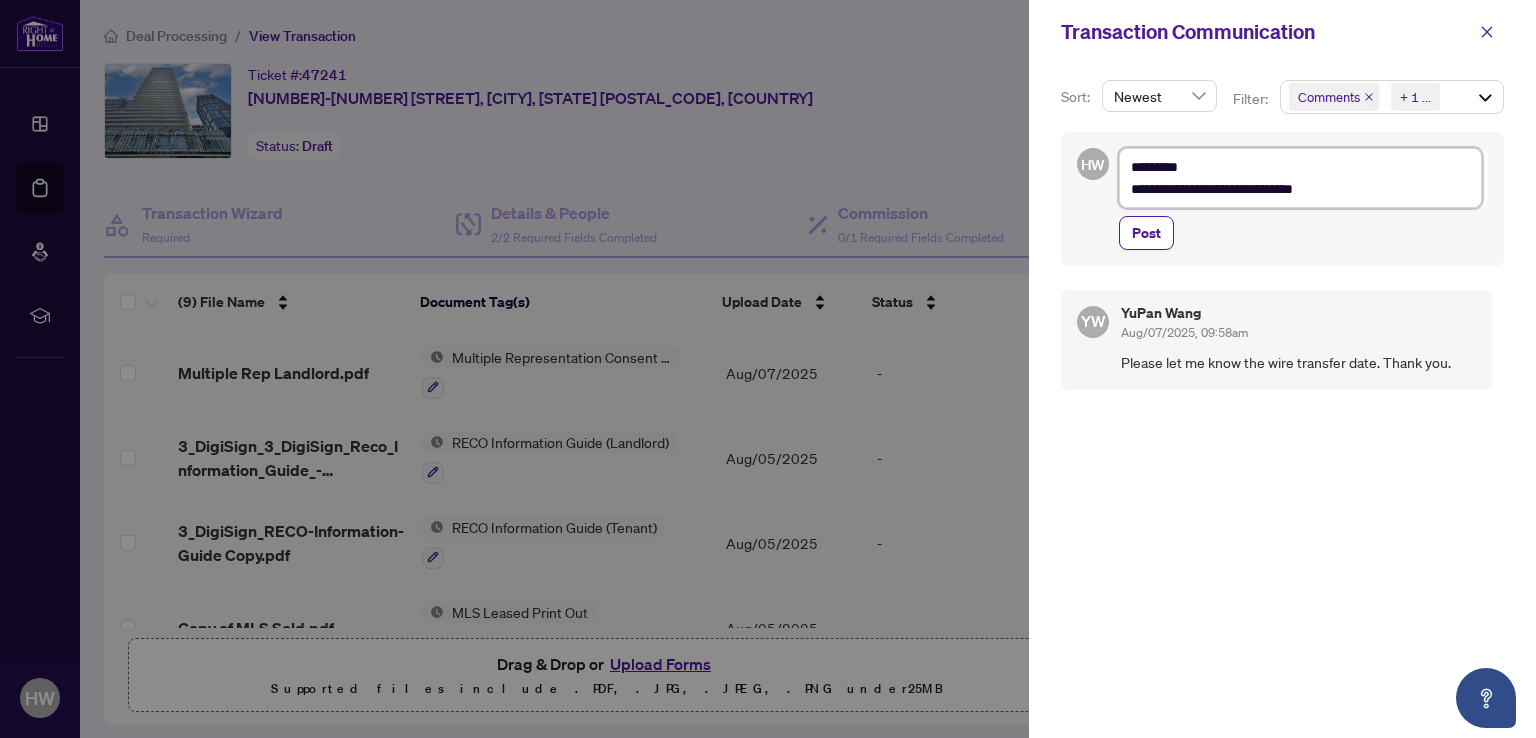 type on "**********" 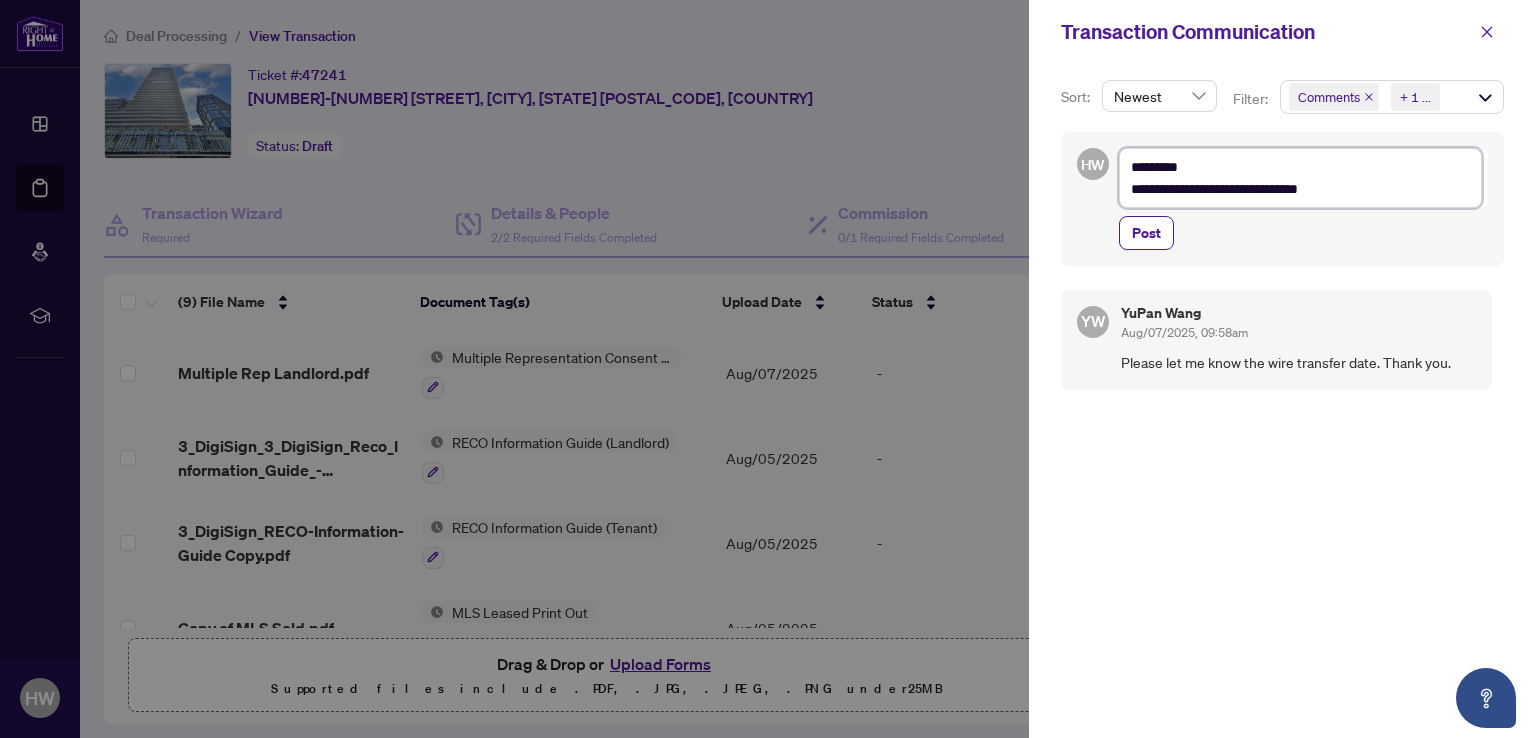 type on "**********" 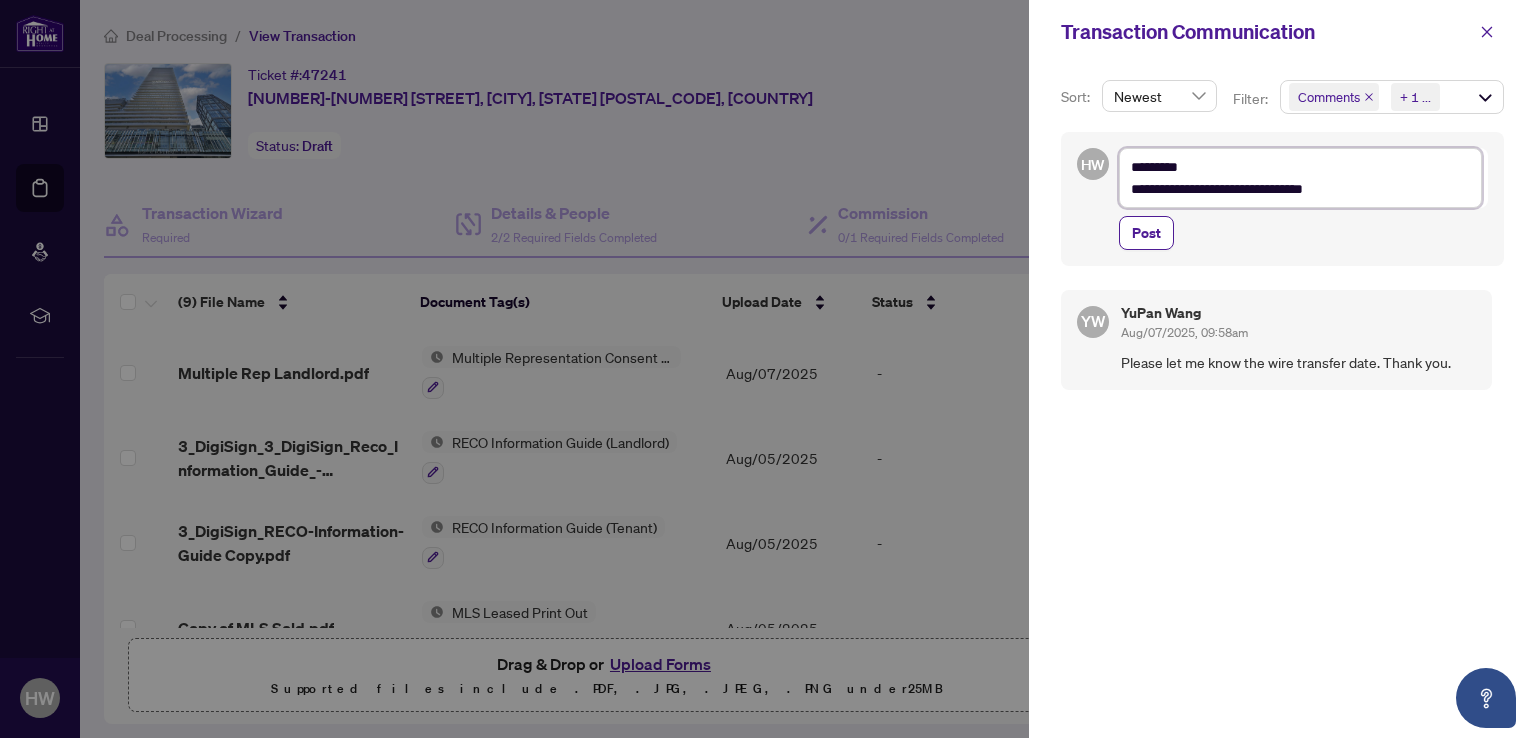 type on "**********" 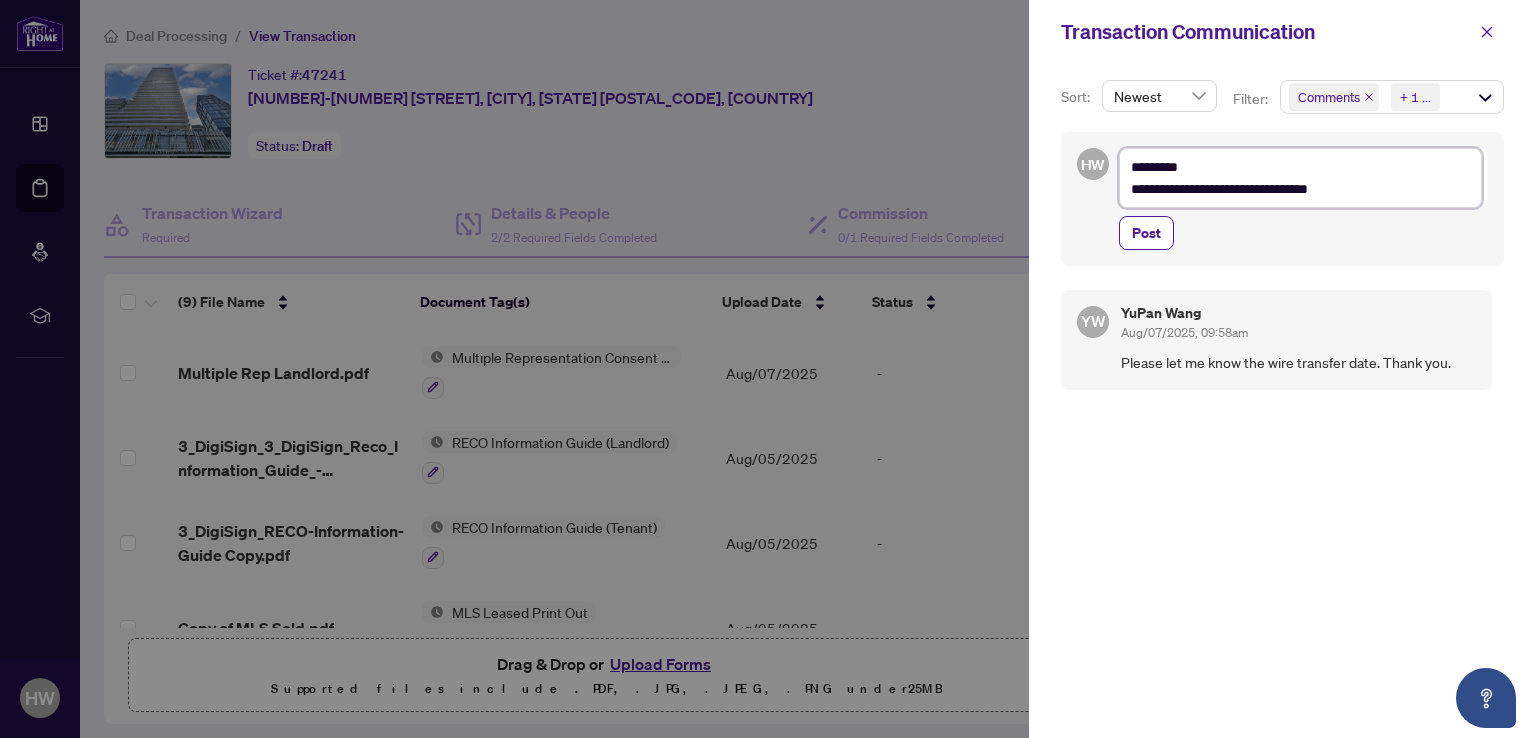 type on "**********" 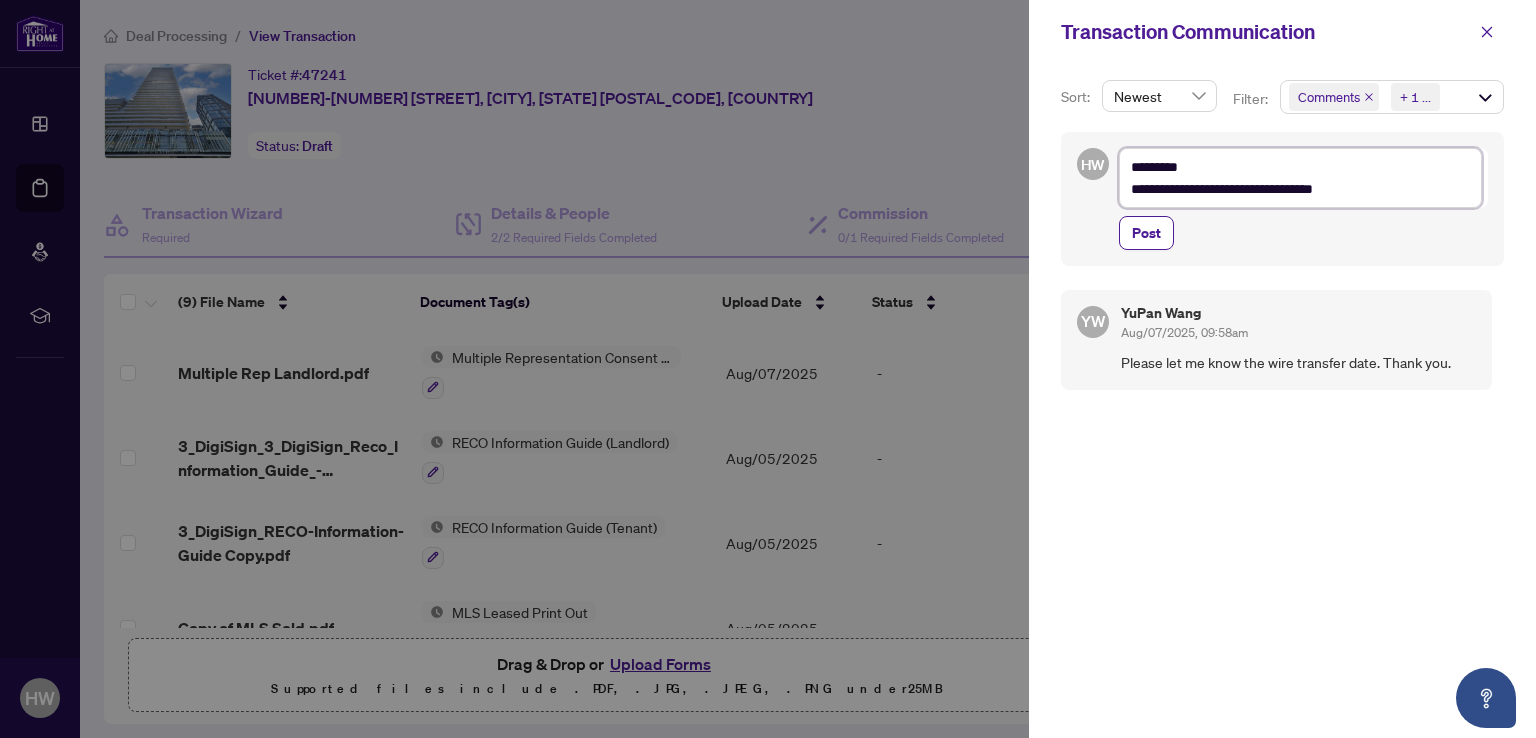 type on "**********" 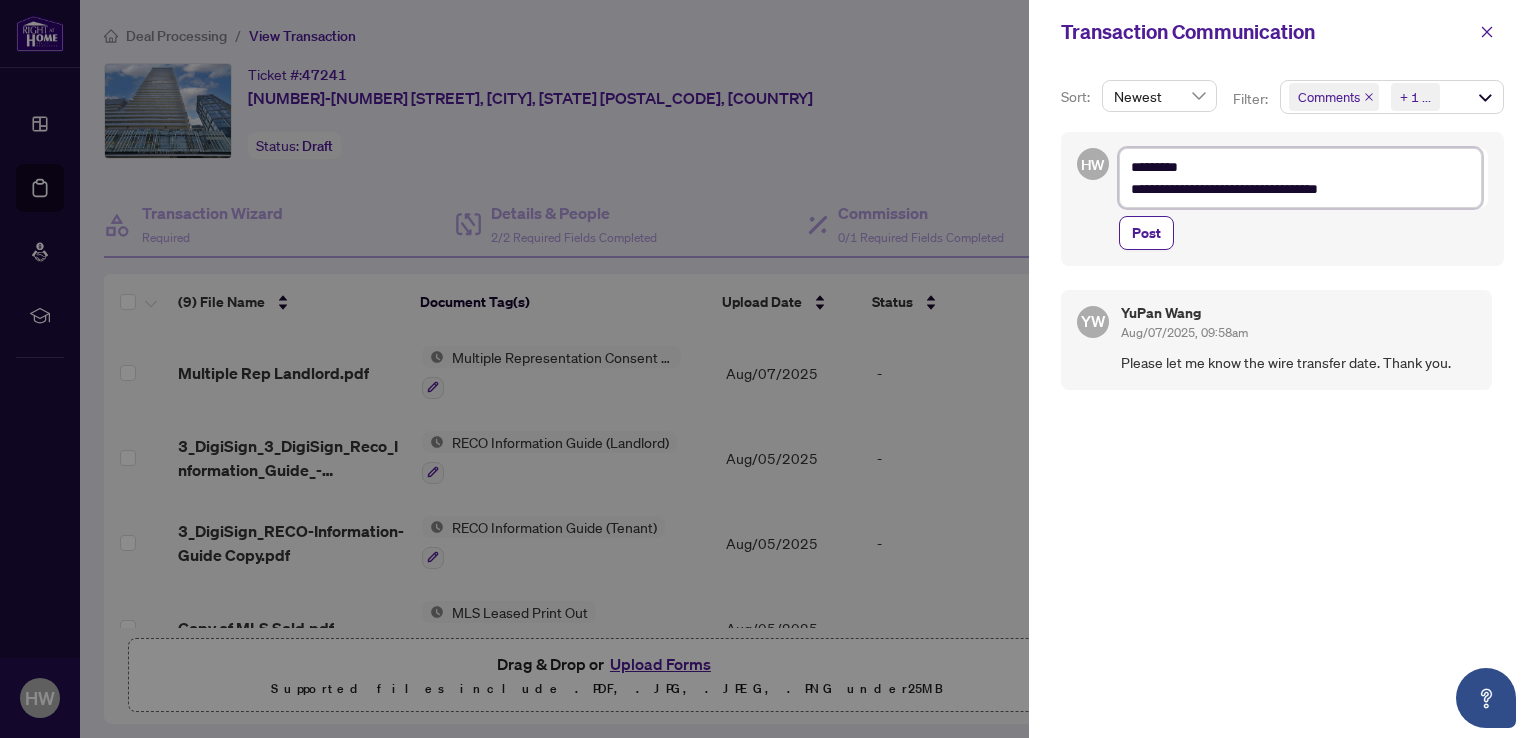 type on "**********" 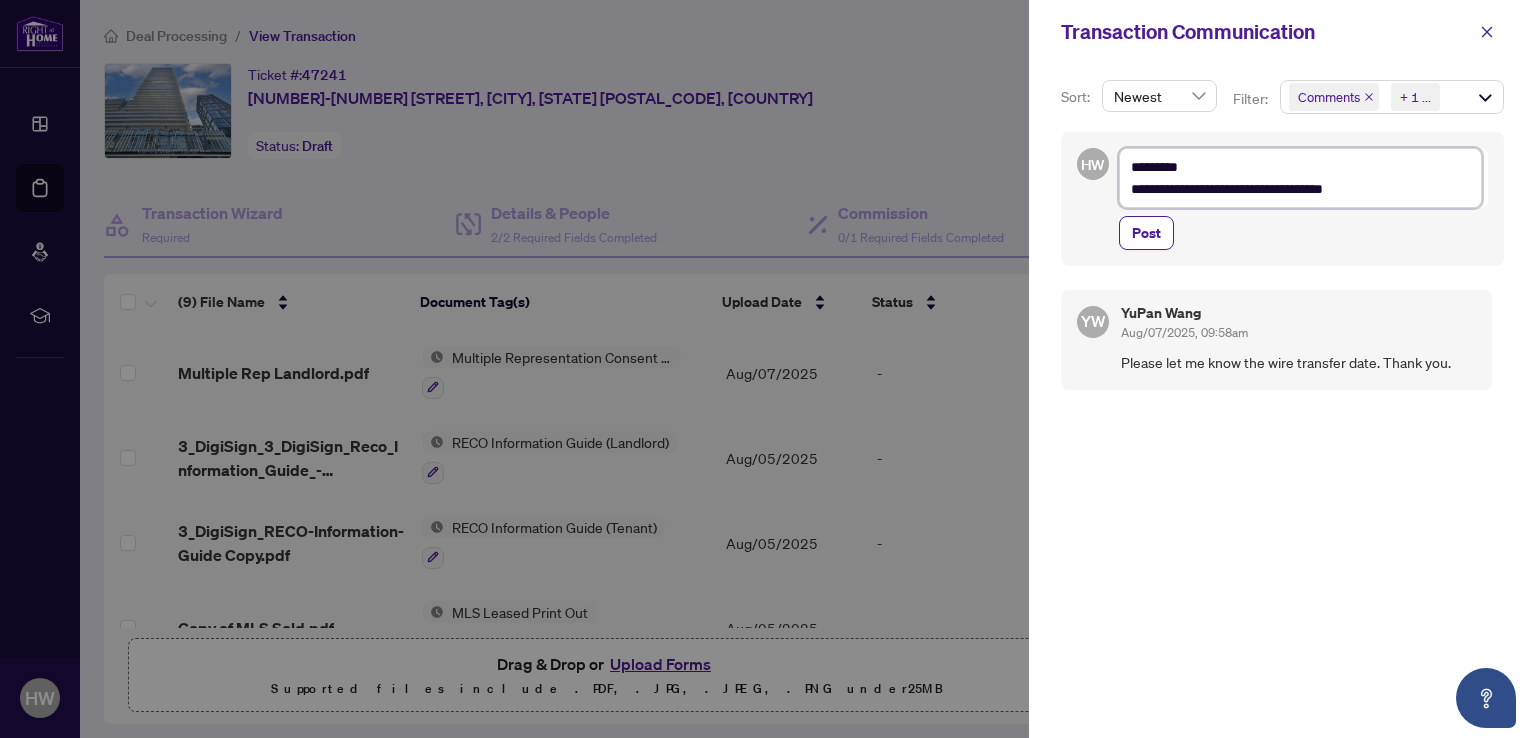 type on "**********" 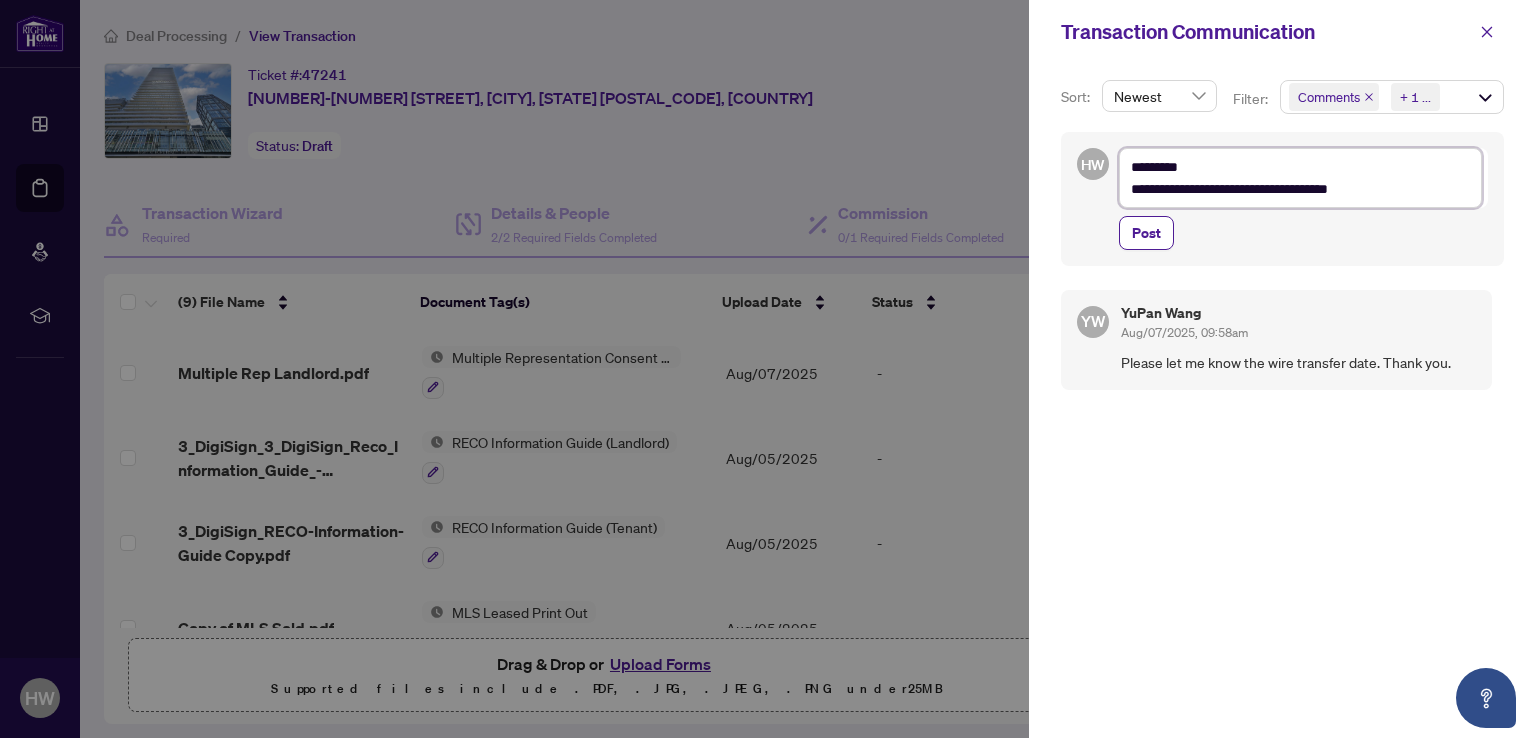 type on "**********" 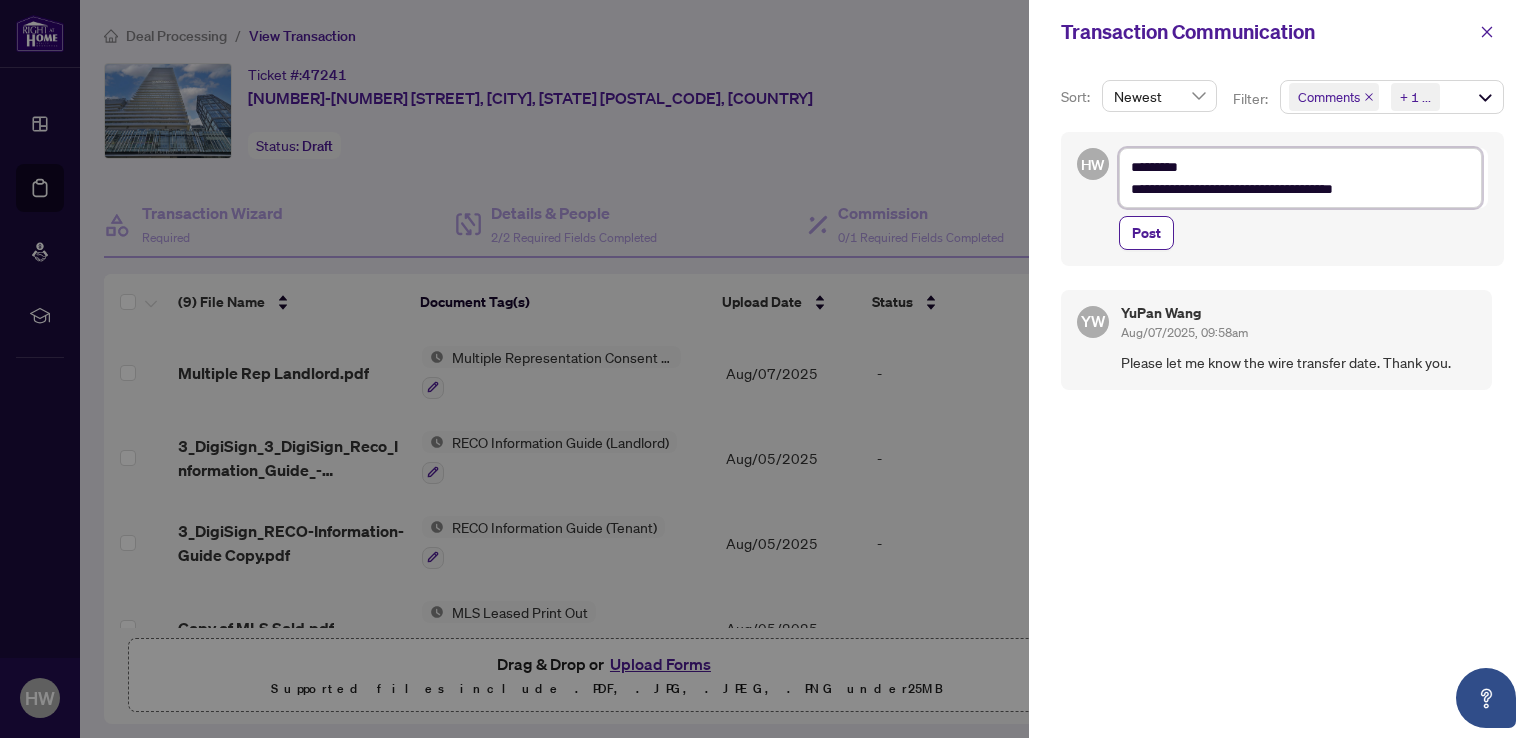 type on "**********" 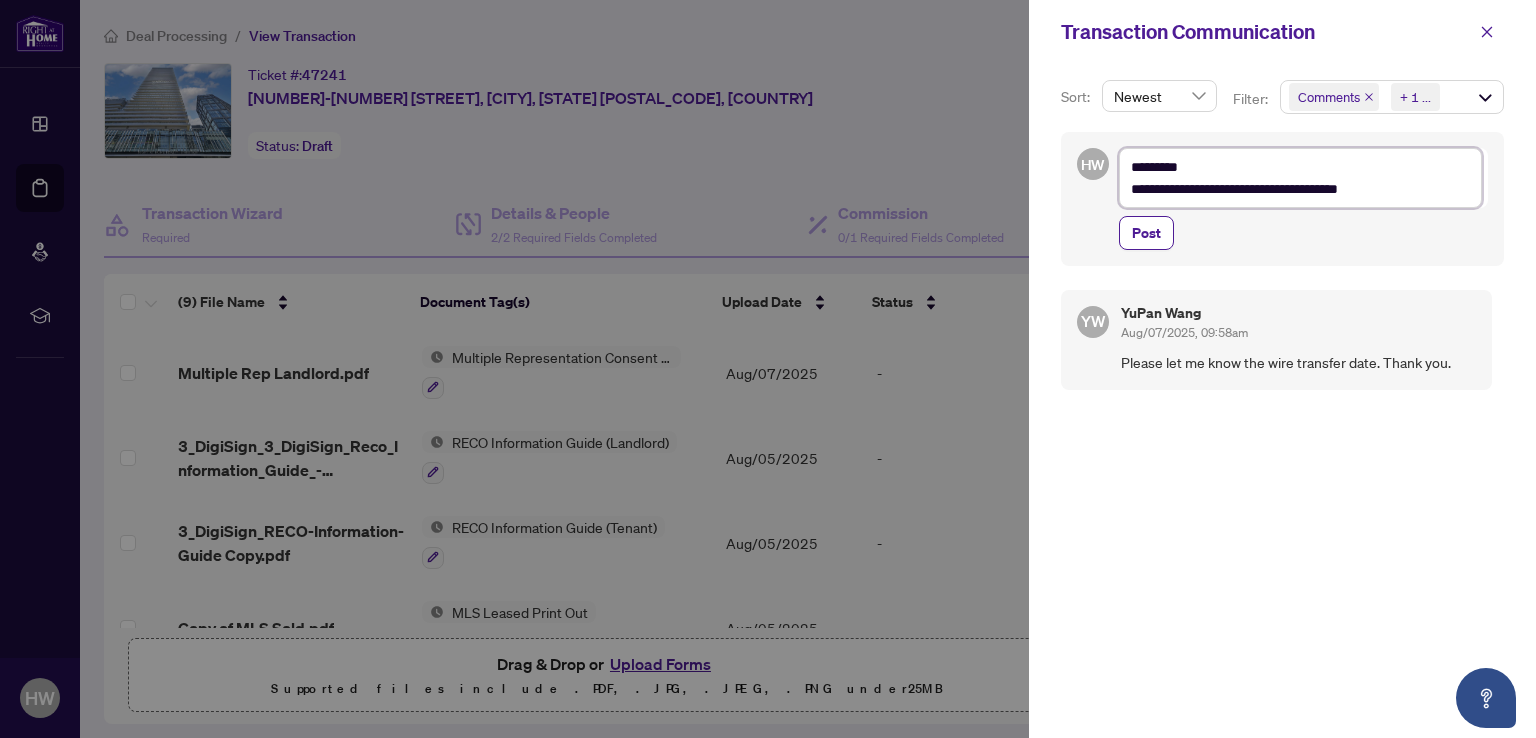 type on "**********" 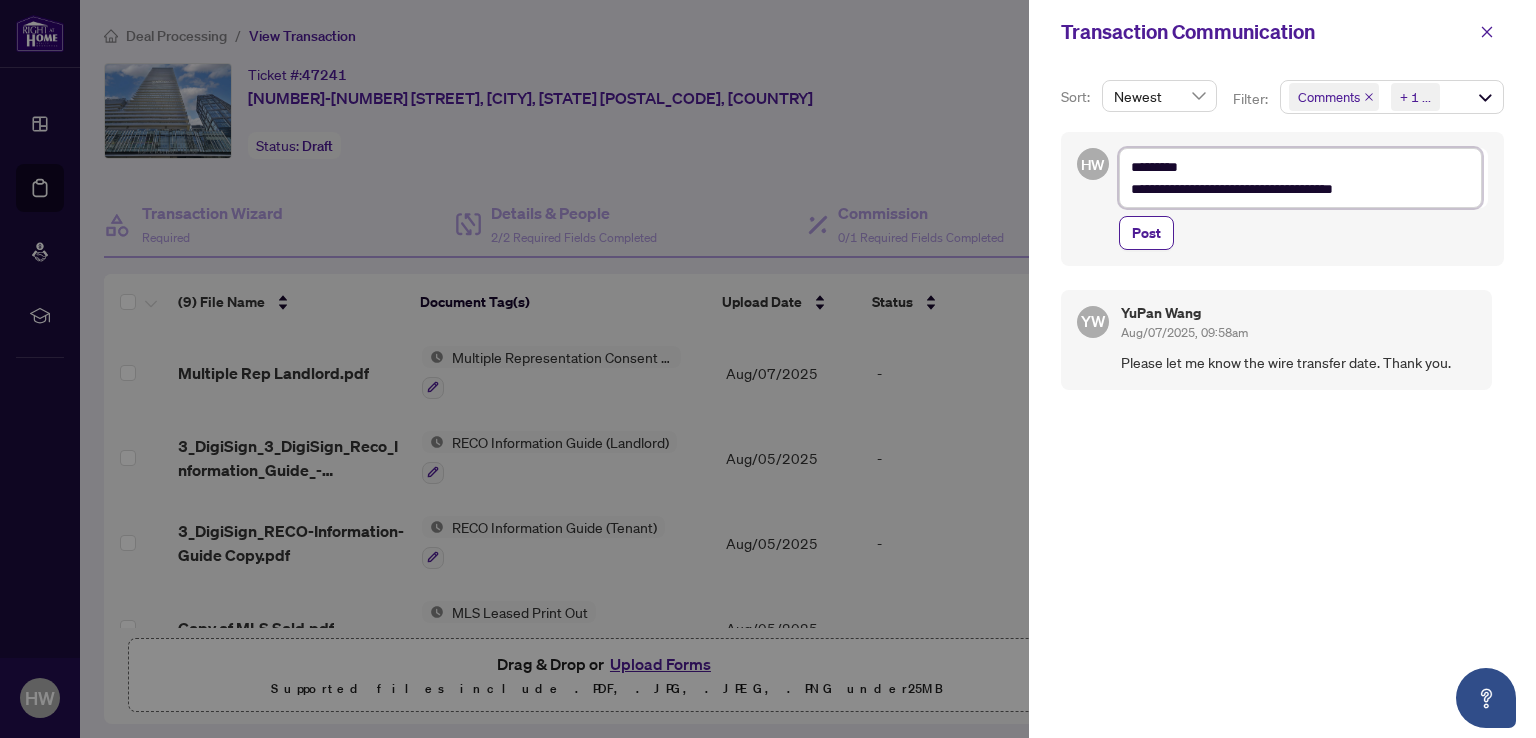 type on "**********" 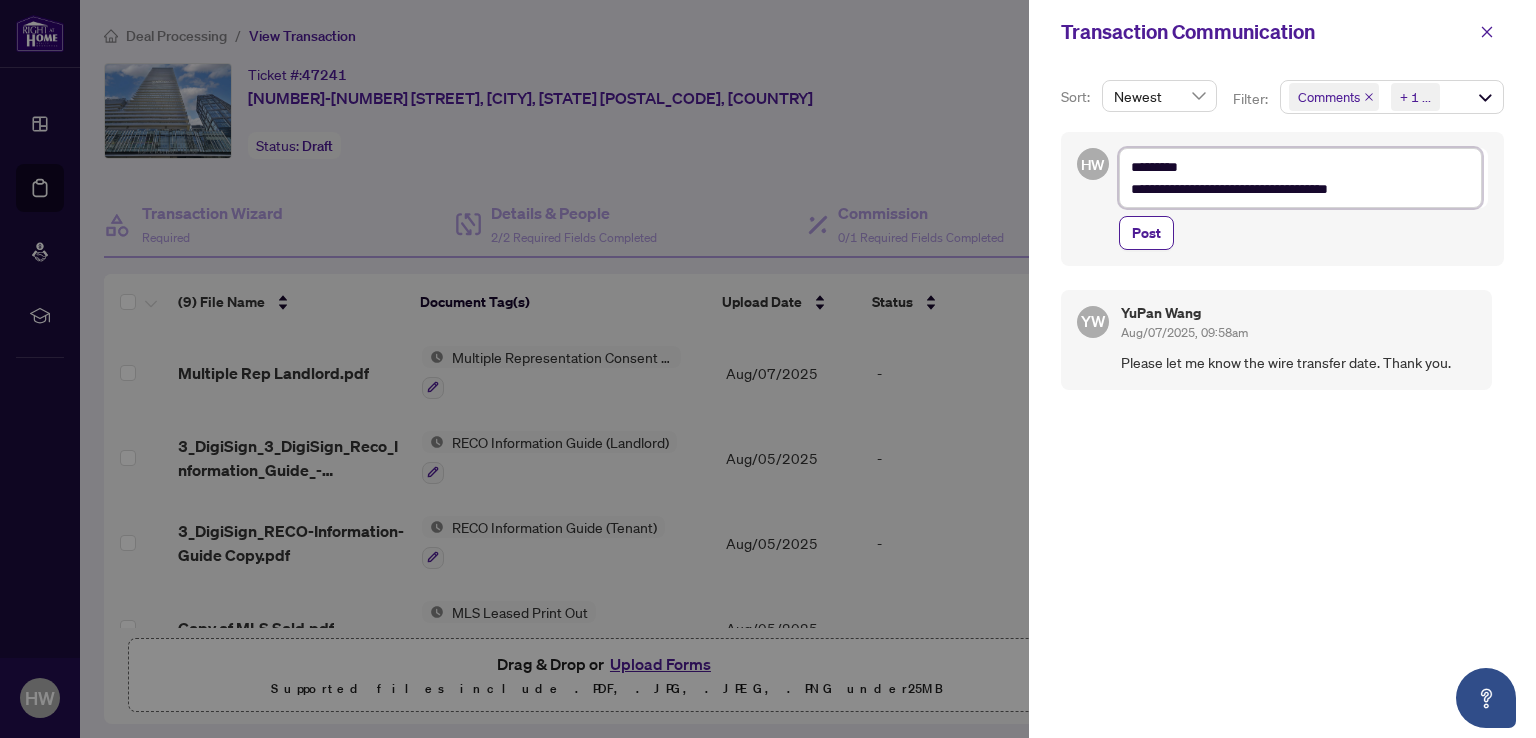 type on "**********" 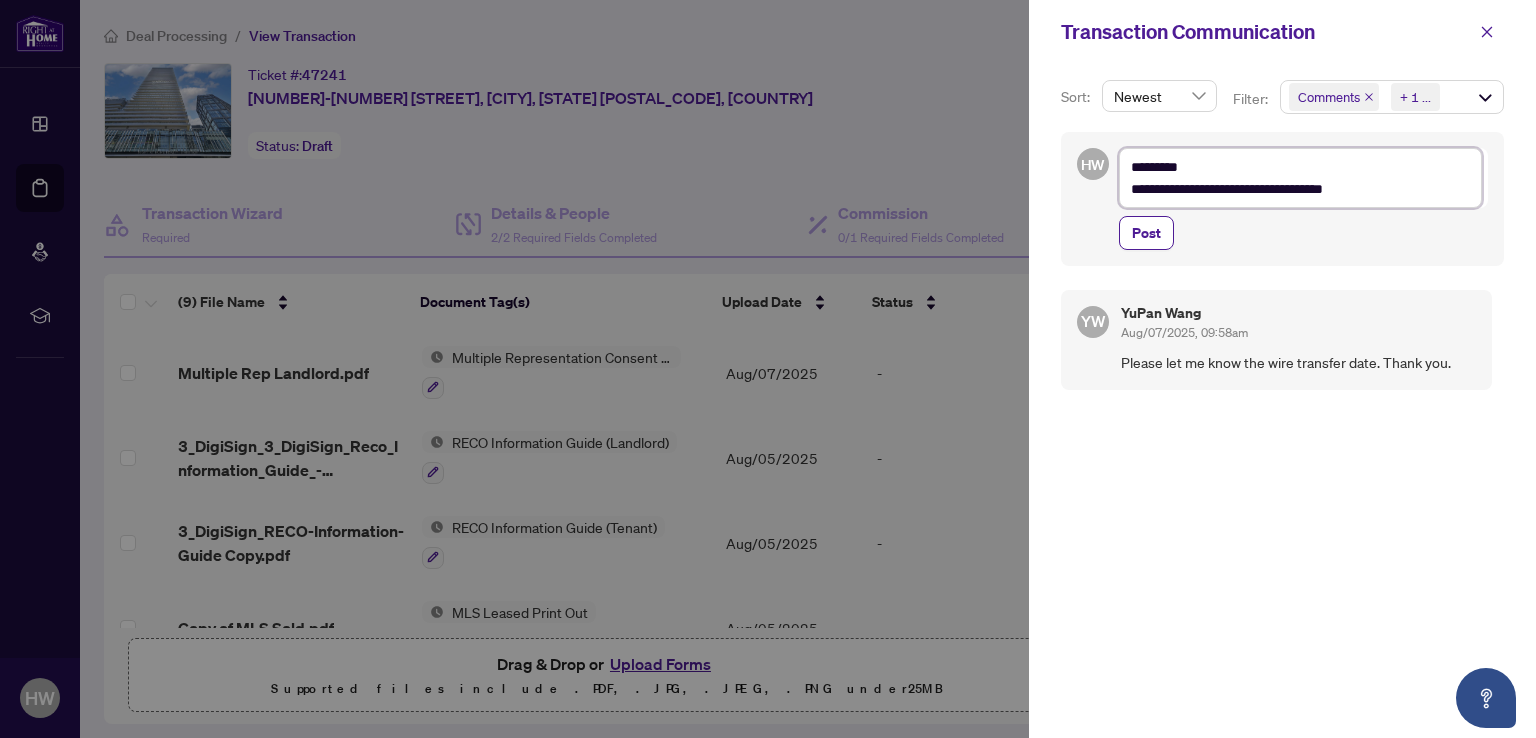 type on "**********" 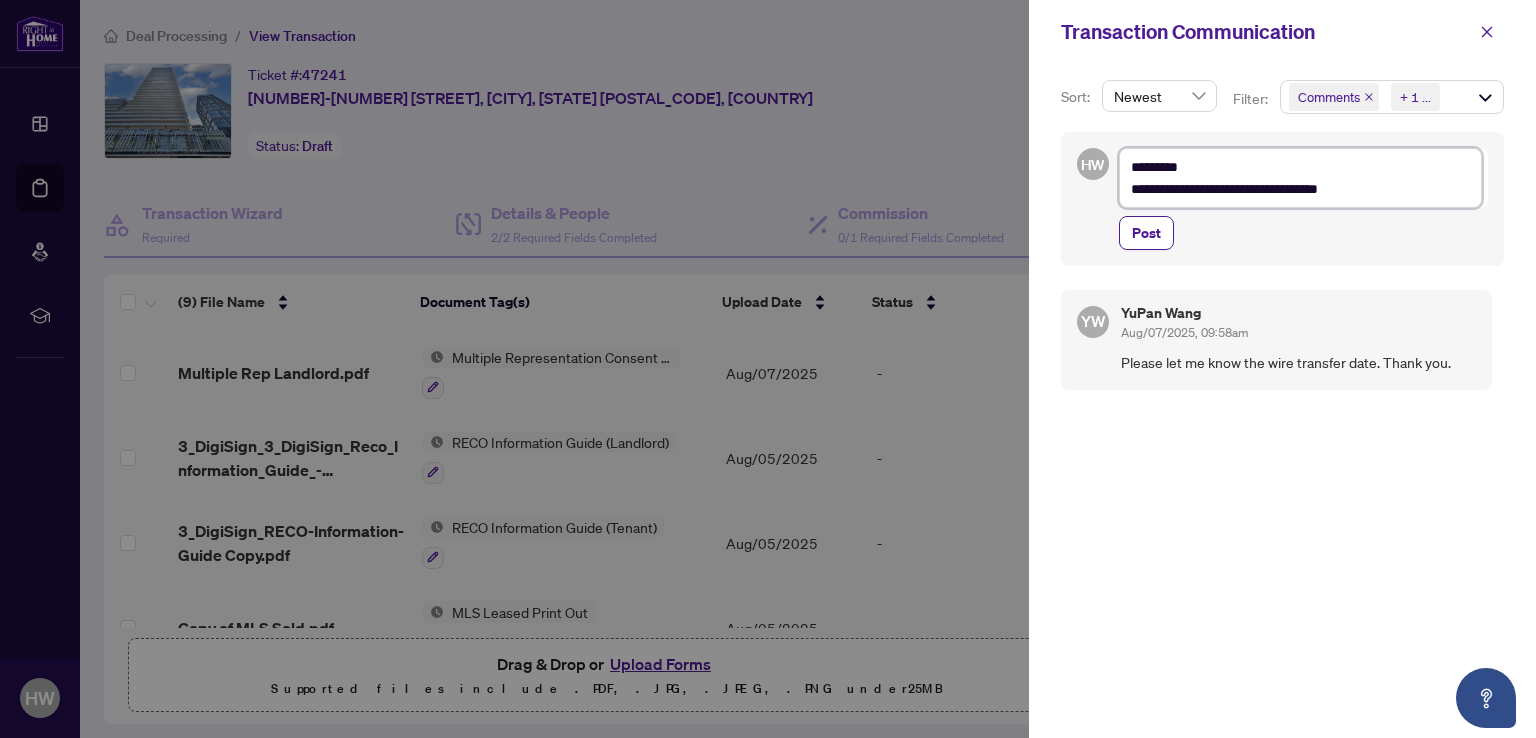 type on "**********" 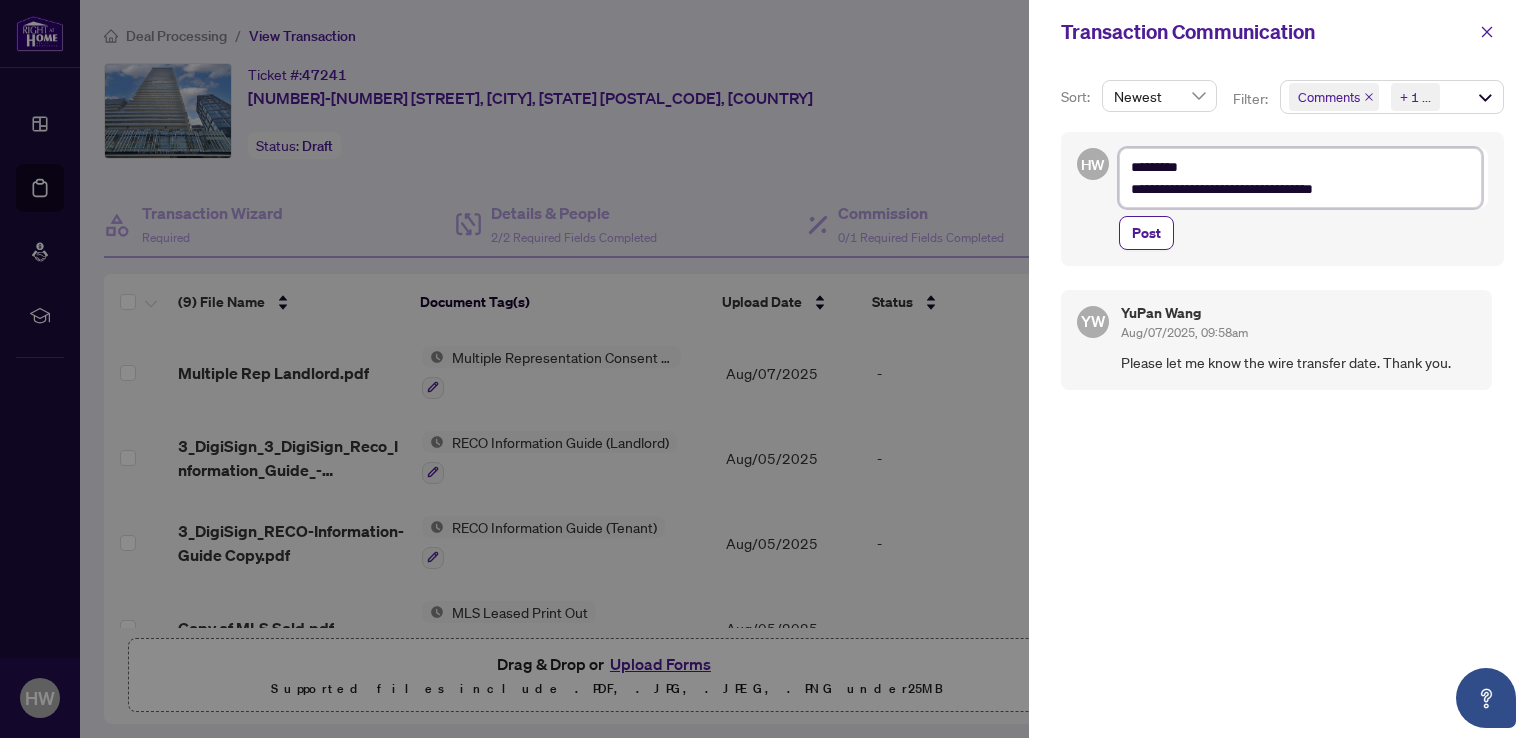 type on "**********" 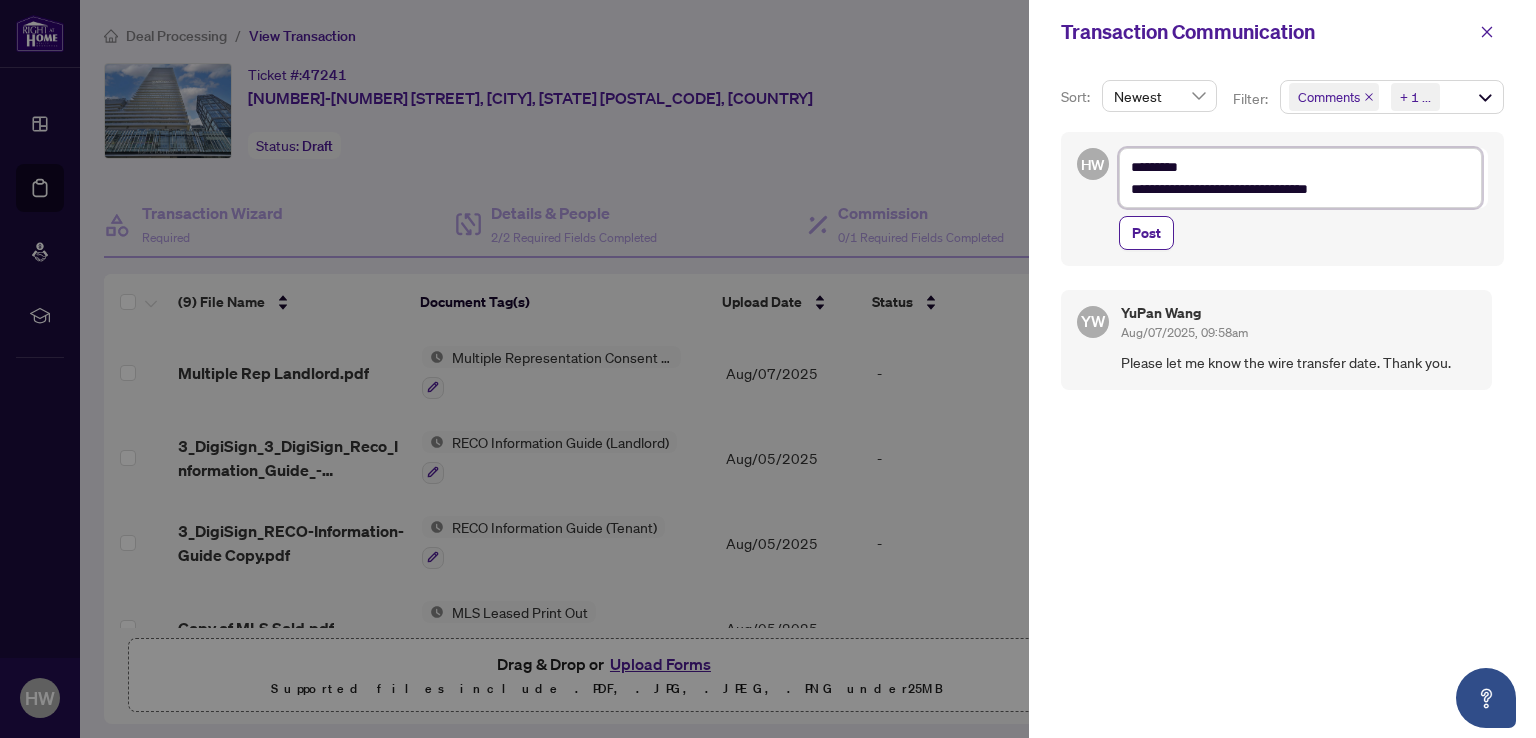type on "**********" 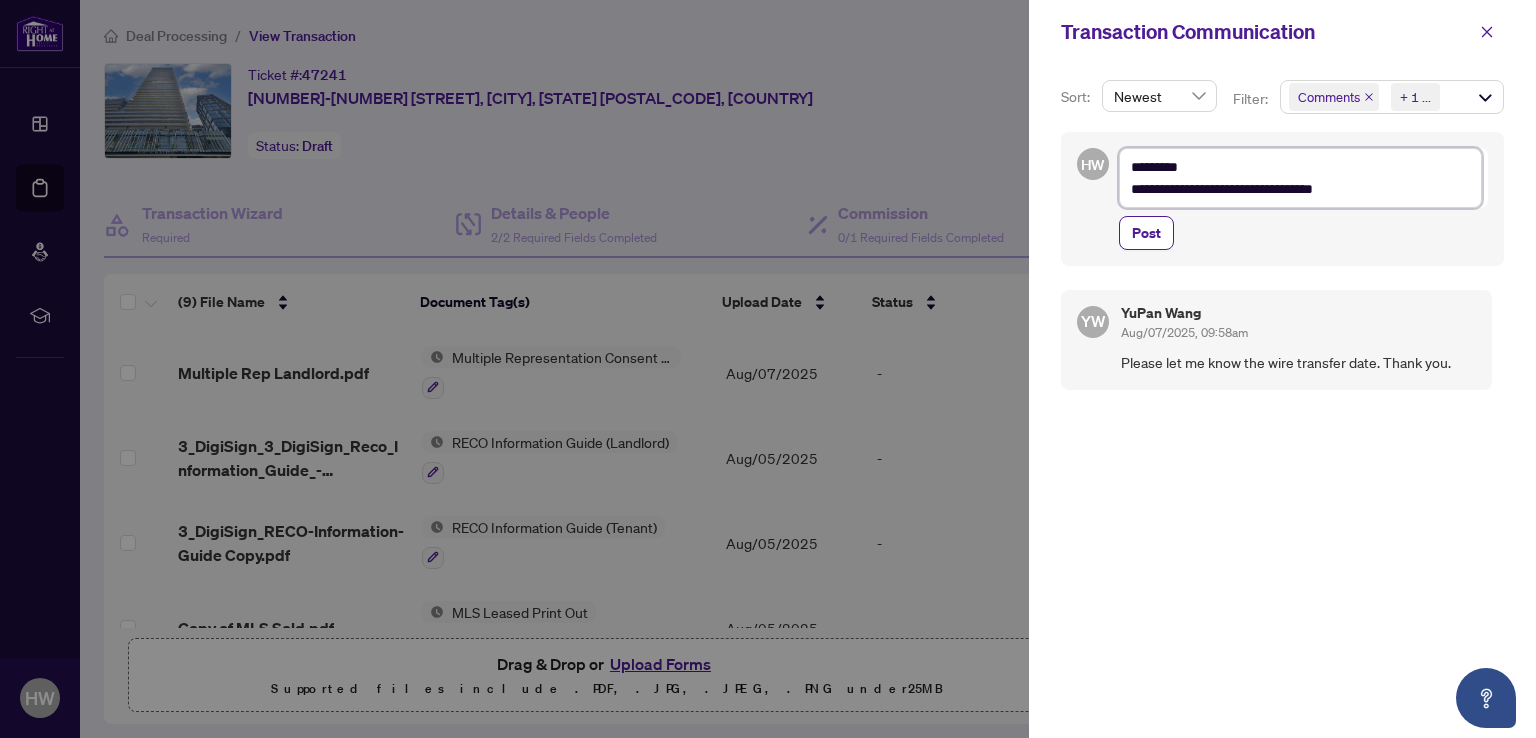 type on "**********" 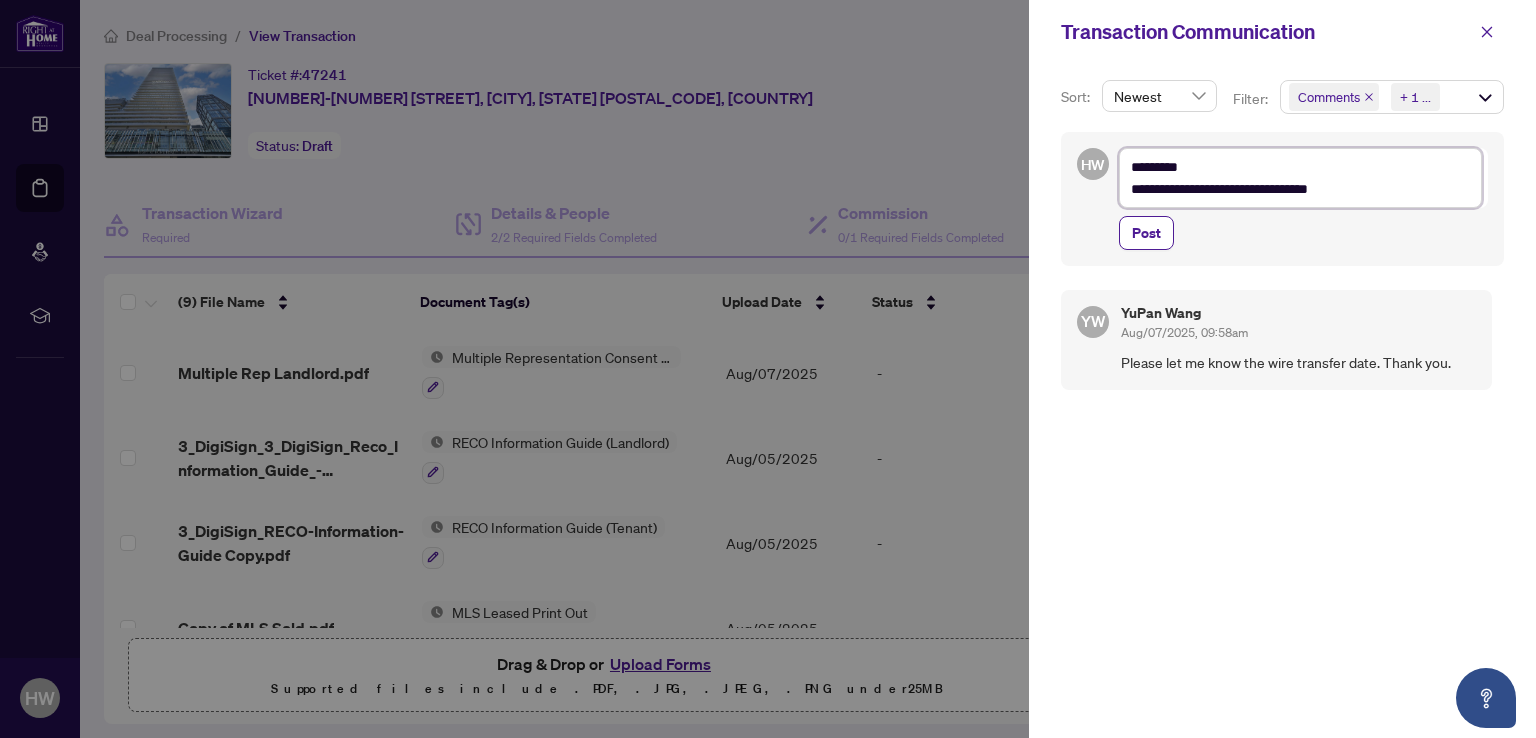 type on "**********" 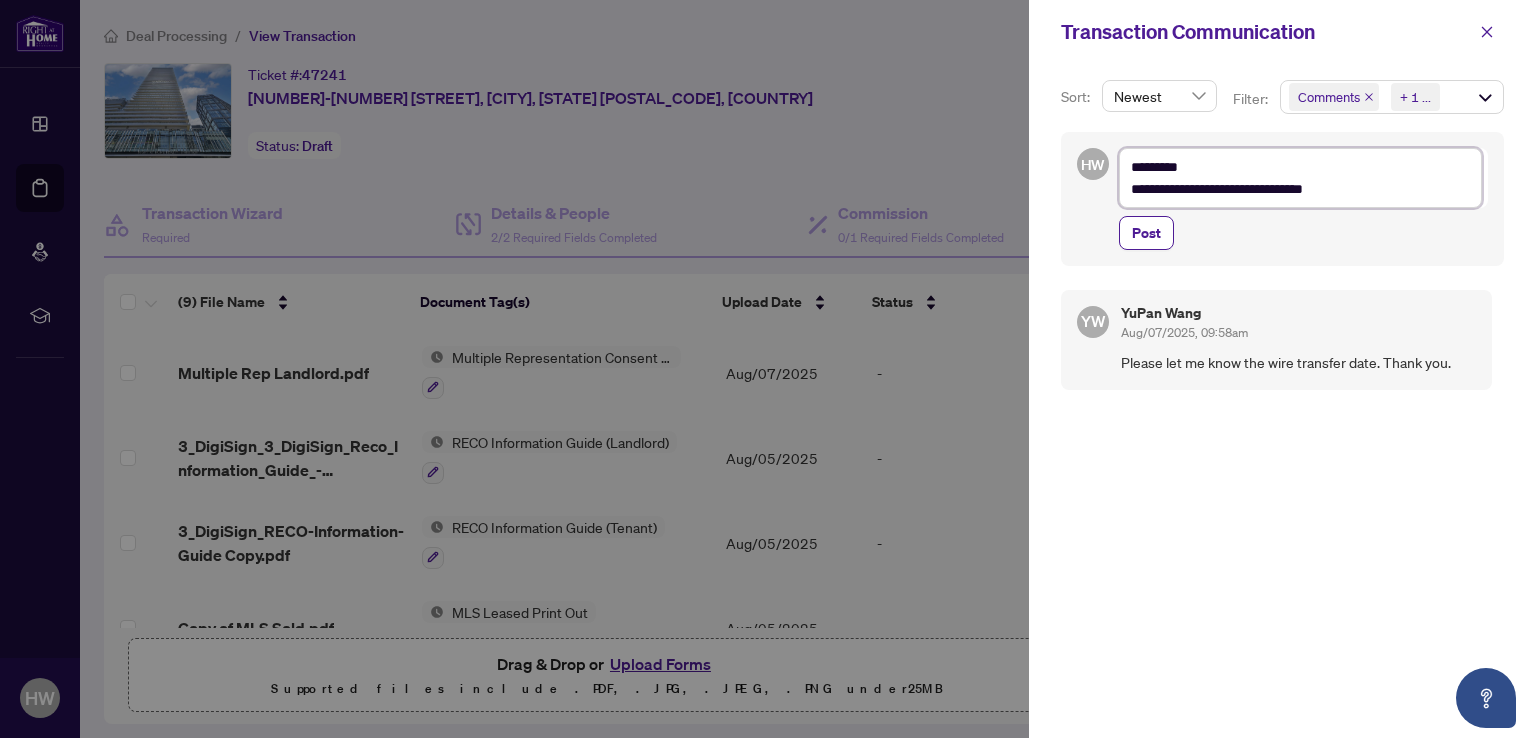 type on "**********" 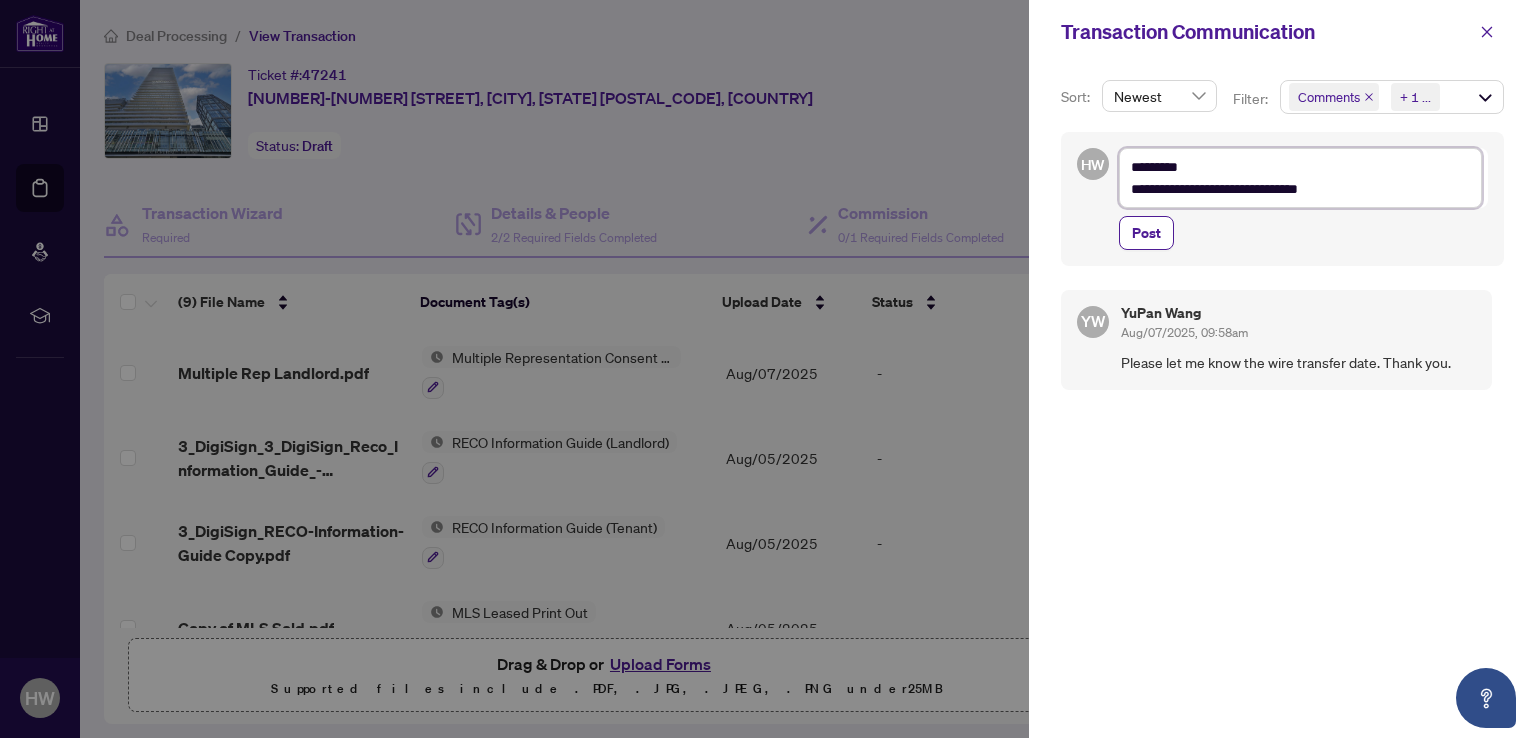 type on "**********" 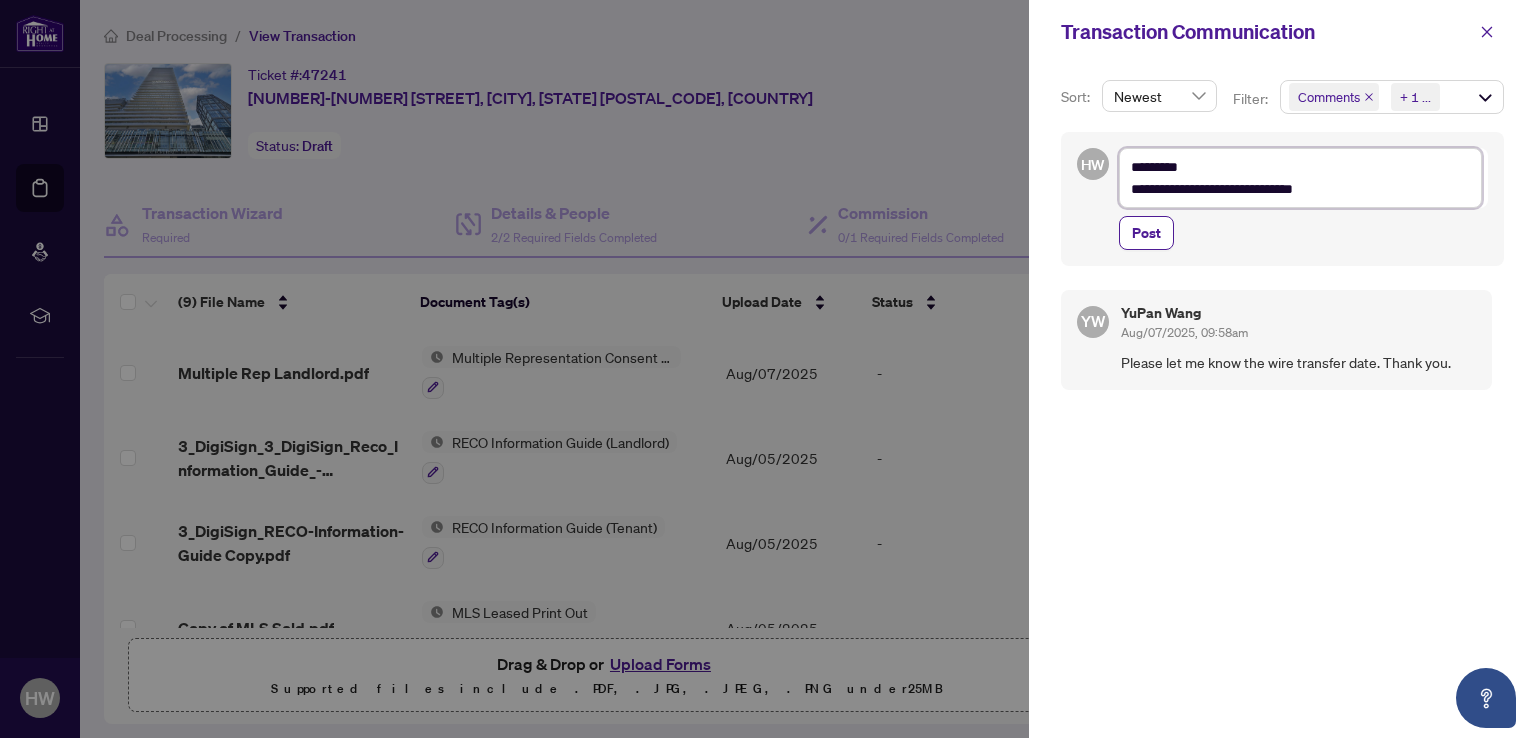 type on "**********" 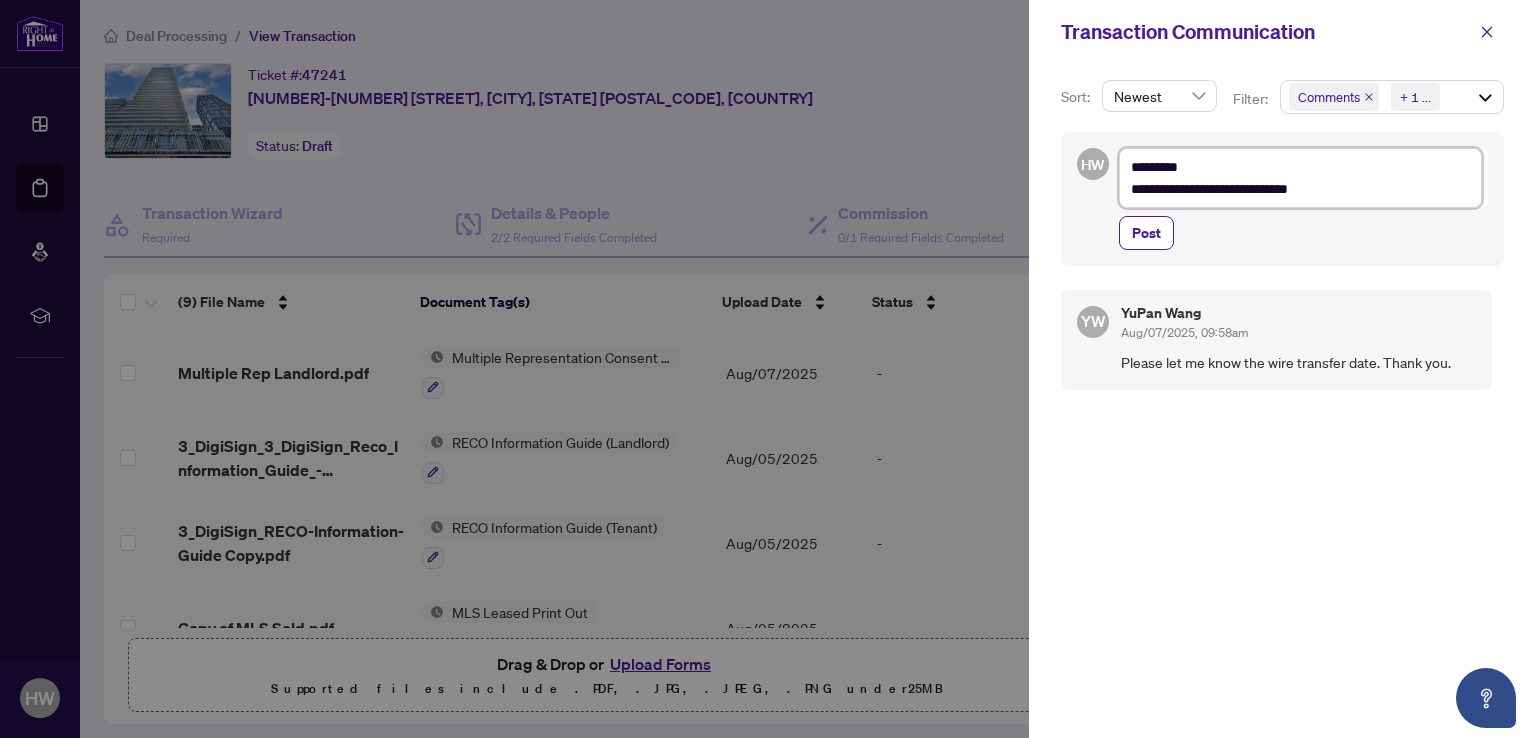 type on "**********" 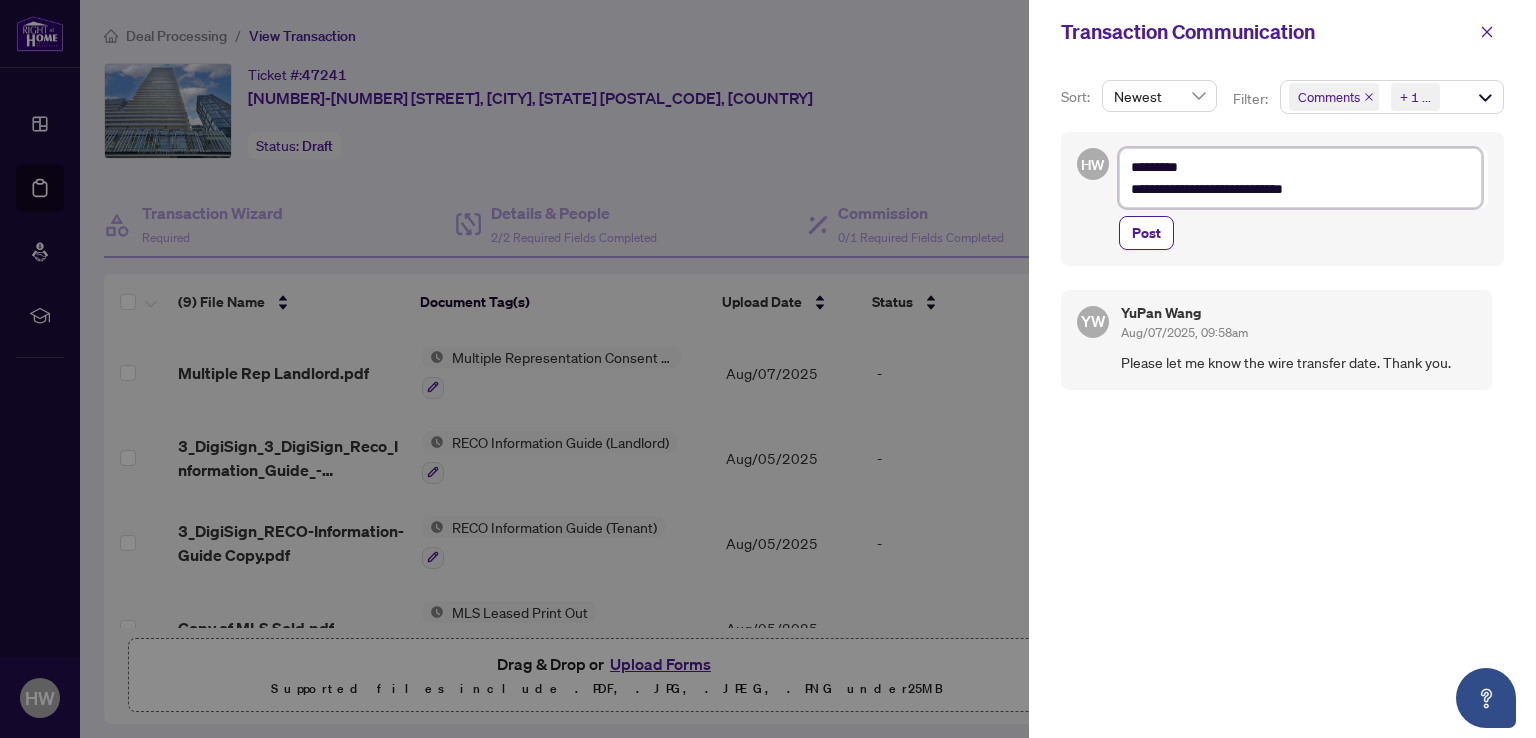 type on "**********" 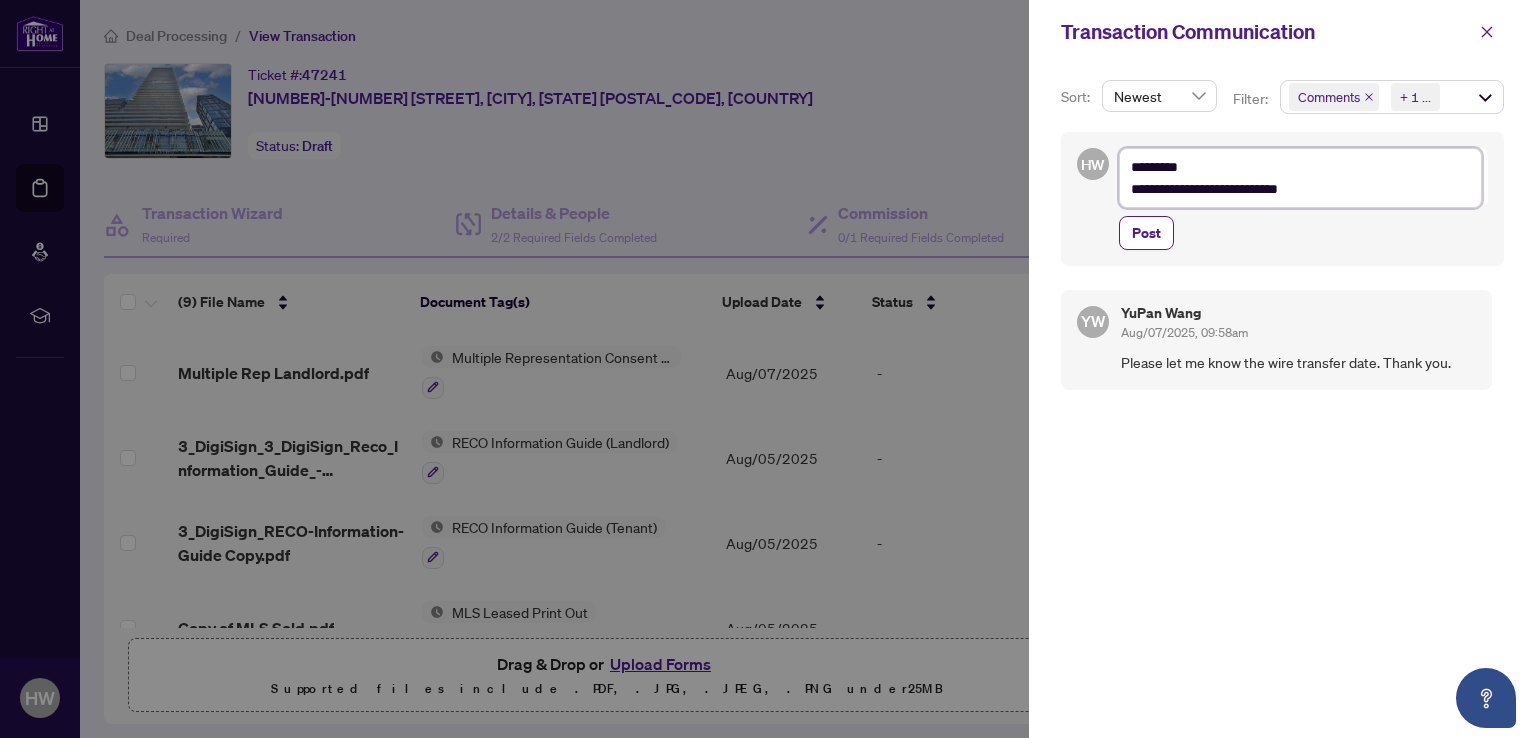 type on "**********" 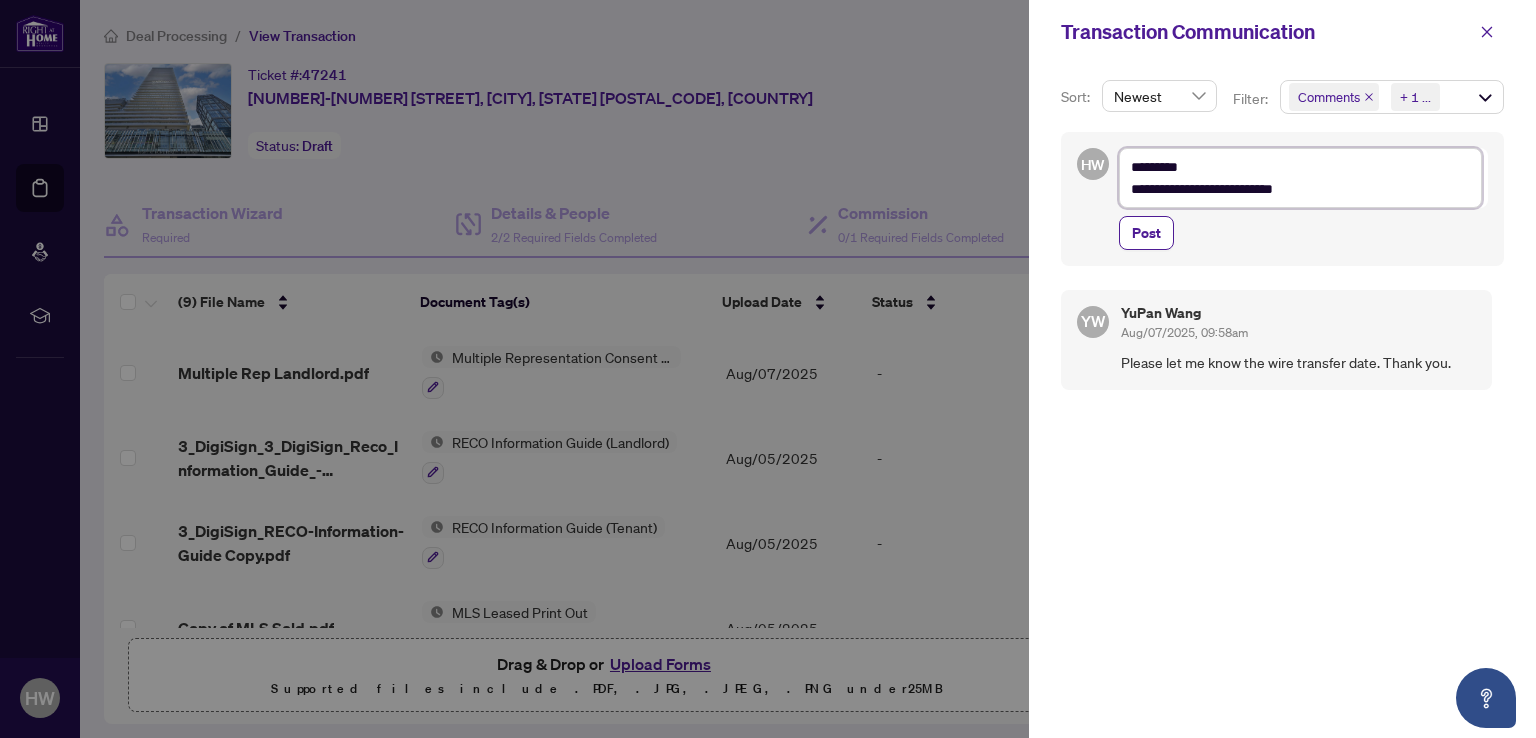 type on "**********" 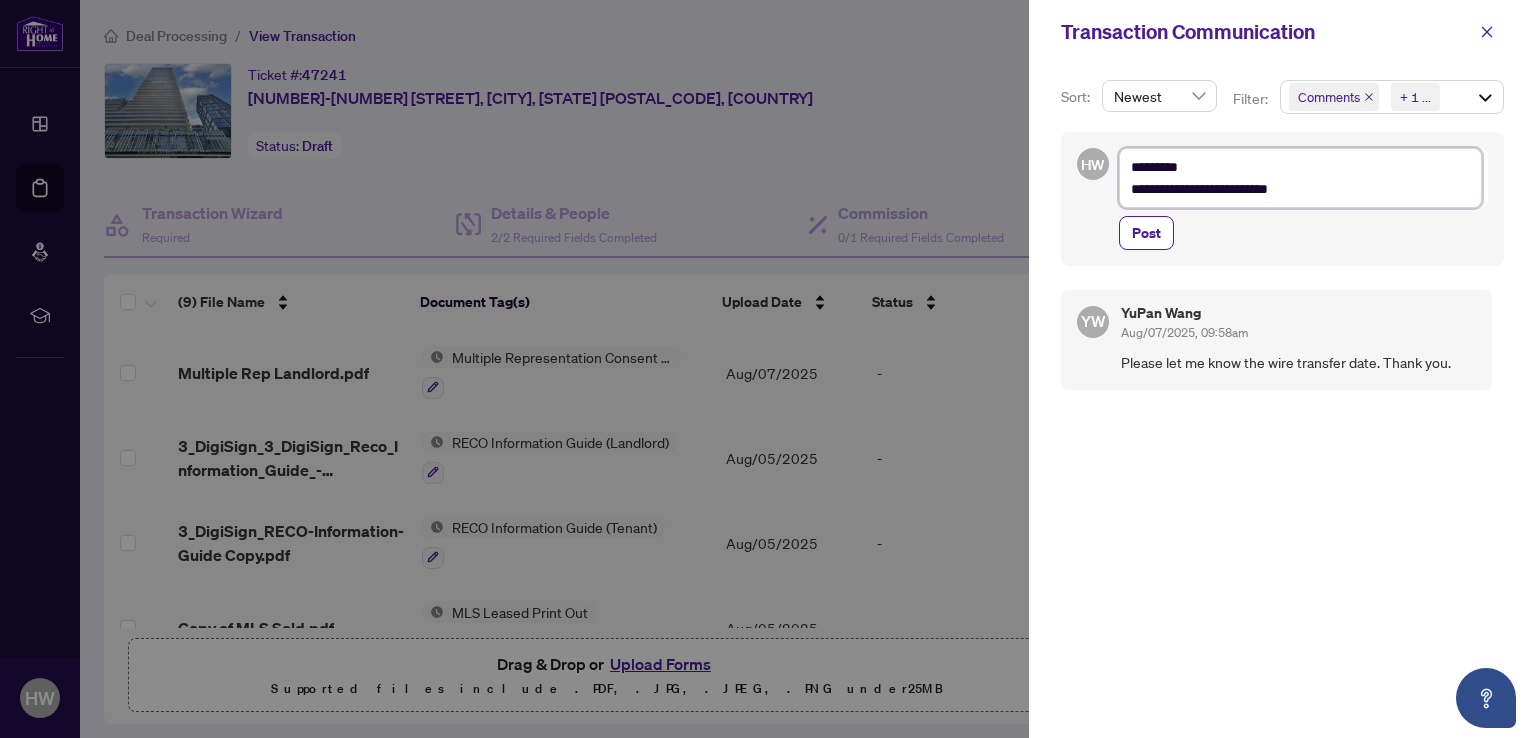 type on "**********" 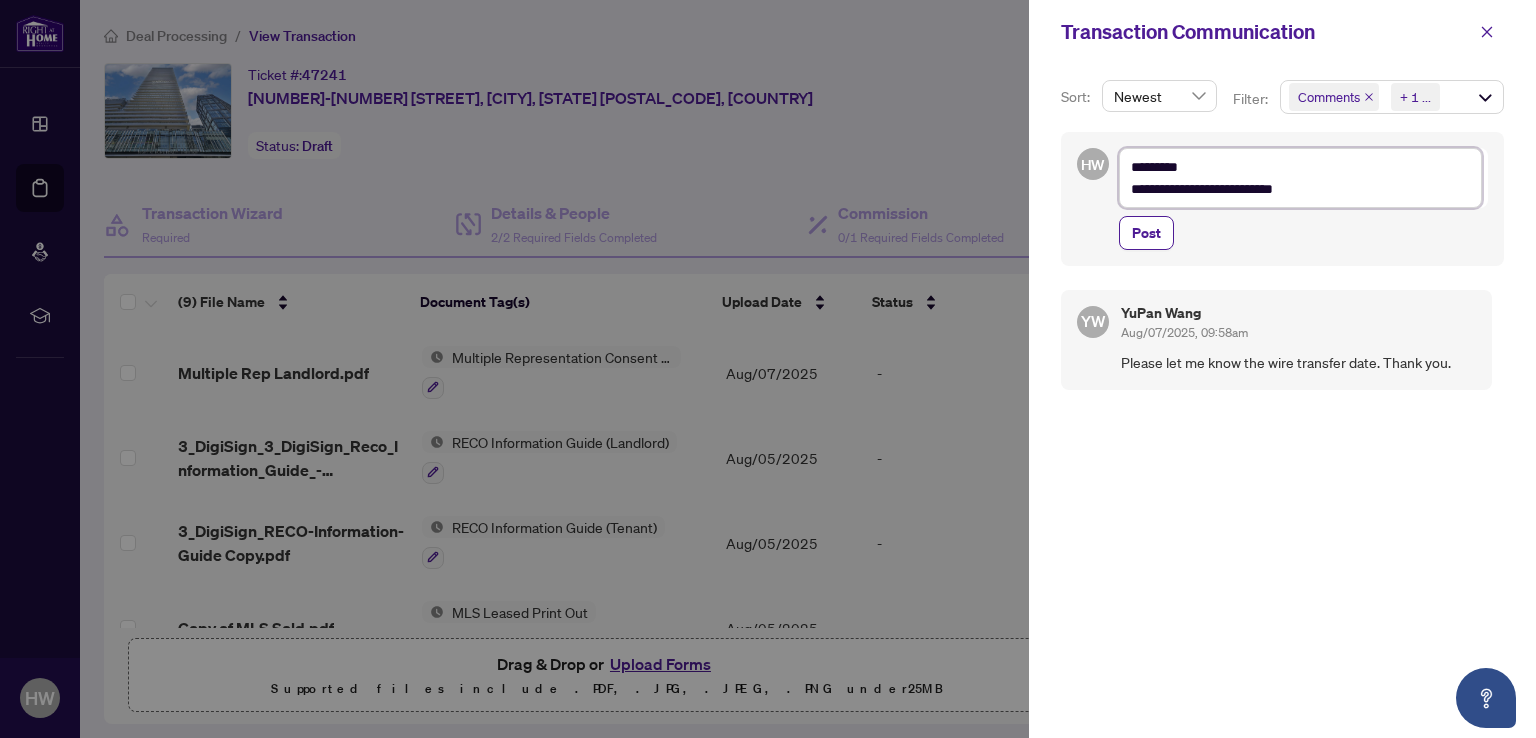 type on "**********" 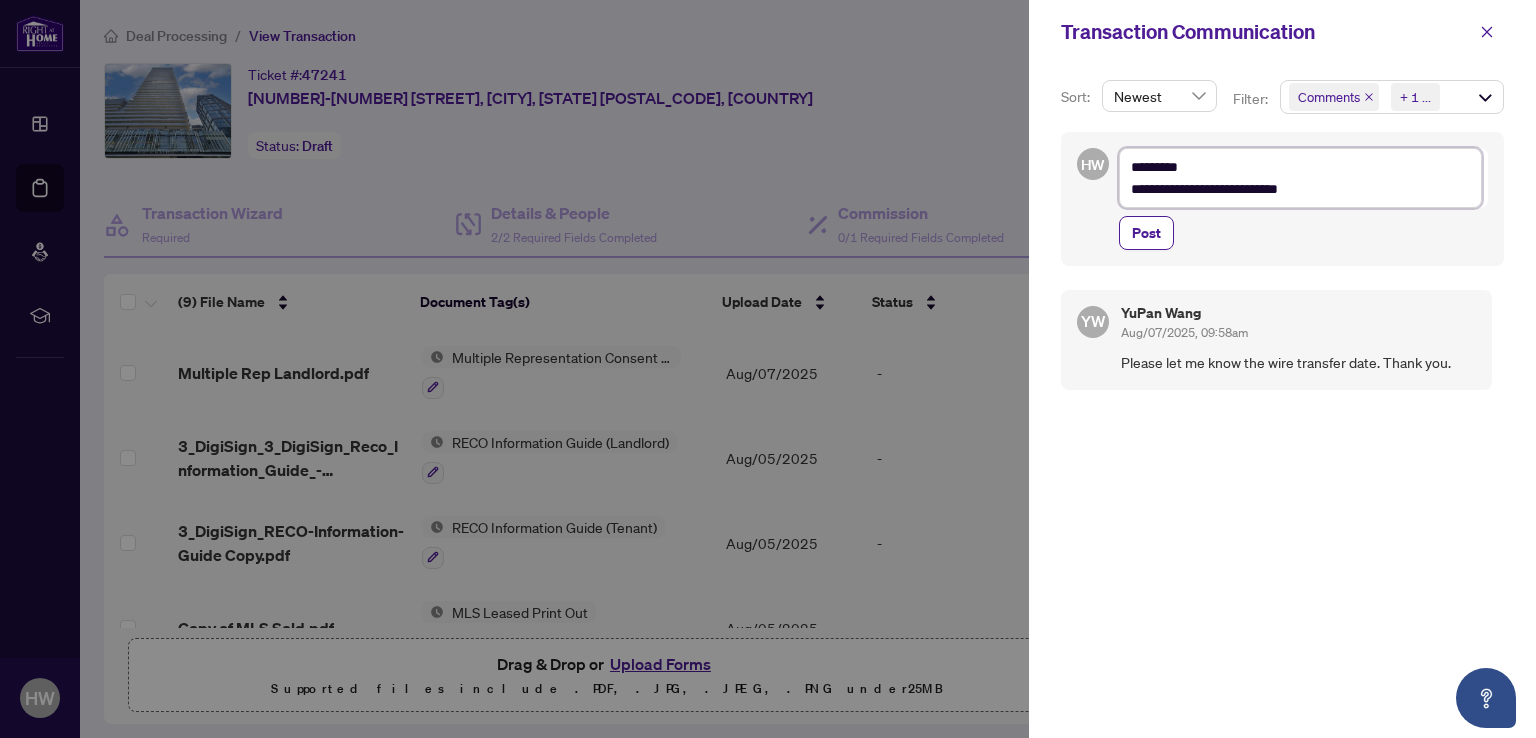 type 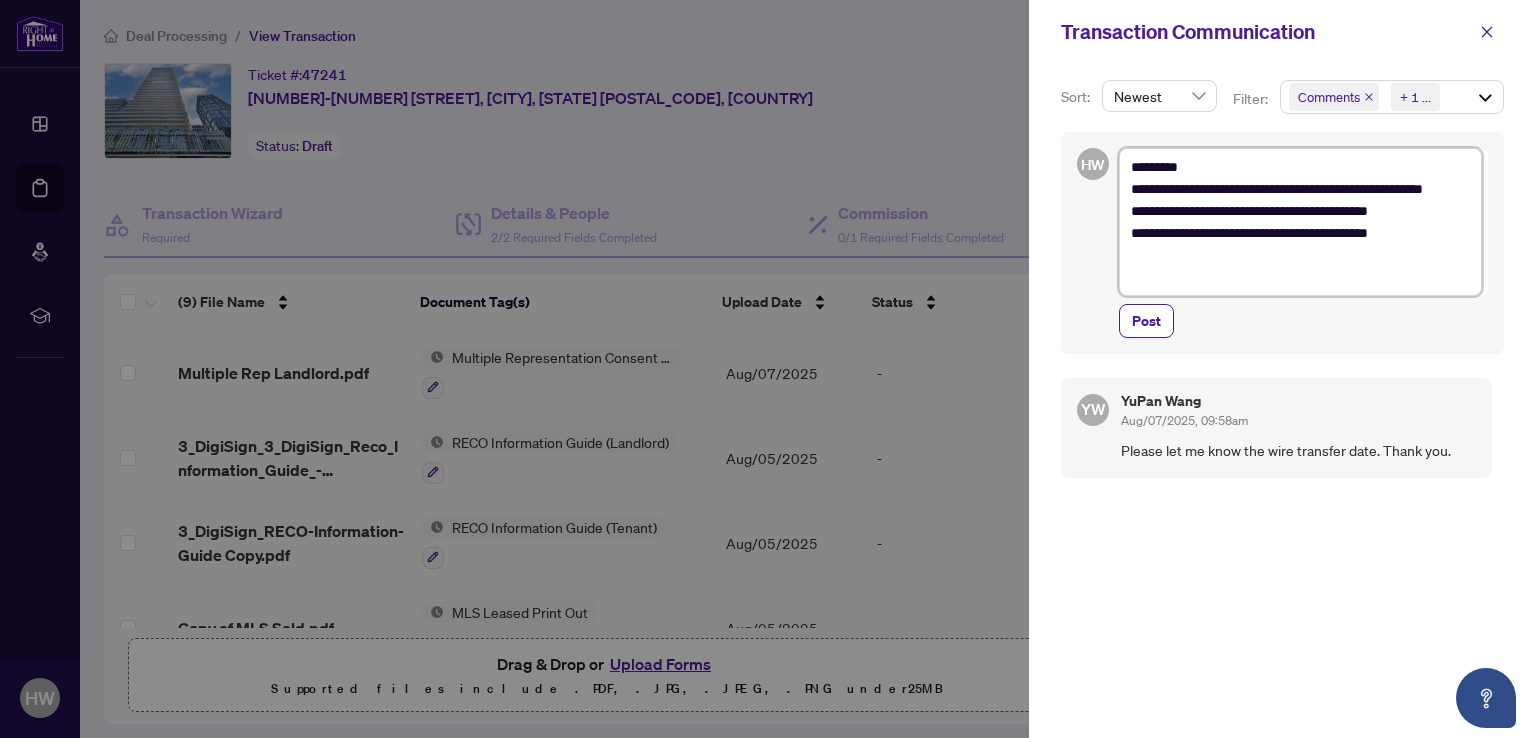 click on "**********" at bounding box center (1300, 222) 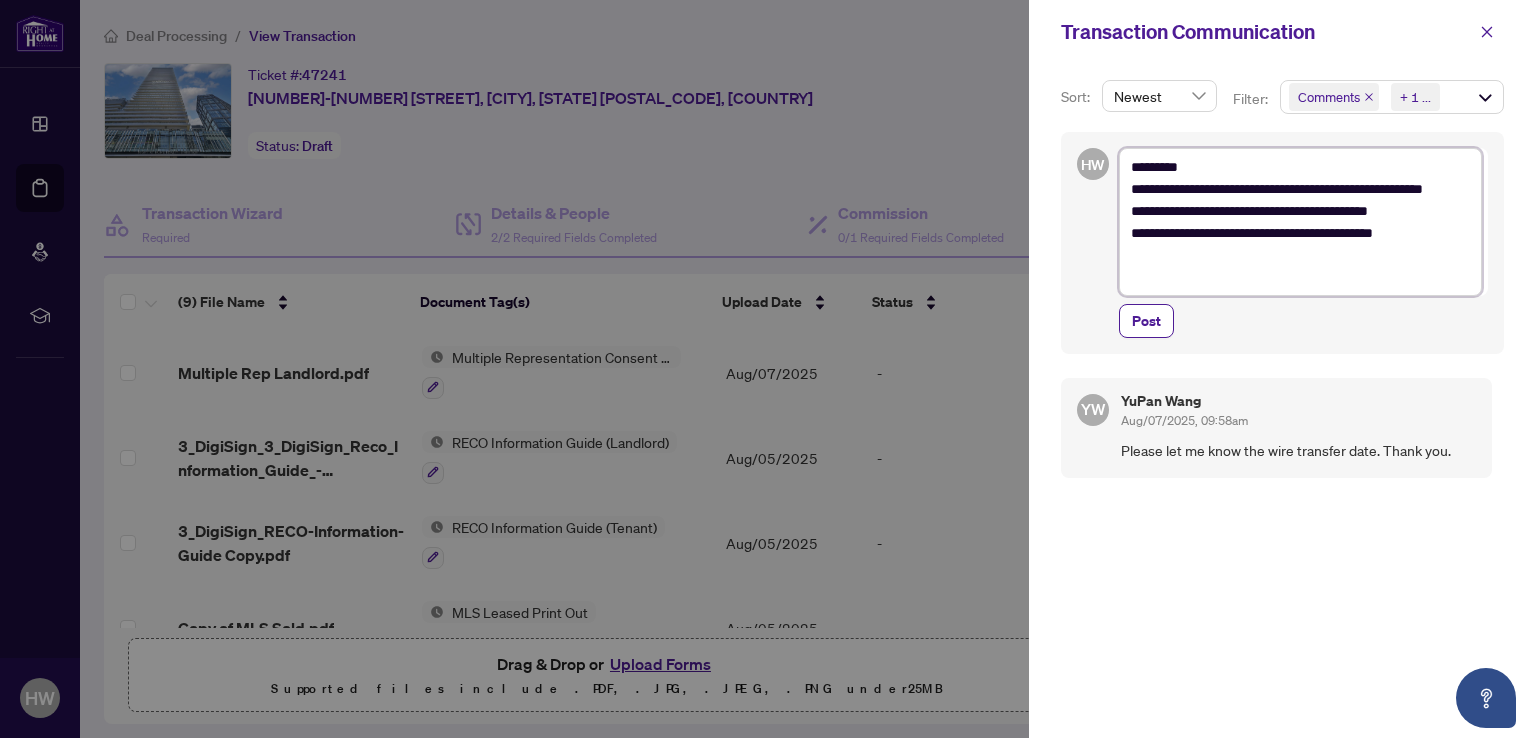 click on "**********" at bounding box center [1300, 222] 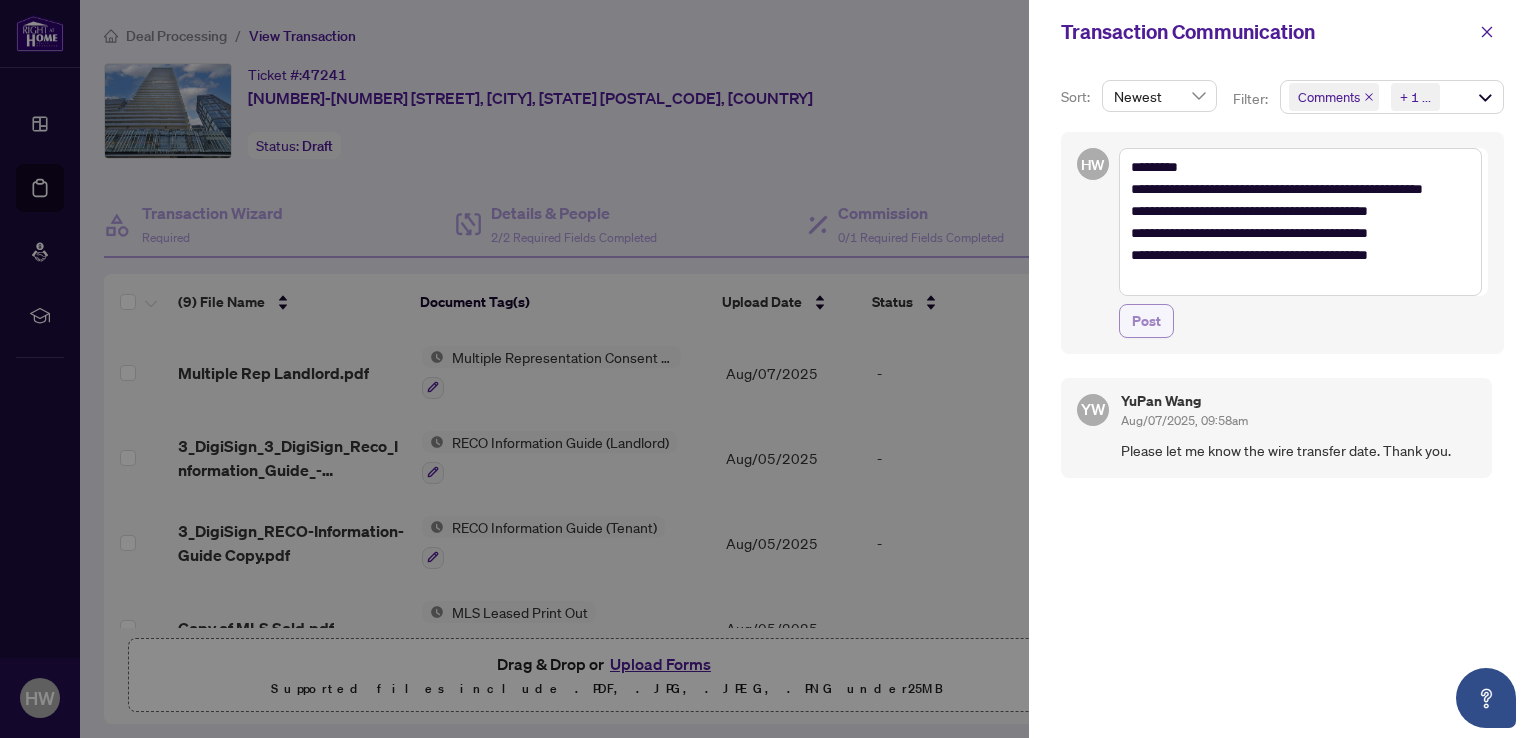 click on "Post" at bounding box center (1146, 321) 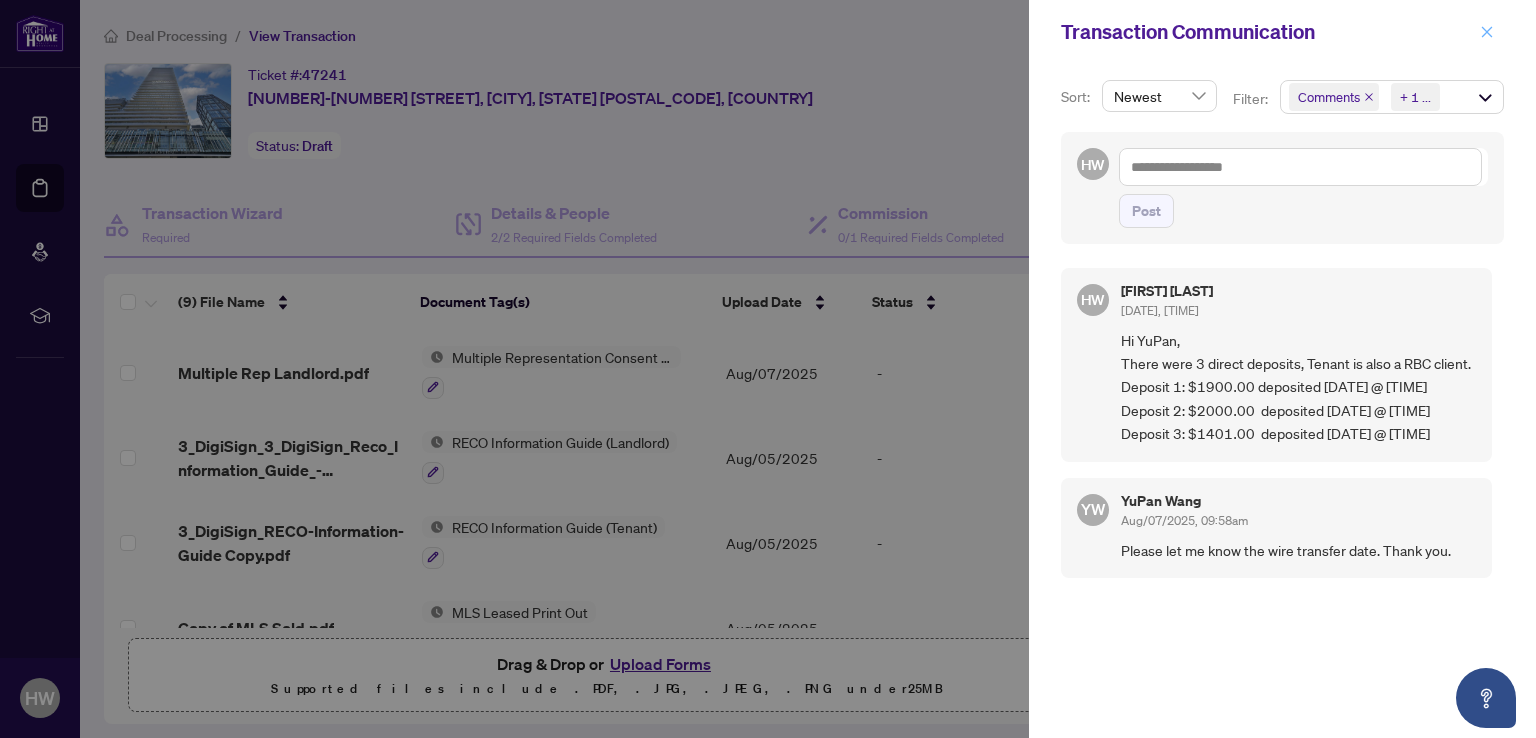 click 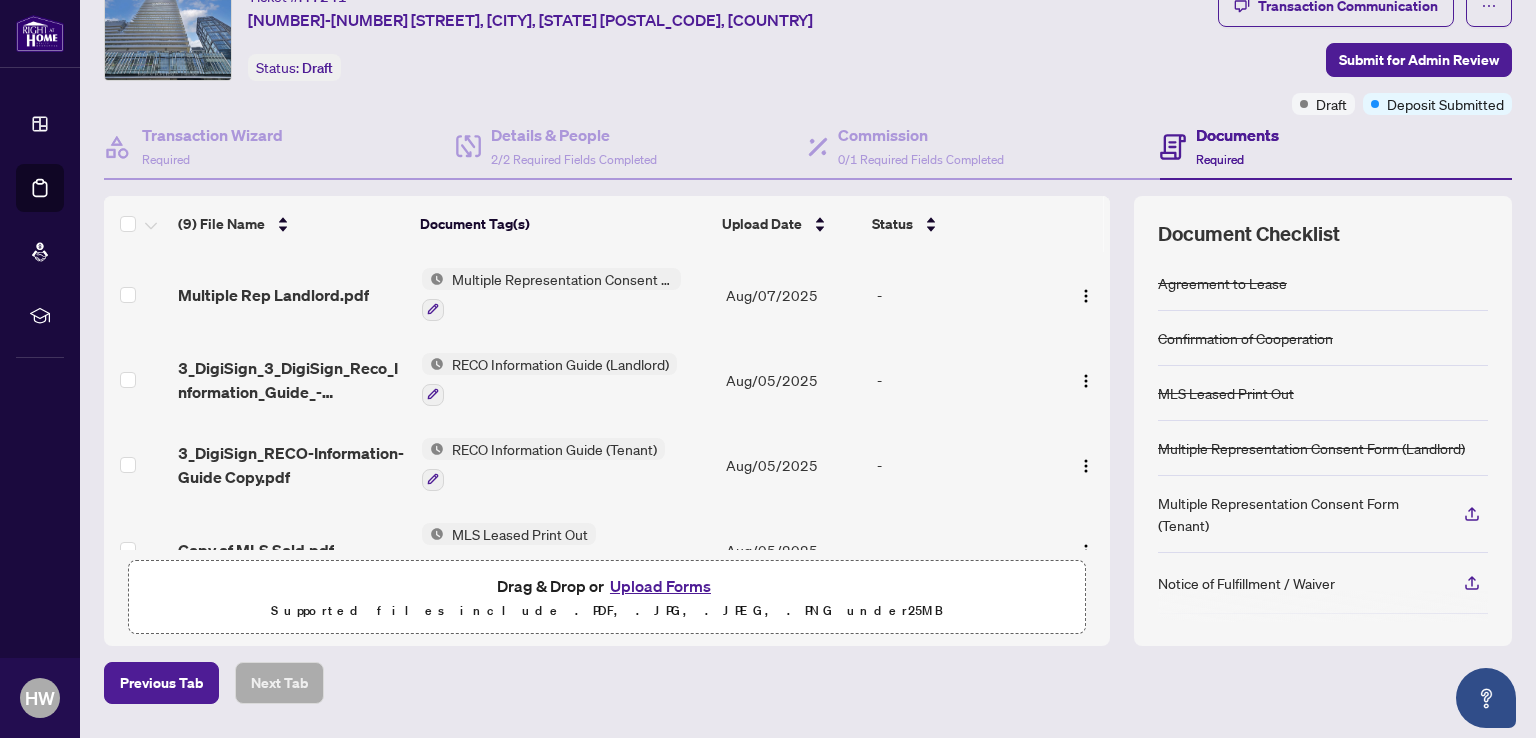 scroll, scrollTop: 135, scrollLeft: 0, axis: vertical 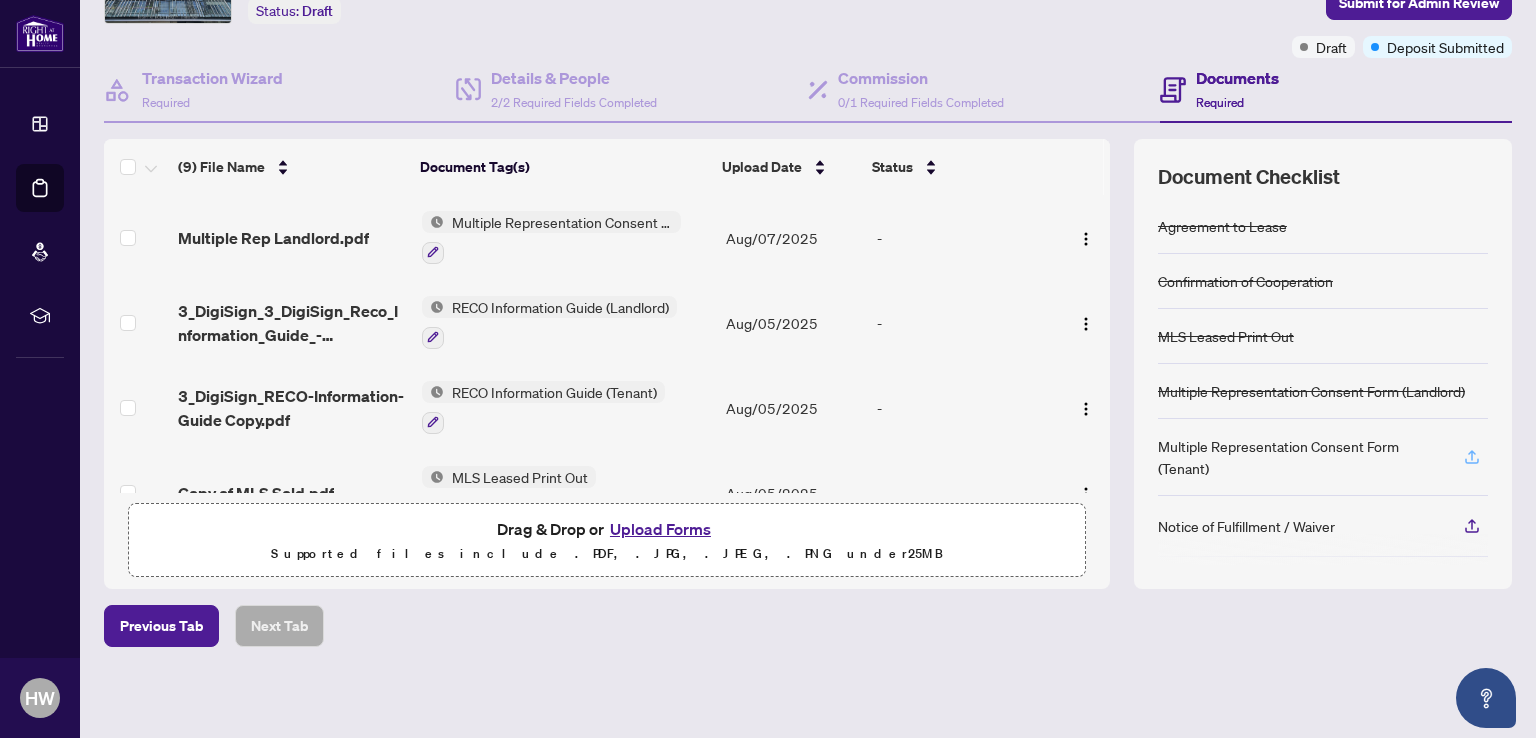 click 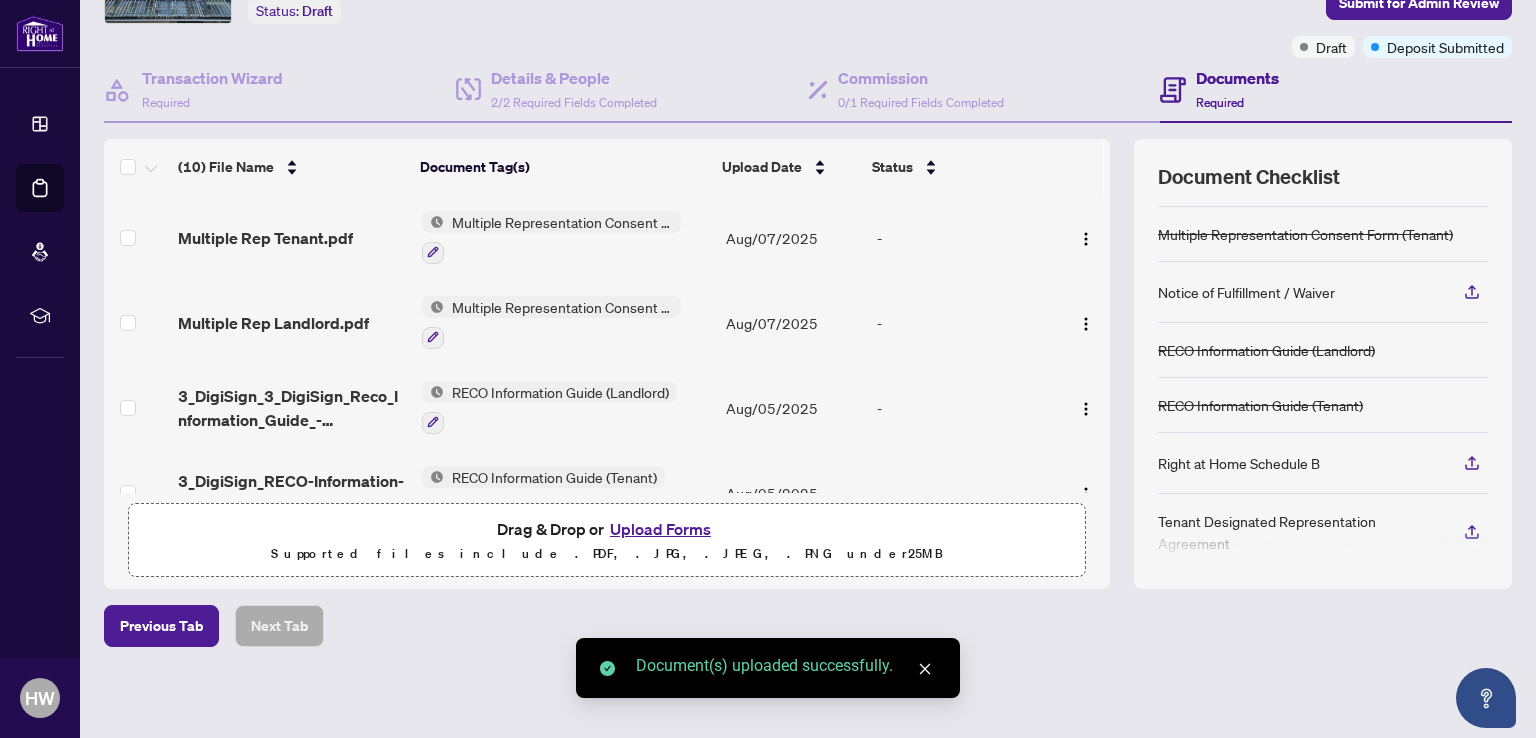 scroll, scrollTop: 222, scrollLeft: 0, axis: vertical 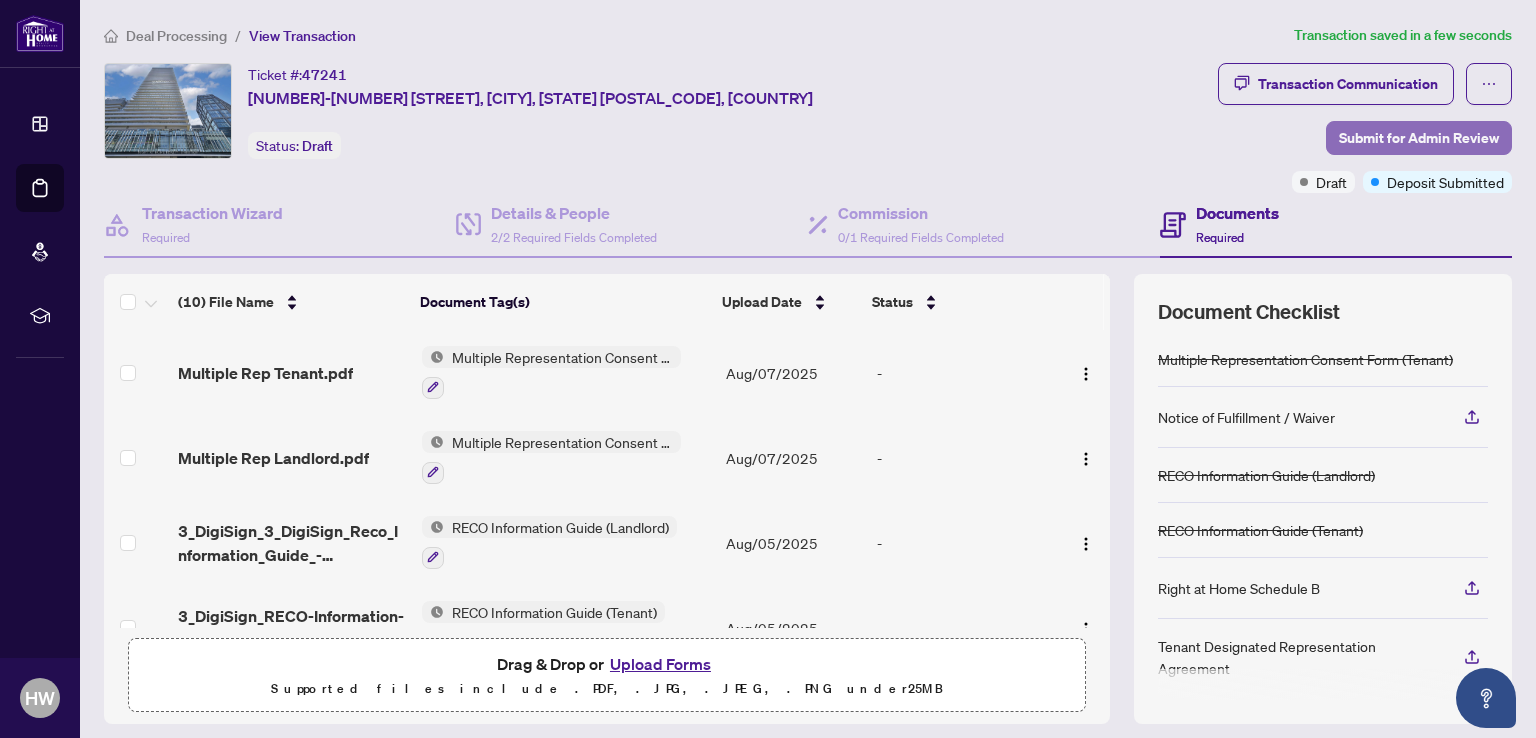 click on "Submit for Admin Review" at bounding box center [1419, 138] 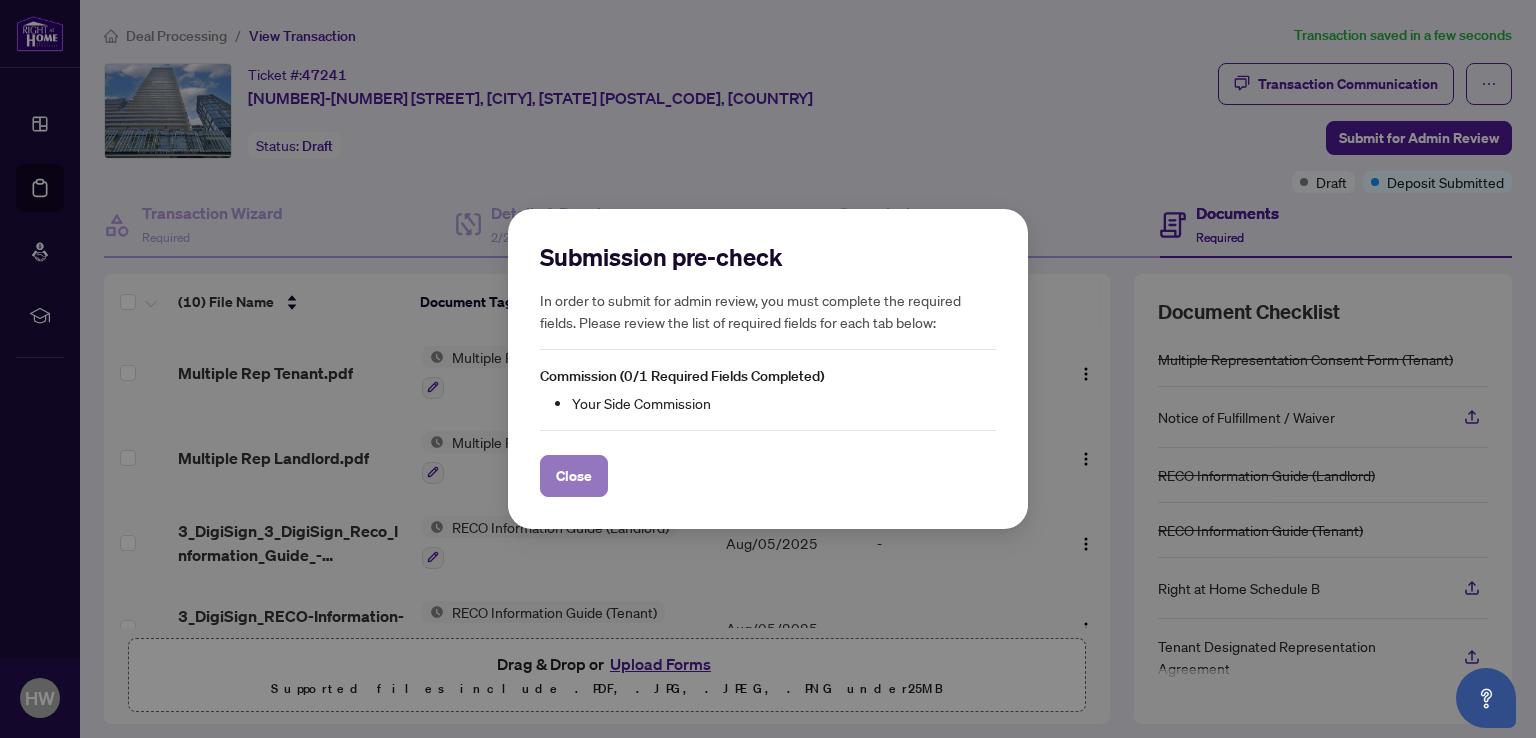 click on "Close" at bounding box center (574, 476) 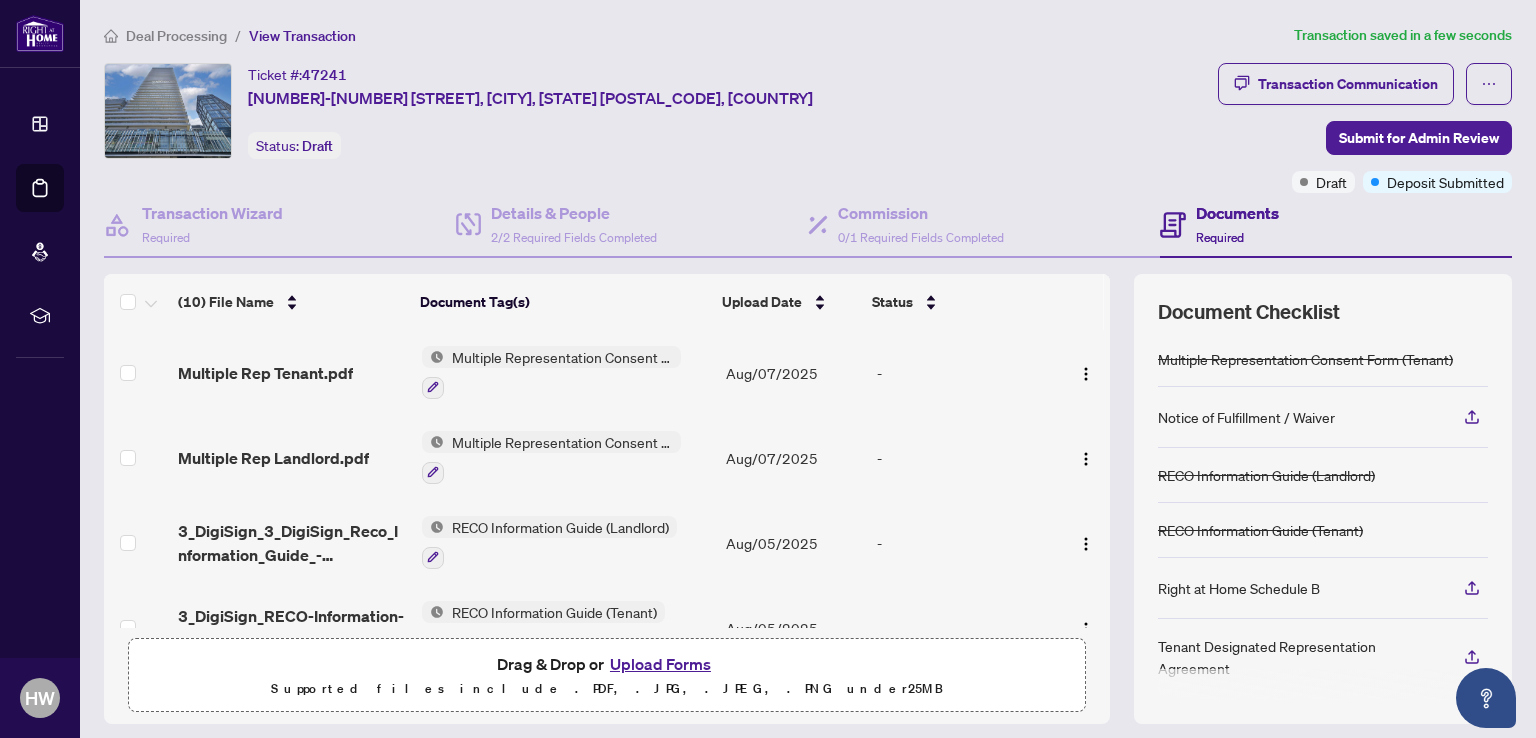 scroll, scrollTop: 200, scrollLeft: 0, axis: vertical 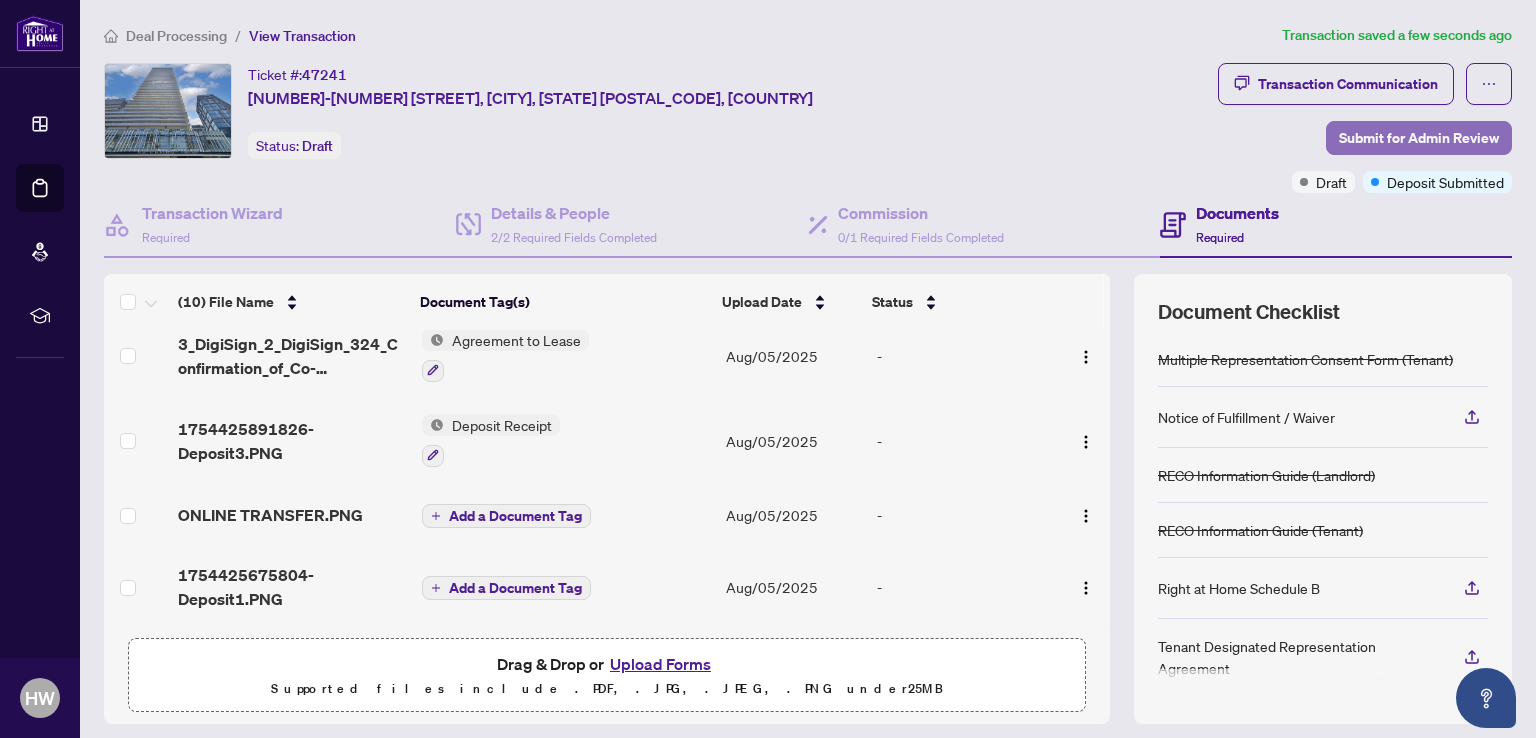 click on "Submit for Admin Review" at bounding box center (1419, 138) 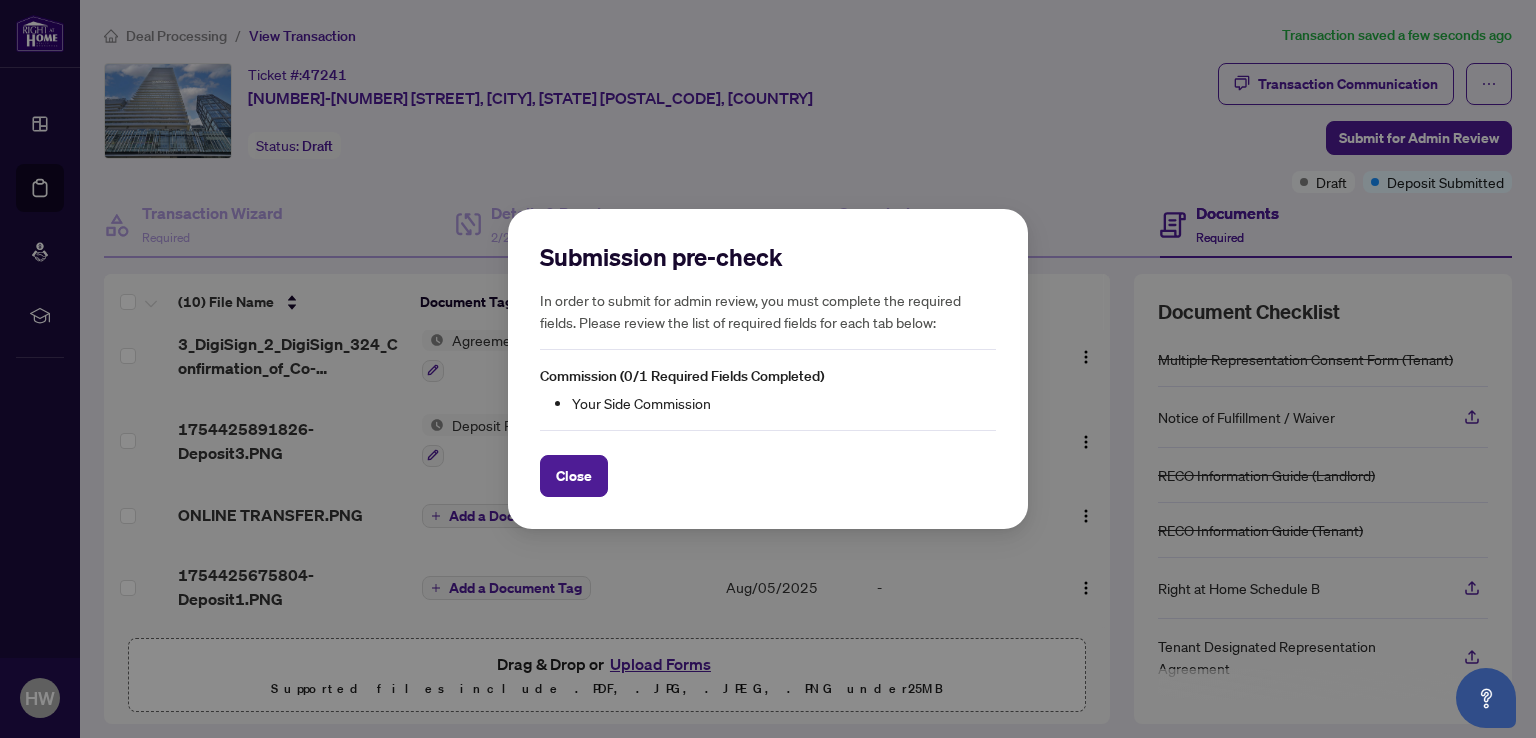 click on "Submission pre-check In order to submit for admin review, you must complete the required fields. Please review the list of required fields for each tab below:   Commission (0/1 Required Fields Completed) Your Side Commission Close Cancel OK" at bounding box center (768, 369) 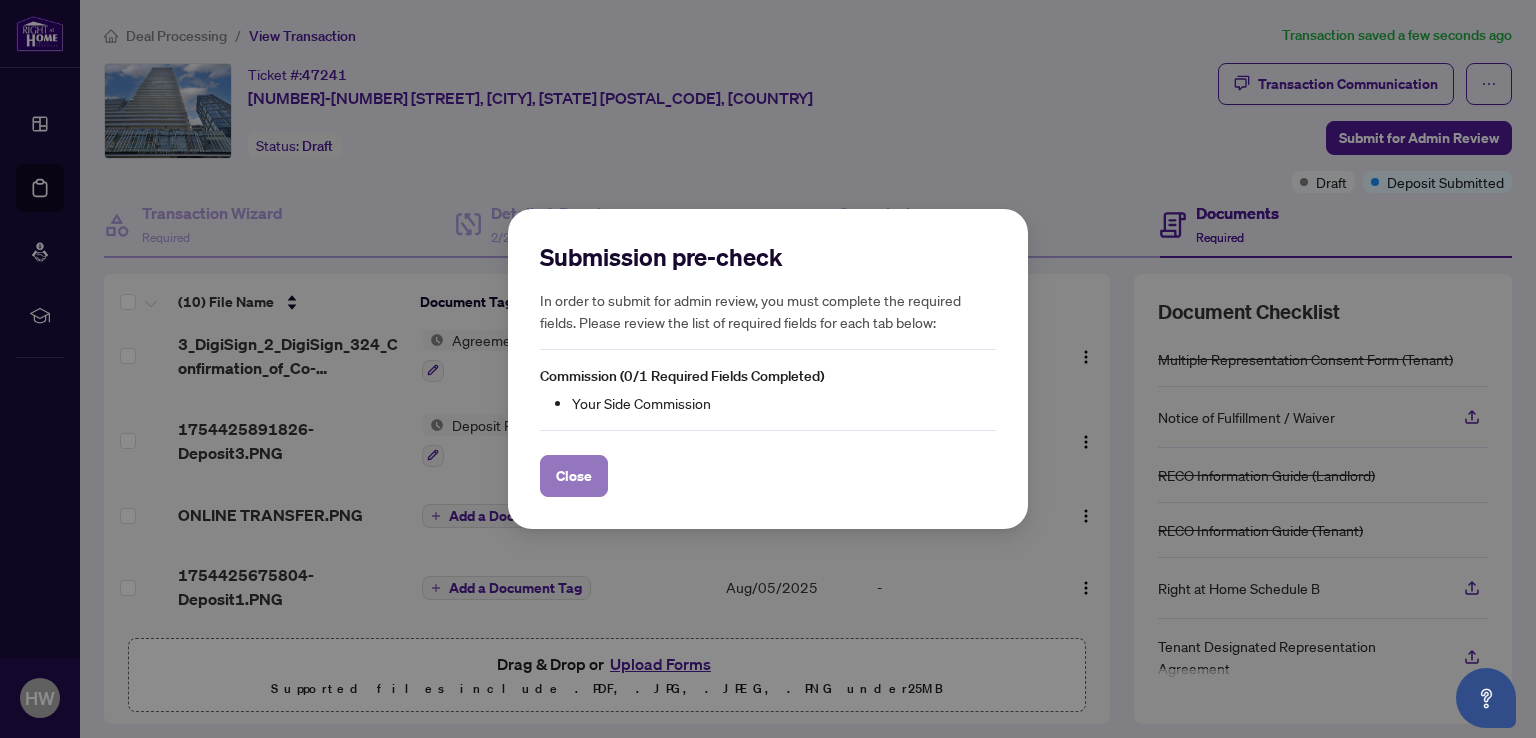 click on "Close" at bounding box center (574, 476) 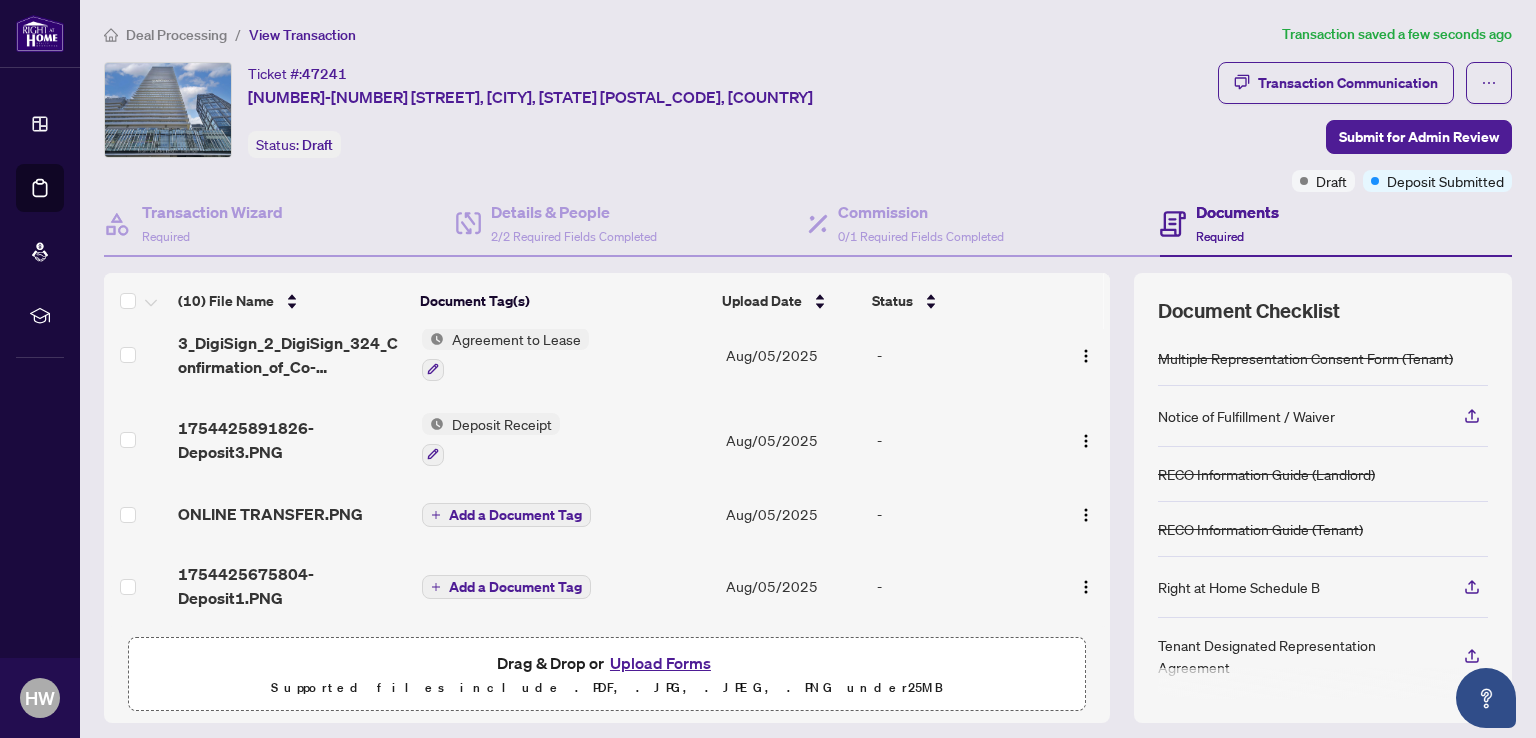 scroll, scrollTop: 0, scrollLeft: 0, axis: both 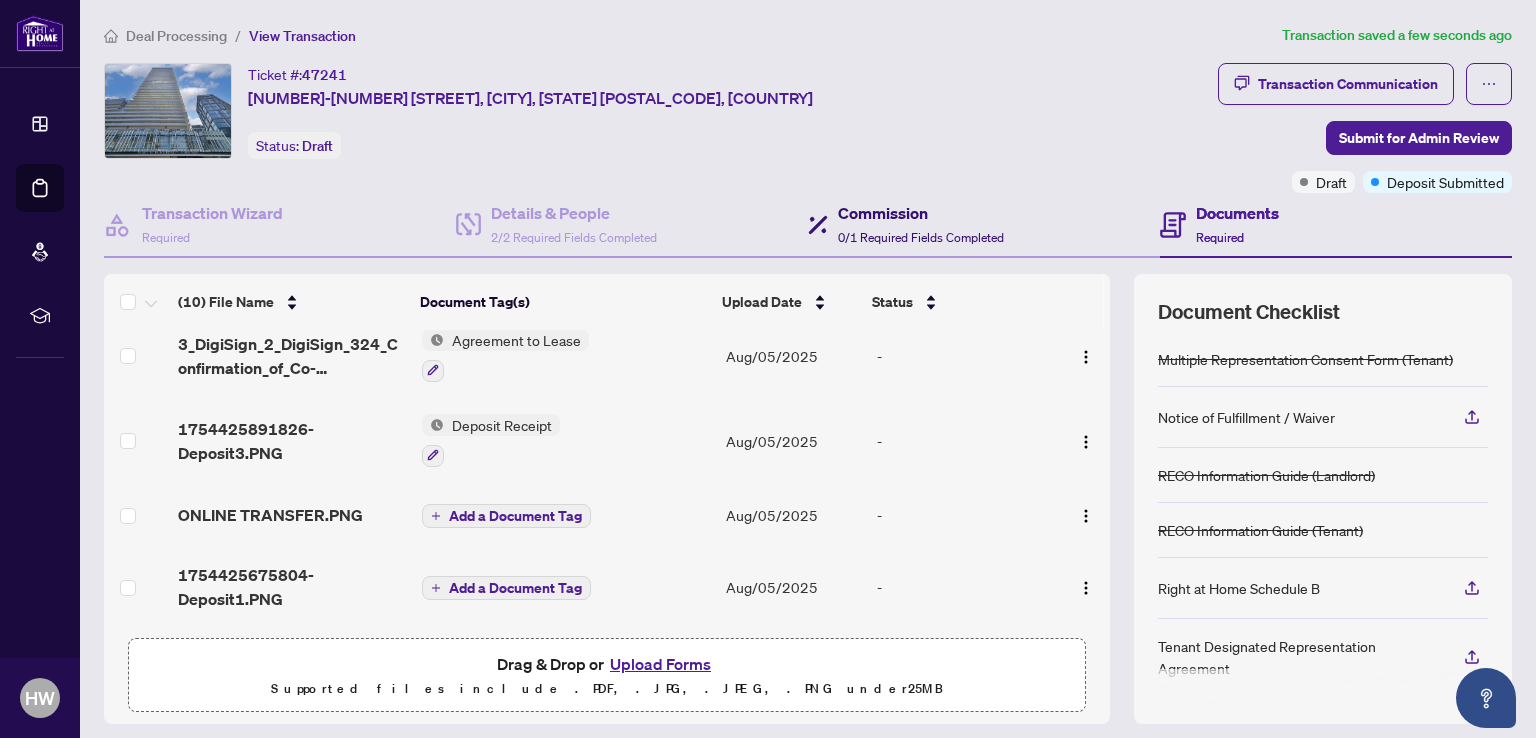 click on "0/1 Required Fields Completed" at bounding box center [921, 237] 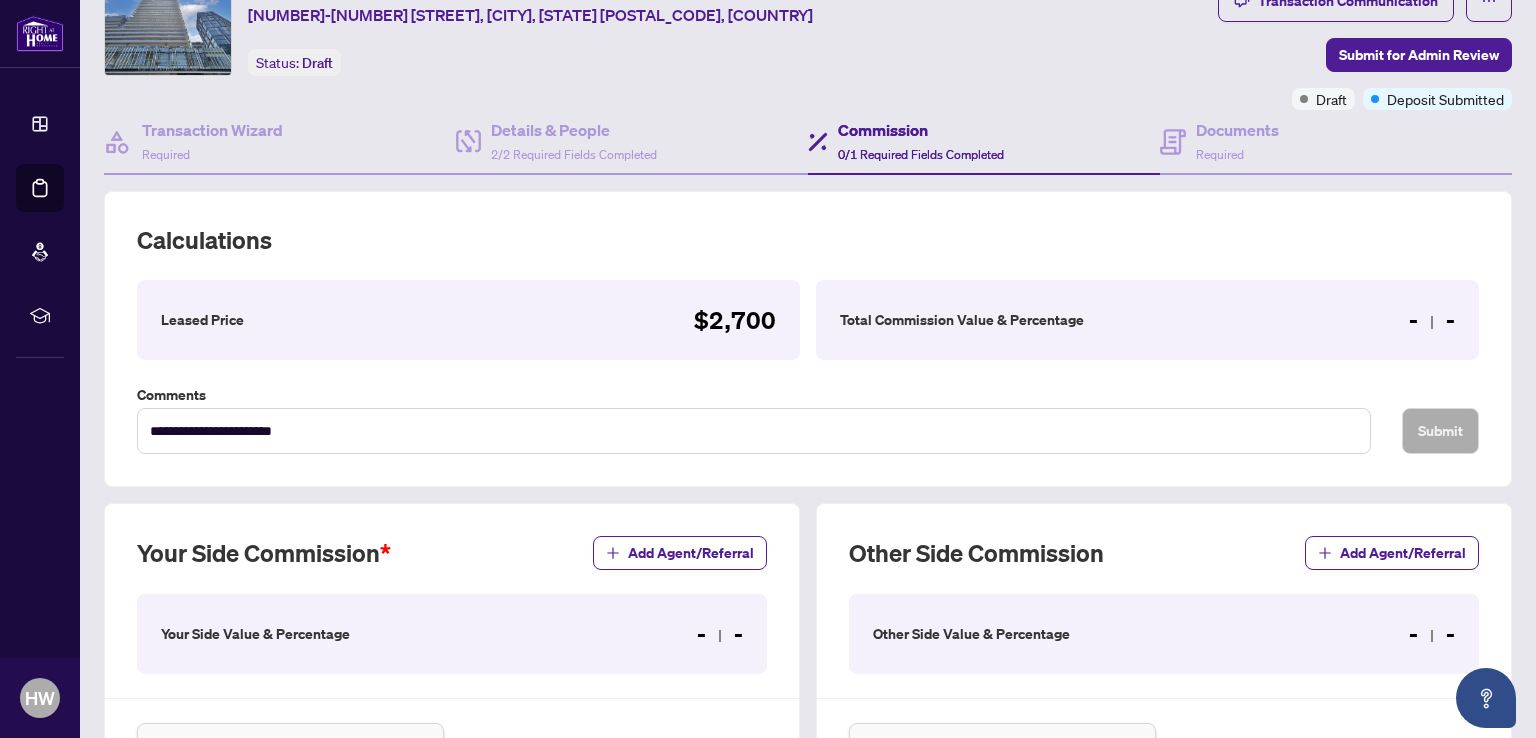 scroll, scrollTop: 200, scrollLeft: 0, axis: vertical 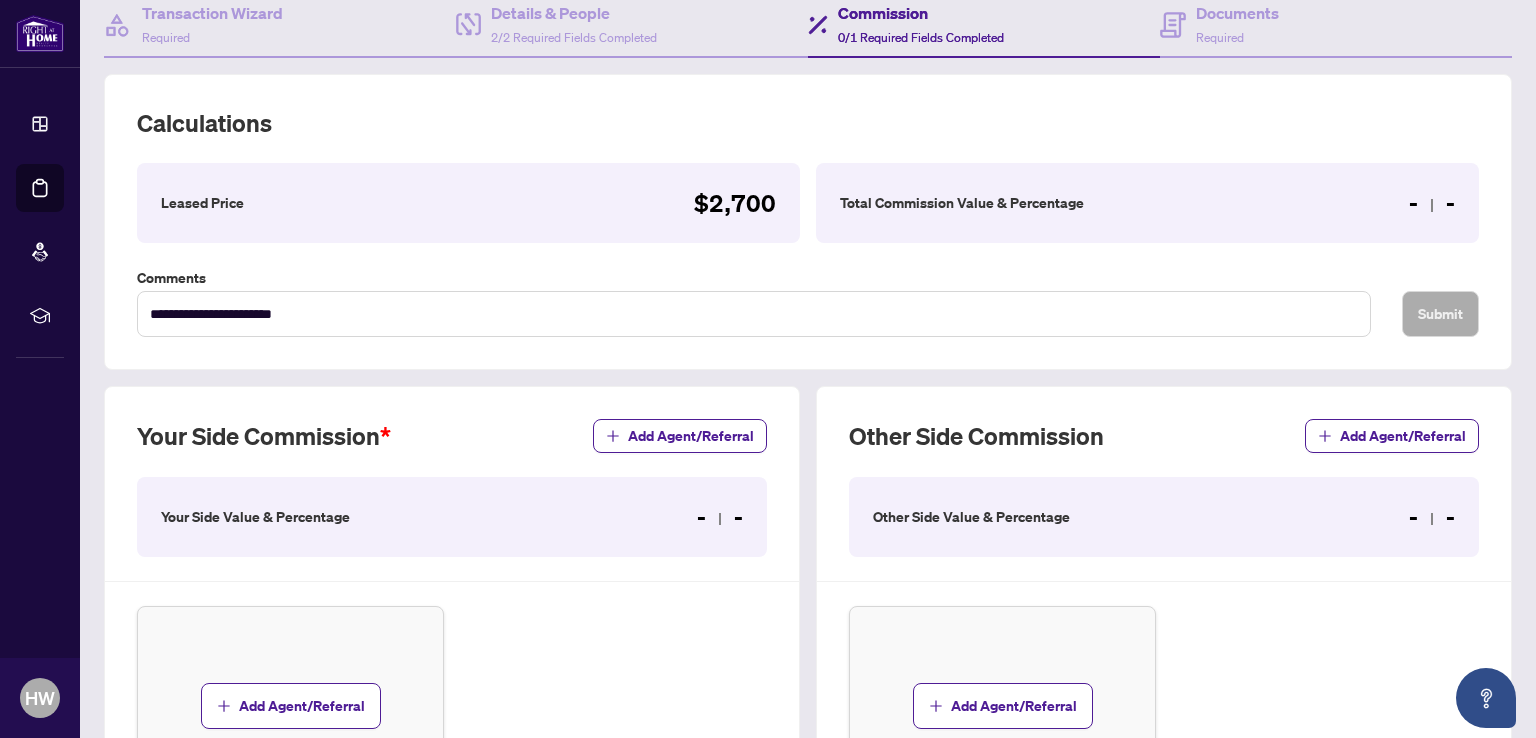 click on "-     -" at bounding box center (720, 517) 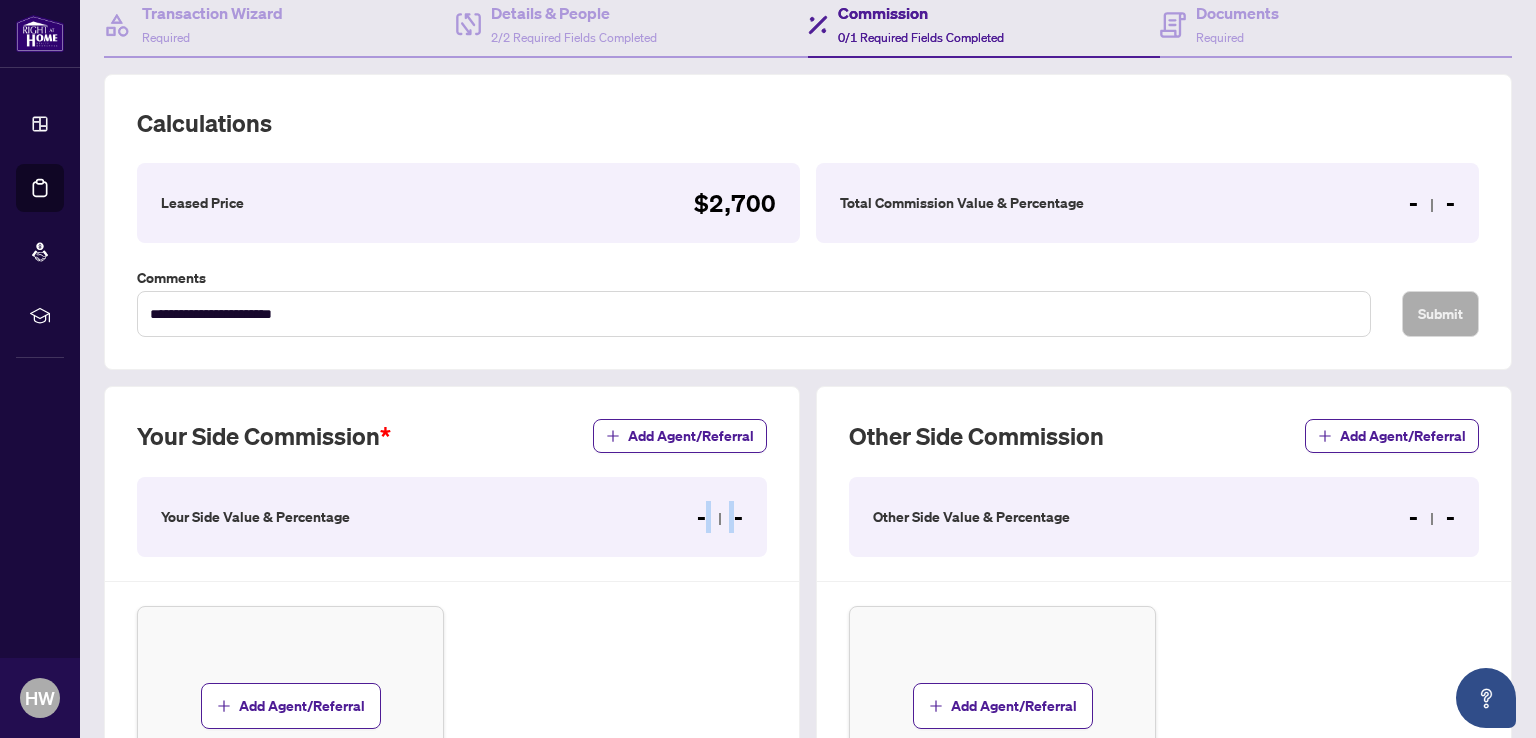 click on "-     -" at bounding box center (720, 517) 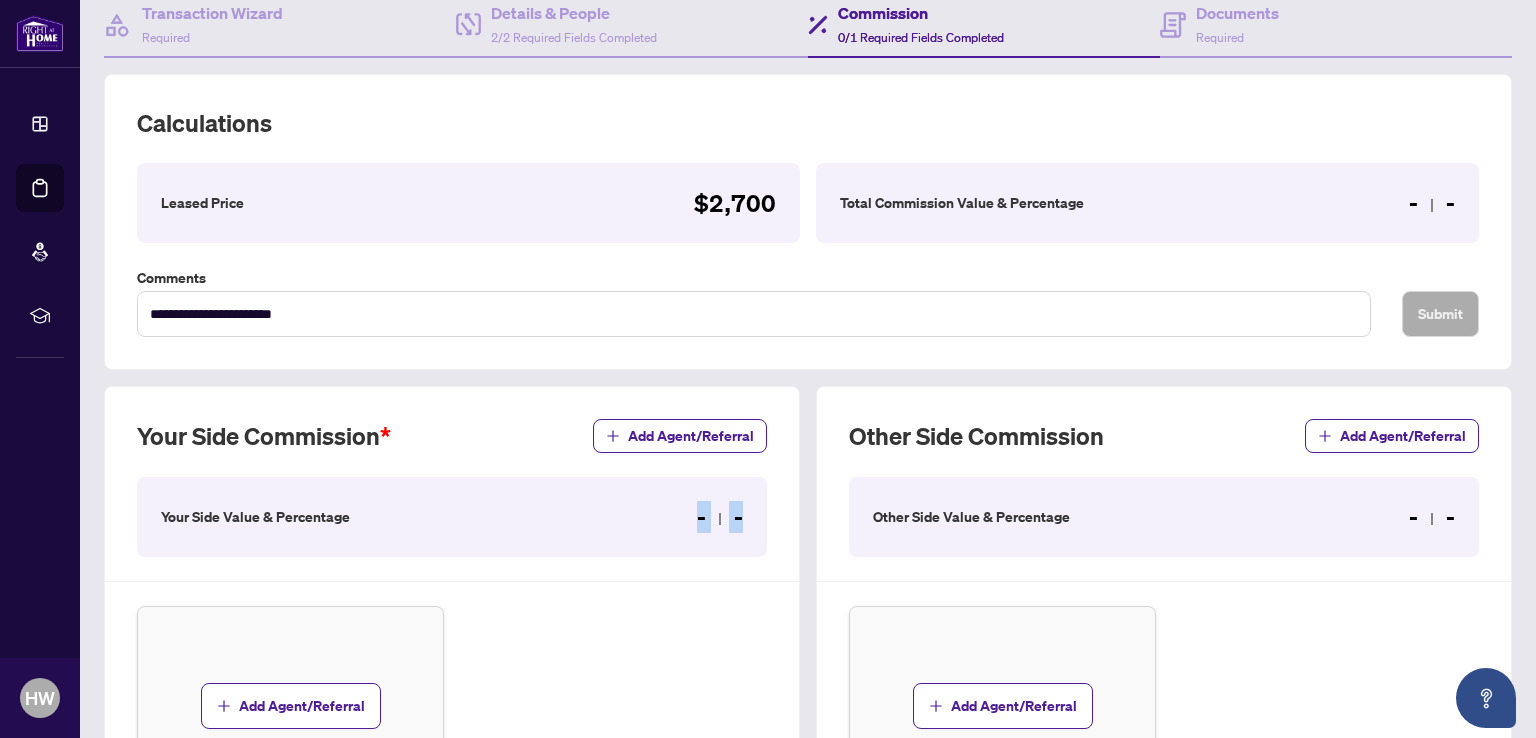 click on "-     -" at bounding box center [720, 517] 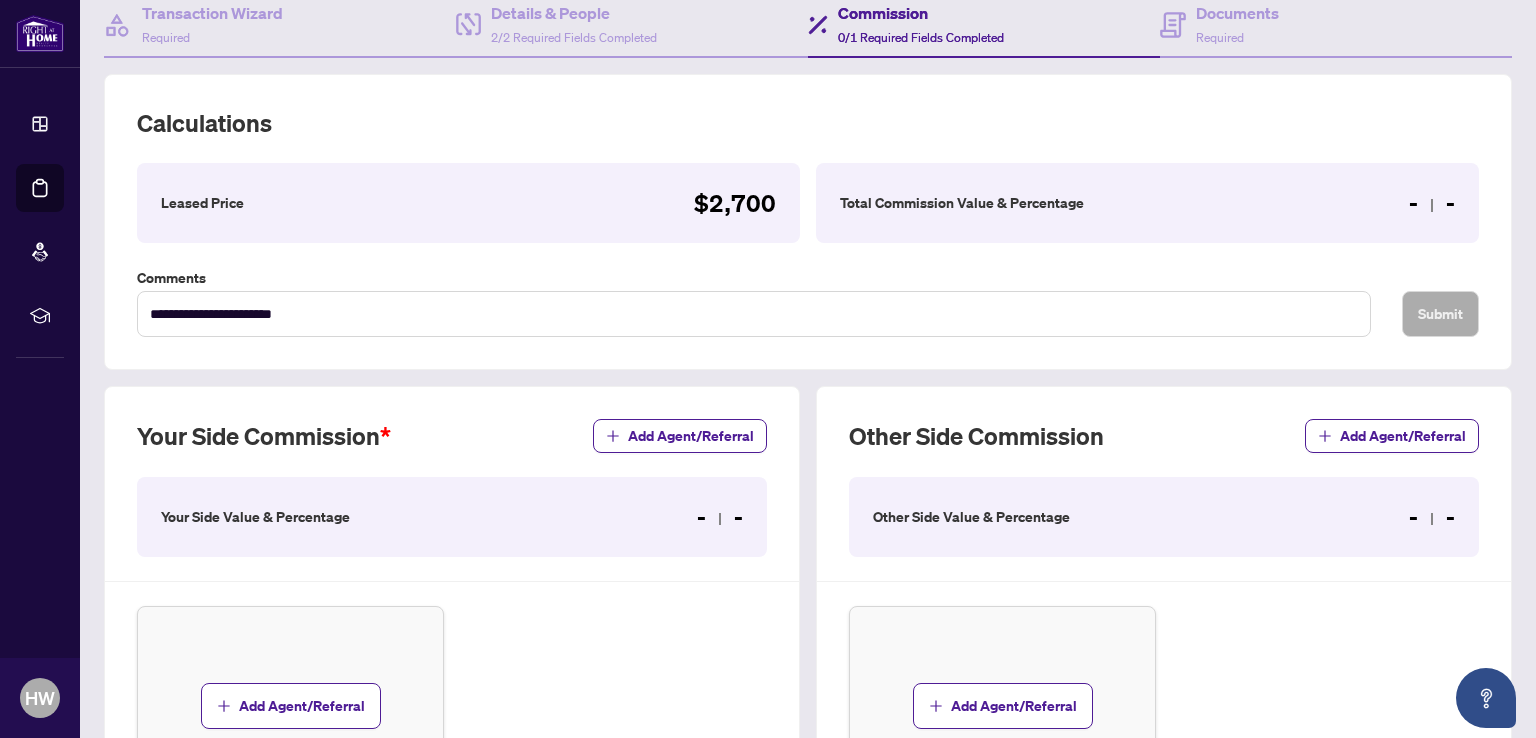 click on "-     -" at bounding box center (1432, 203) 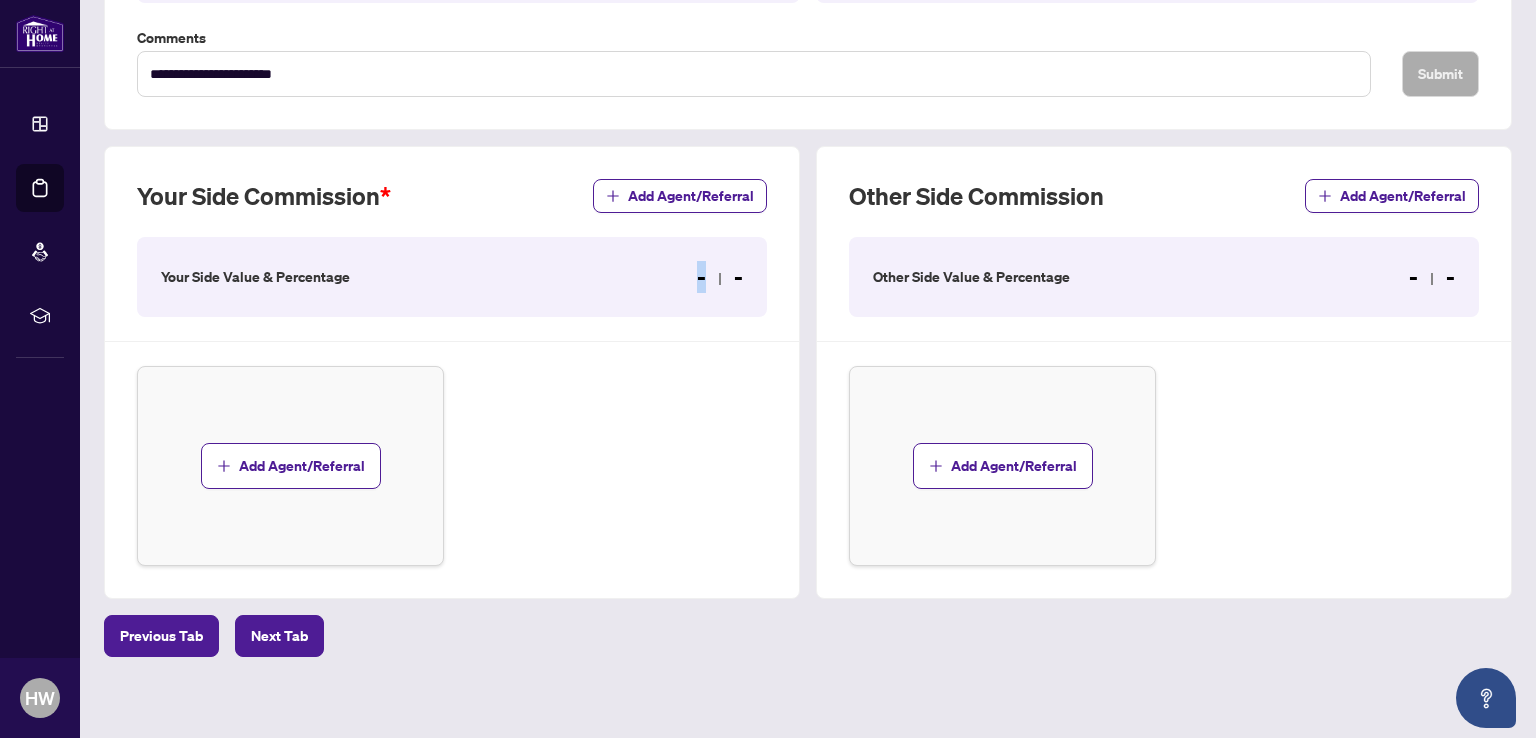 scroll, scrollTop: 448, scrollLeft: 0, axis: vertical 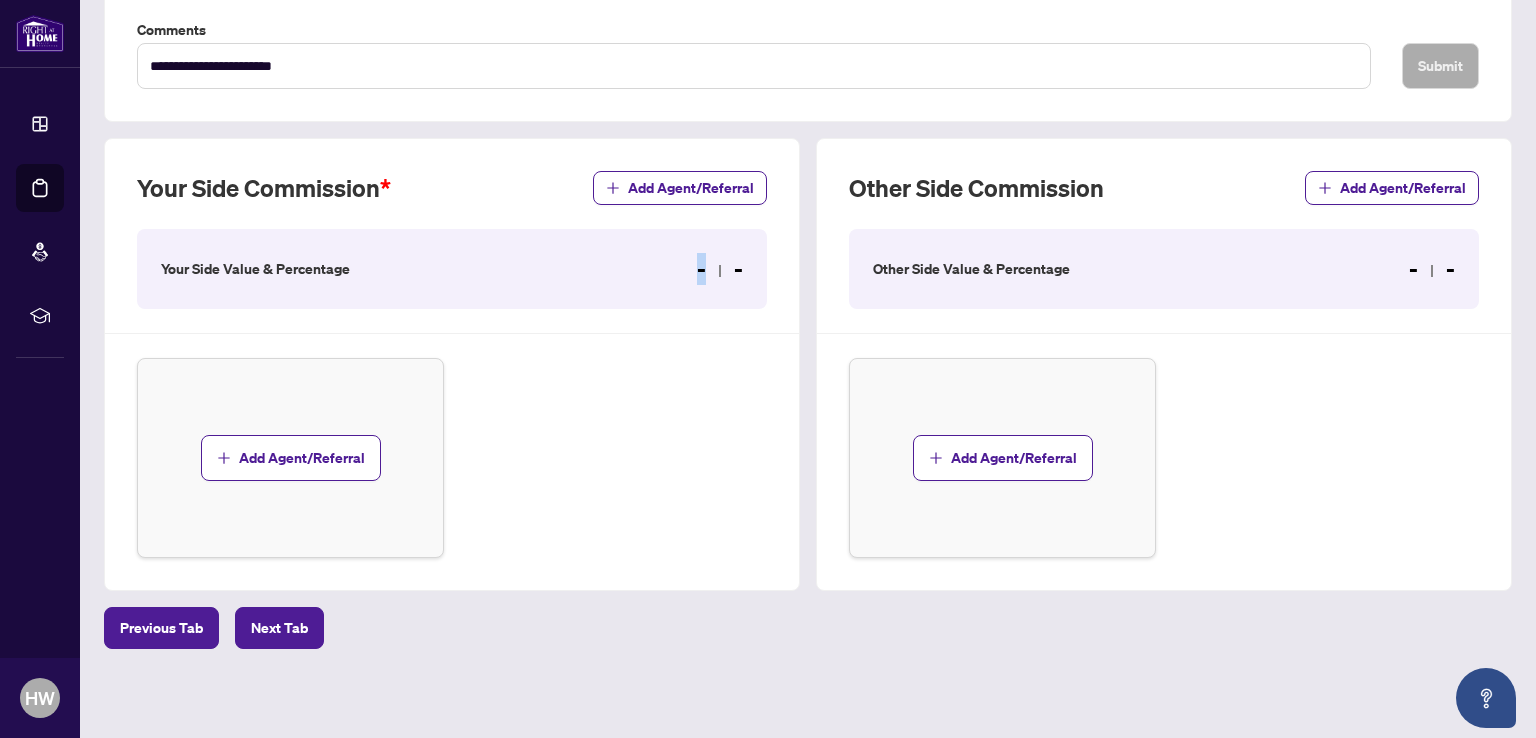 click on "Your Side Commission Add Agent/Referral Your Side Value & Percentage -     - Add Agent/Referral" at bounding box center (452, 364) 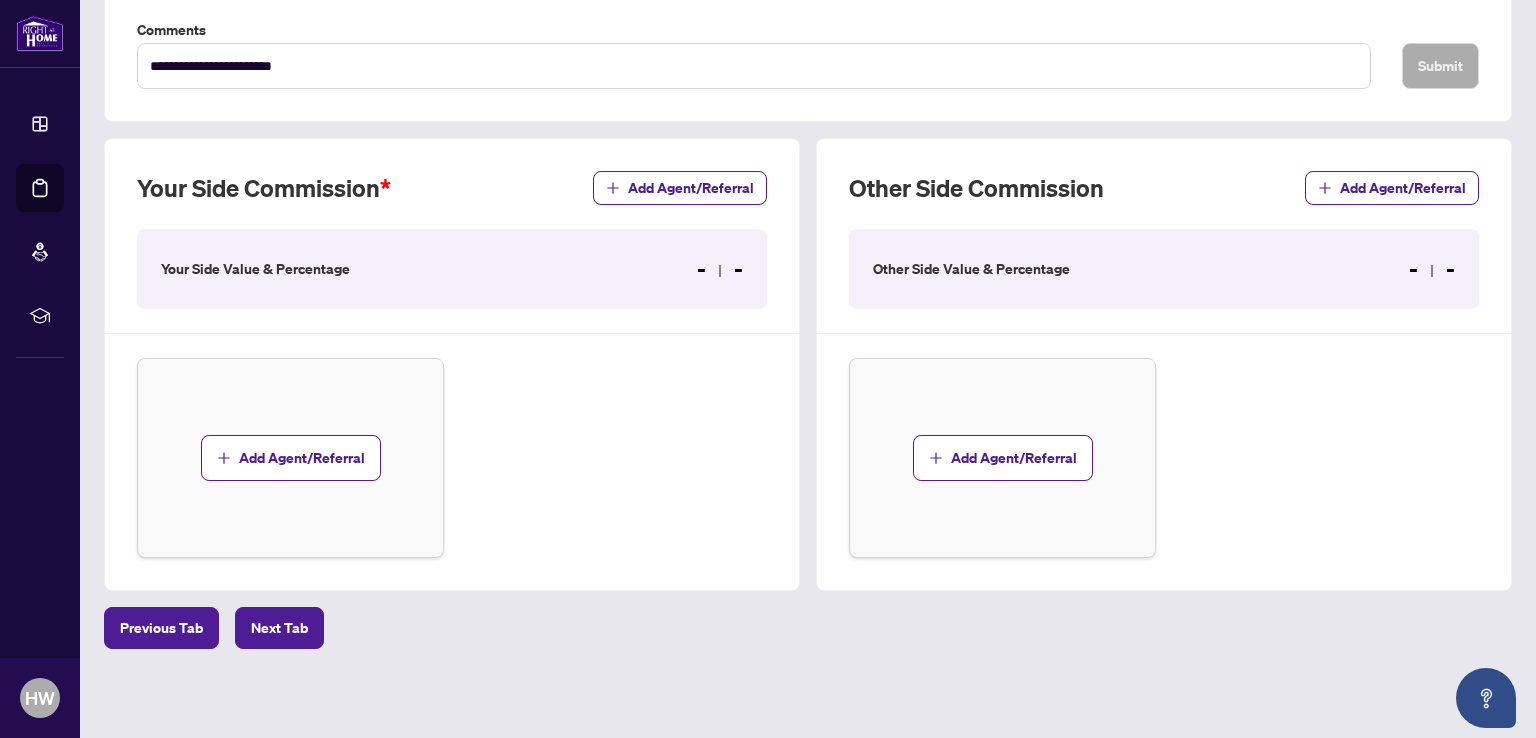 click on "Your Side Commission Add Agent/Referral Your Side Value & Percentage -     - Add Agent/Referral" at bounding box center [452, 364] 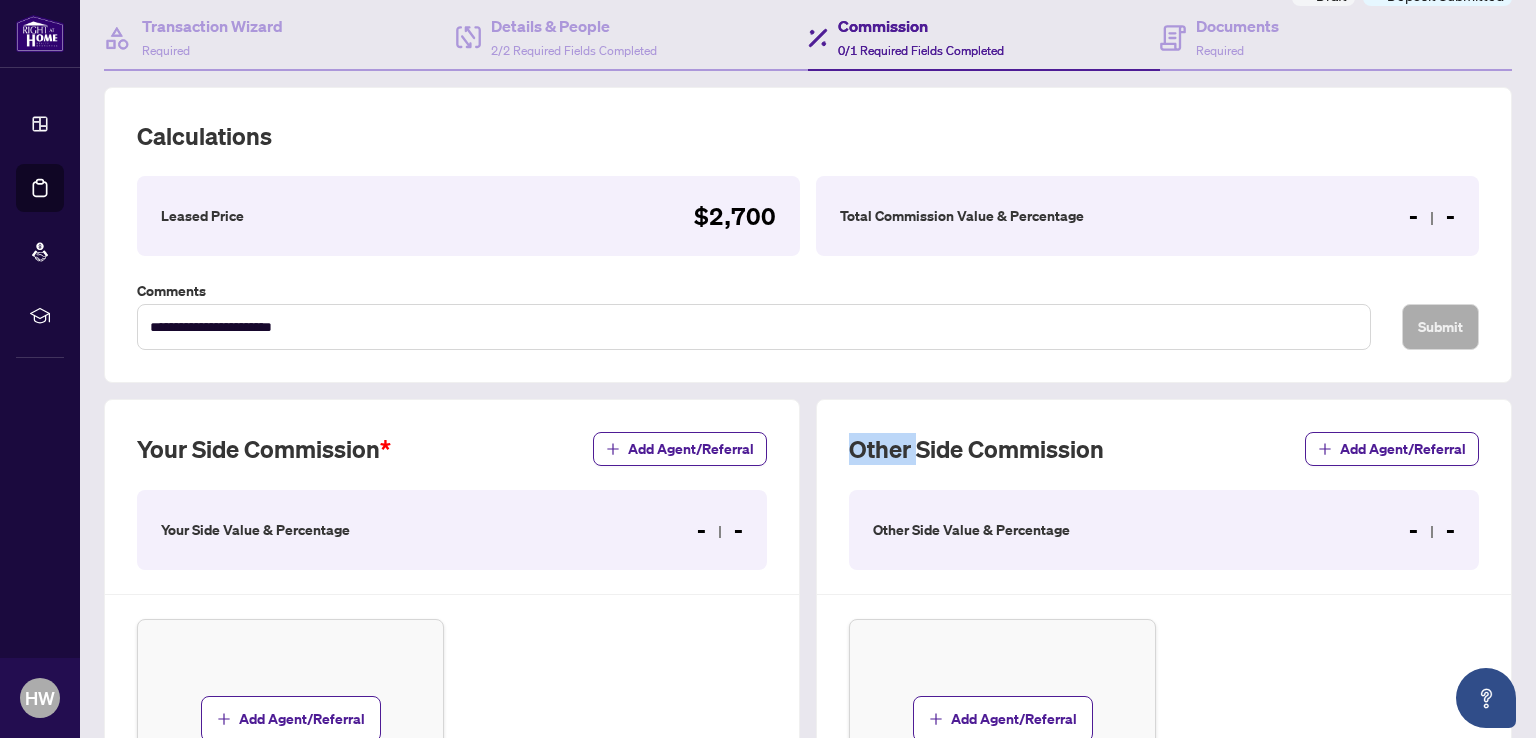 scroll, scrollTop: 200, scrollLeft: 0, axis: vertical 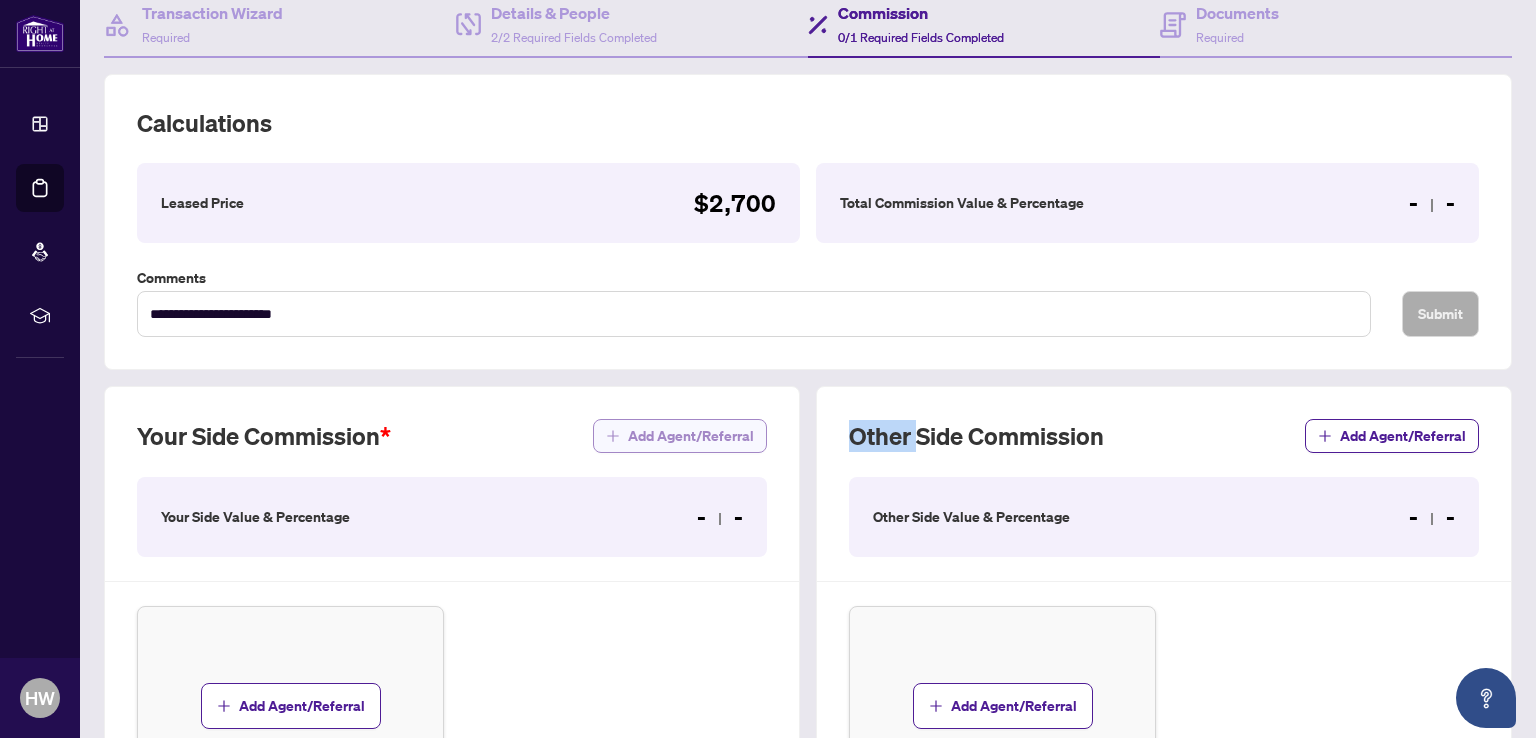 click on "Add Agent/Referral" at bounding box center (691, 436) 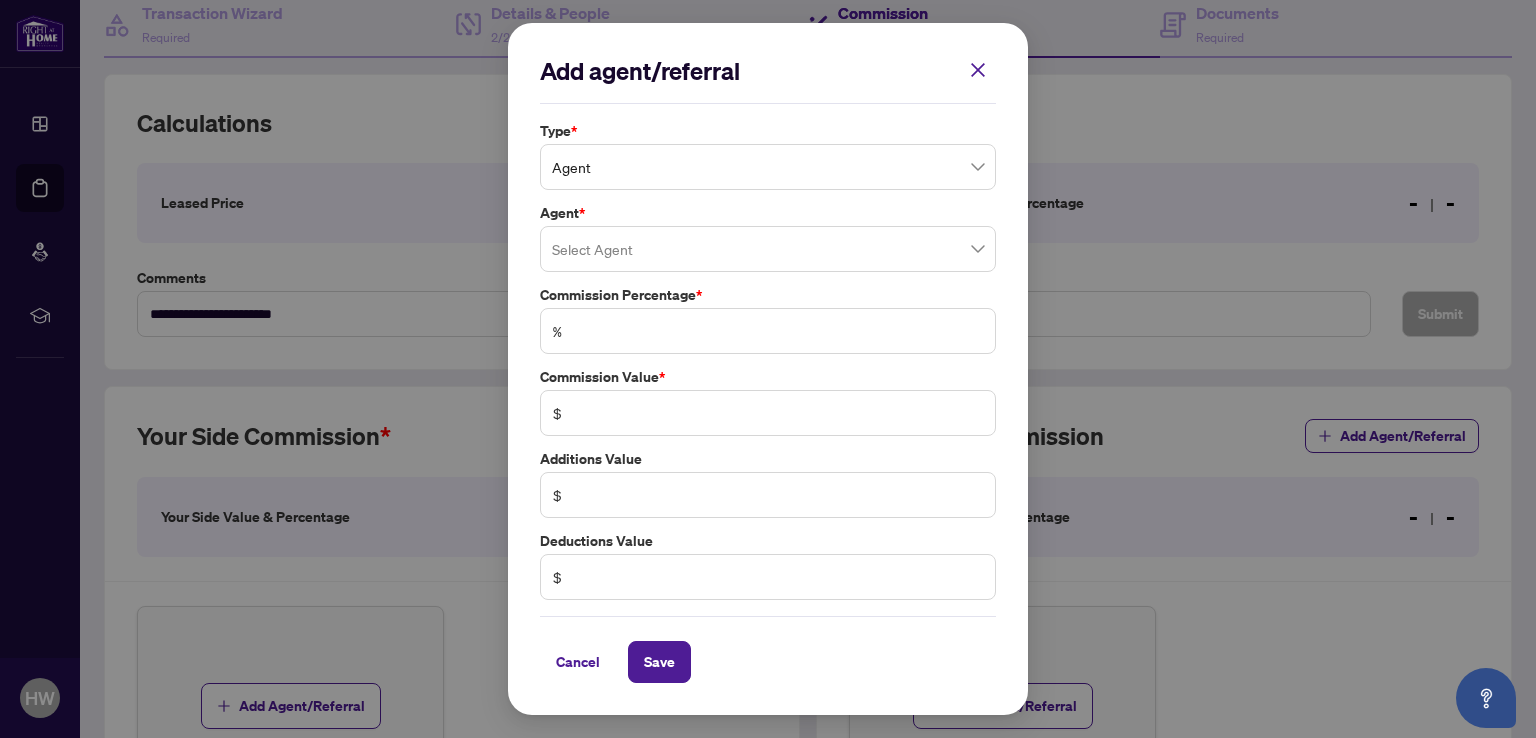 click on "Agent" at bounding box center (768, 167) 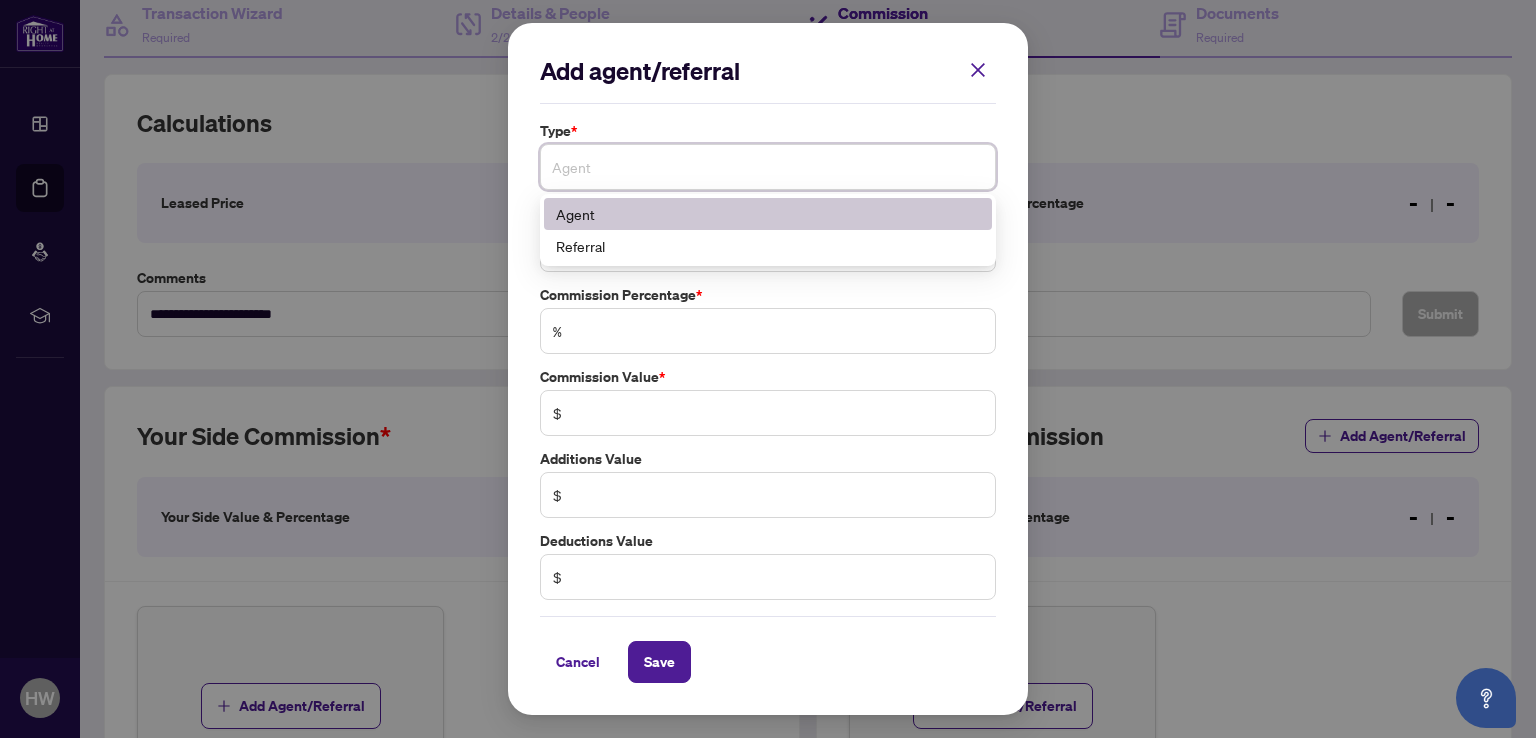 click on "Agent" at bounding box center [768, 167] 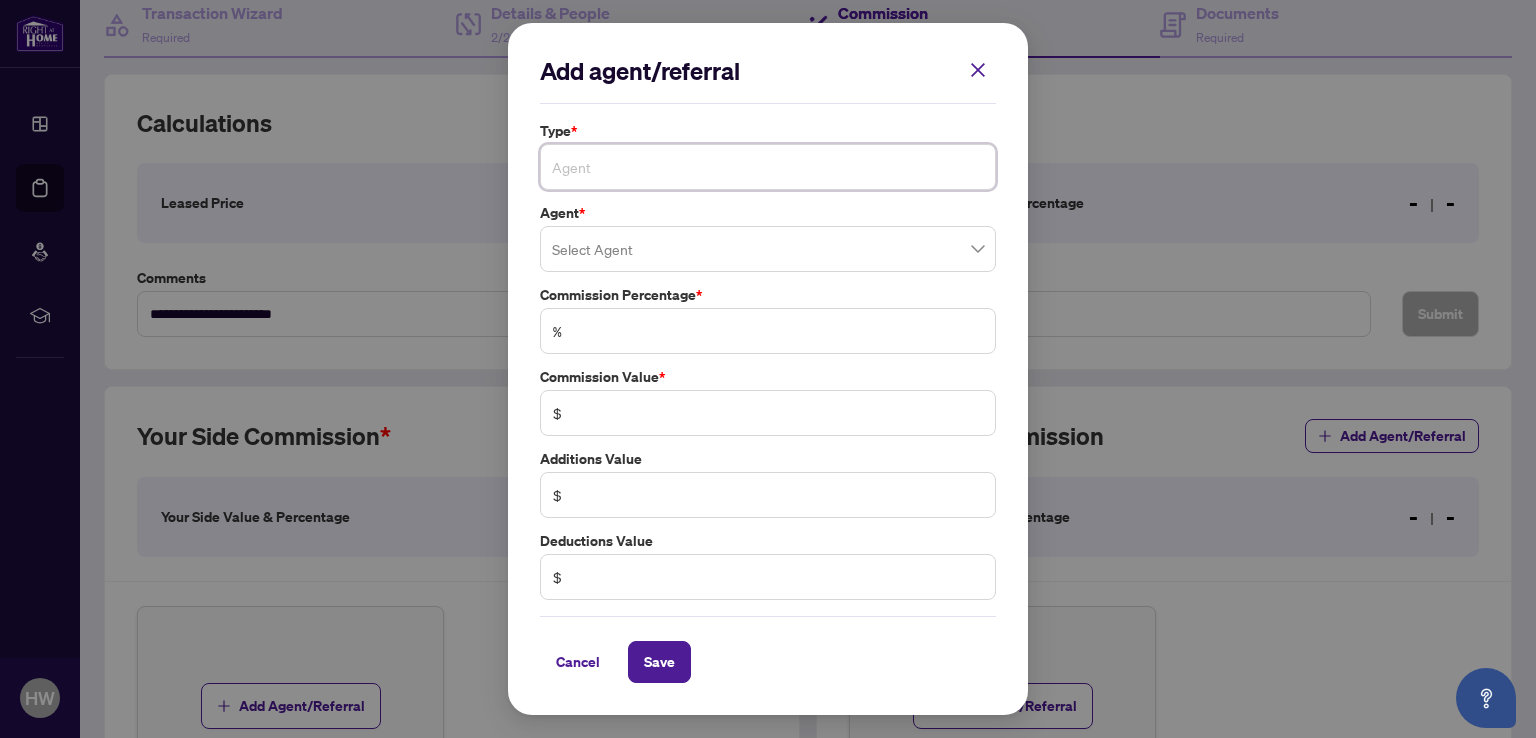 click on "Agent" at bounding box center (768, 167) 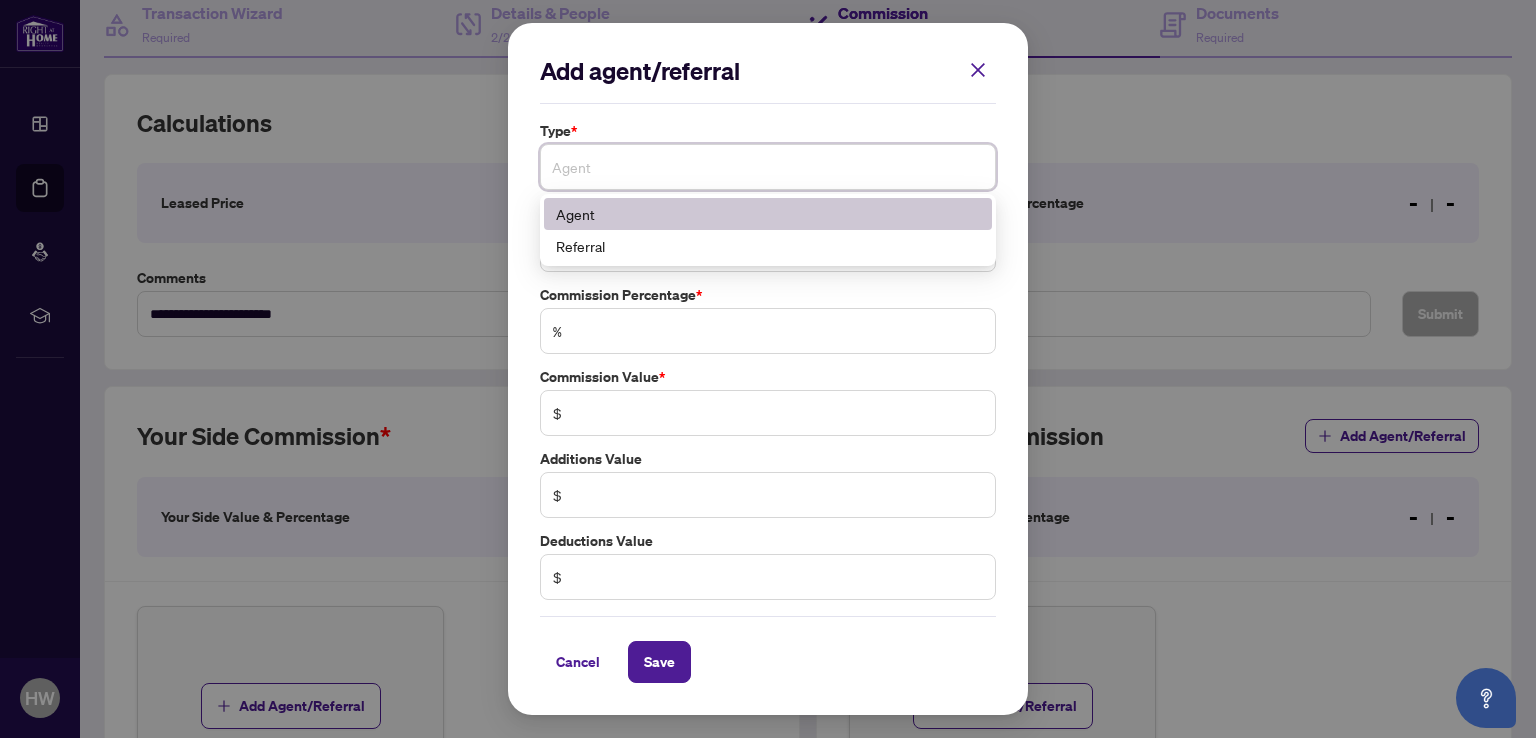 click on "Agent" at bounding box center [768, 214] 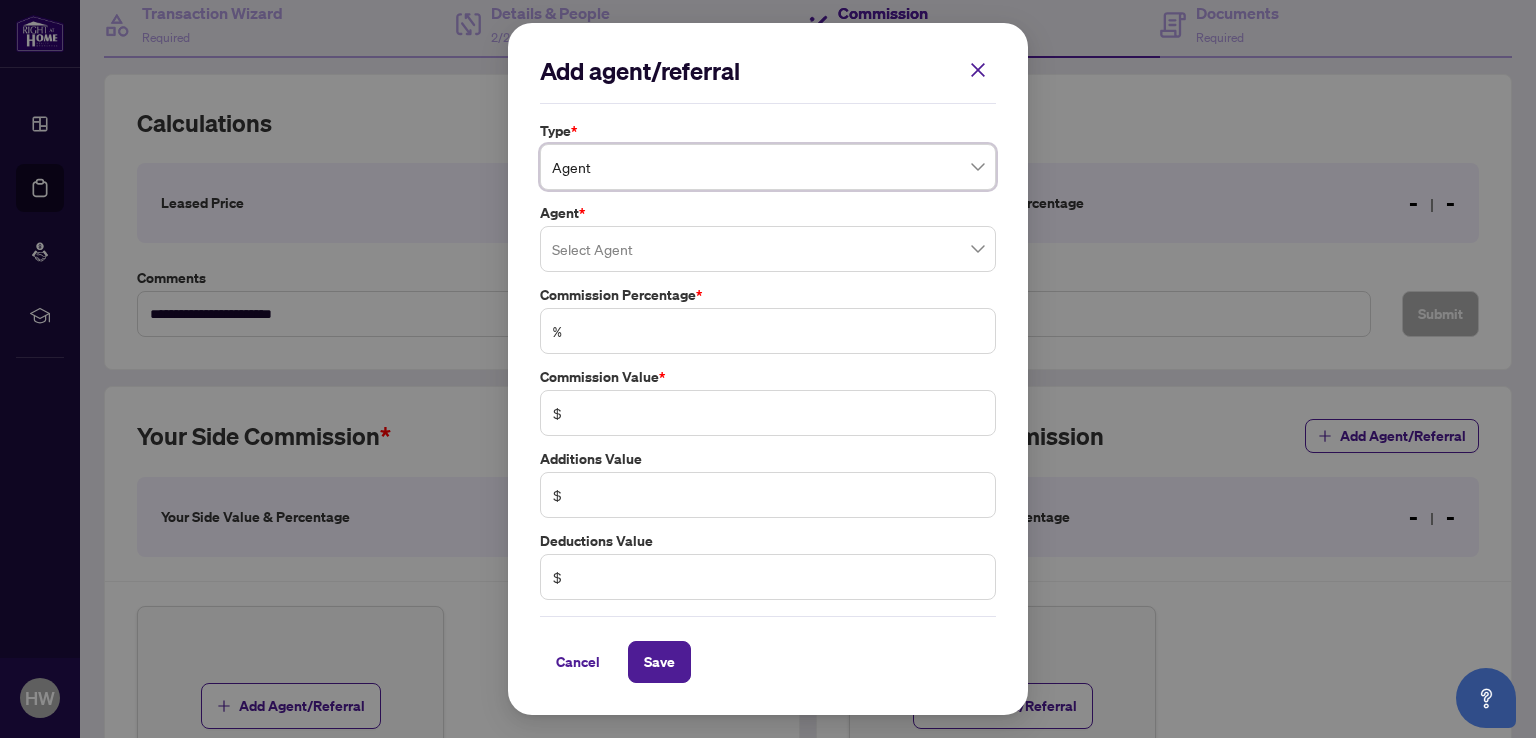 click at bounding box center (768, 249) 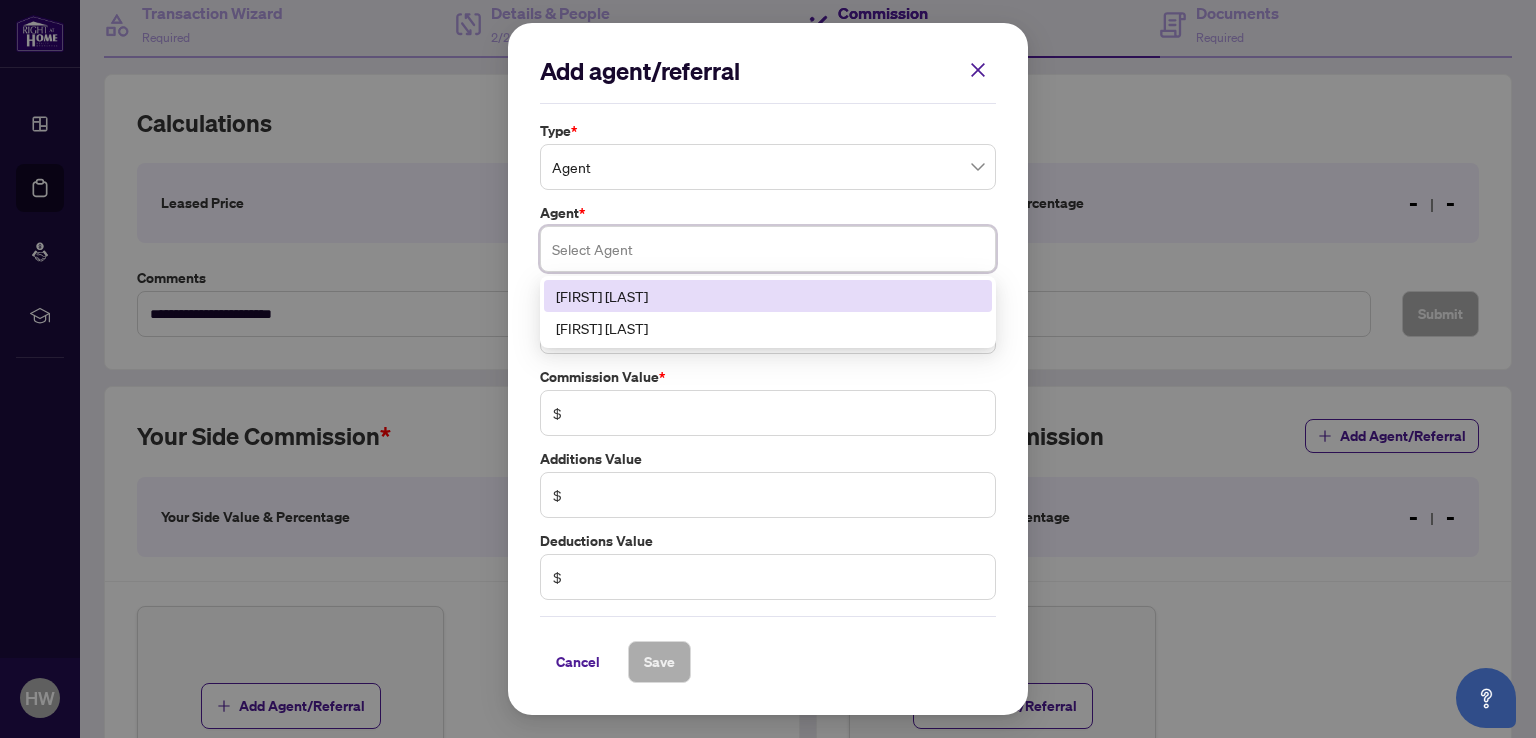 click on "[FIRST] [LAST]" at bounding box center [768, 296] 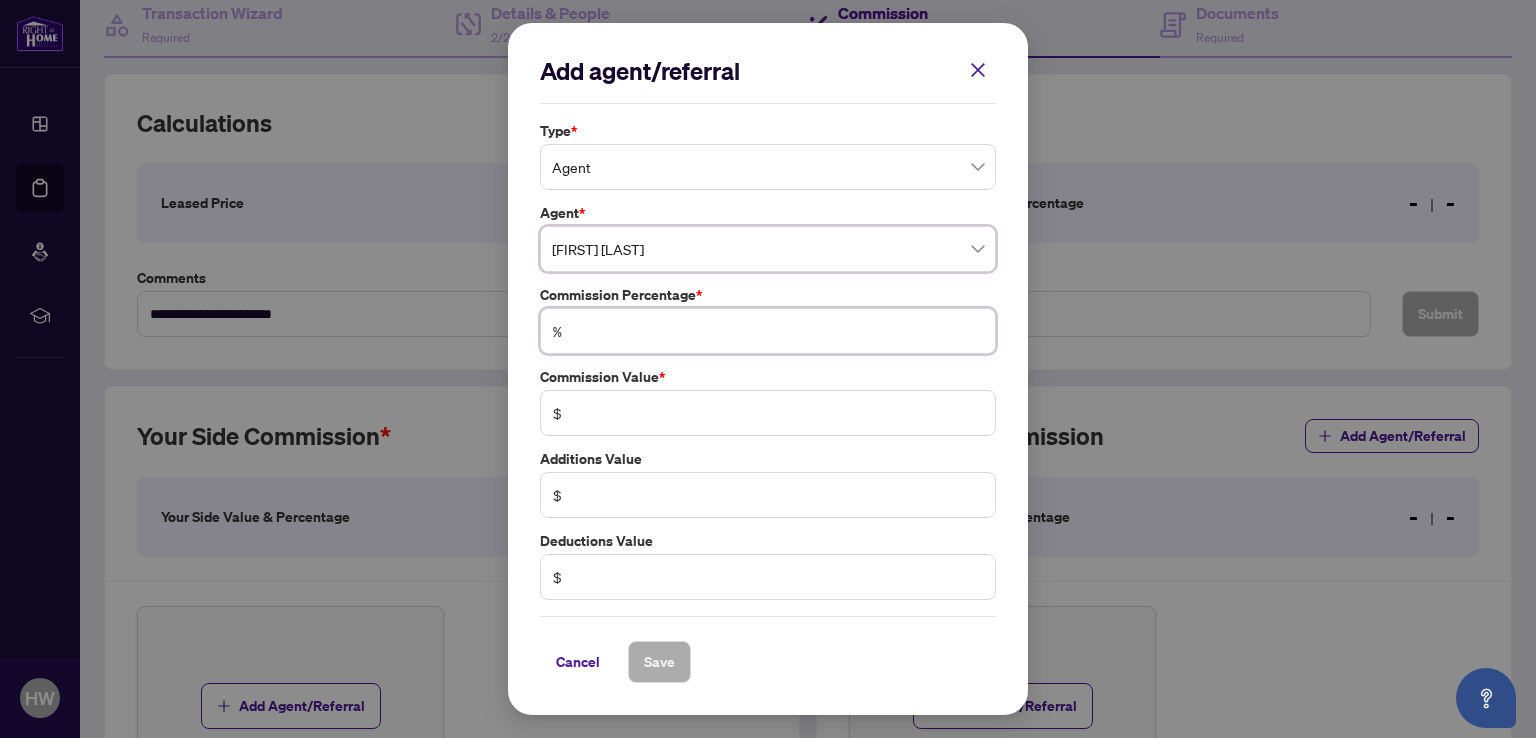 click at bounding box center [778, 331] 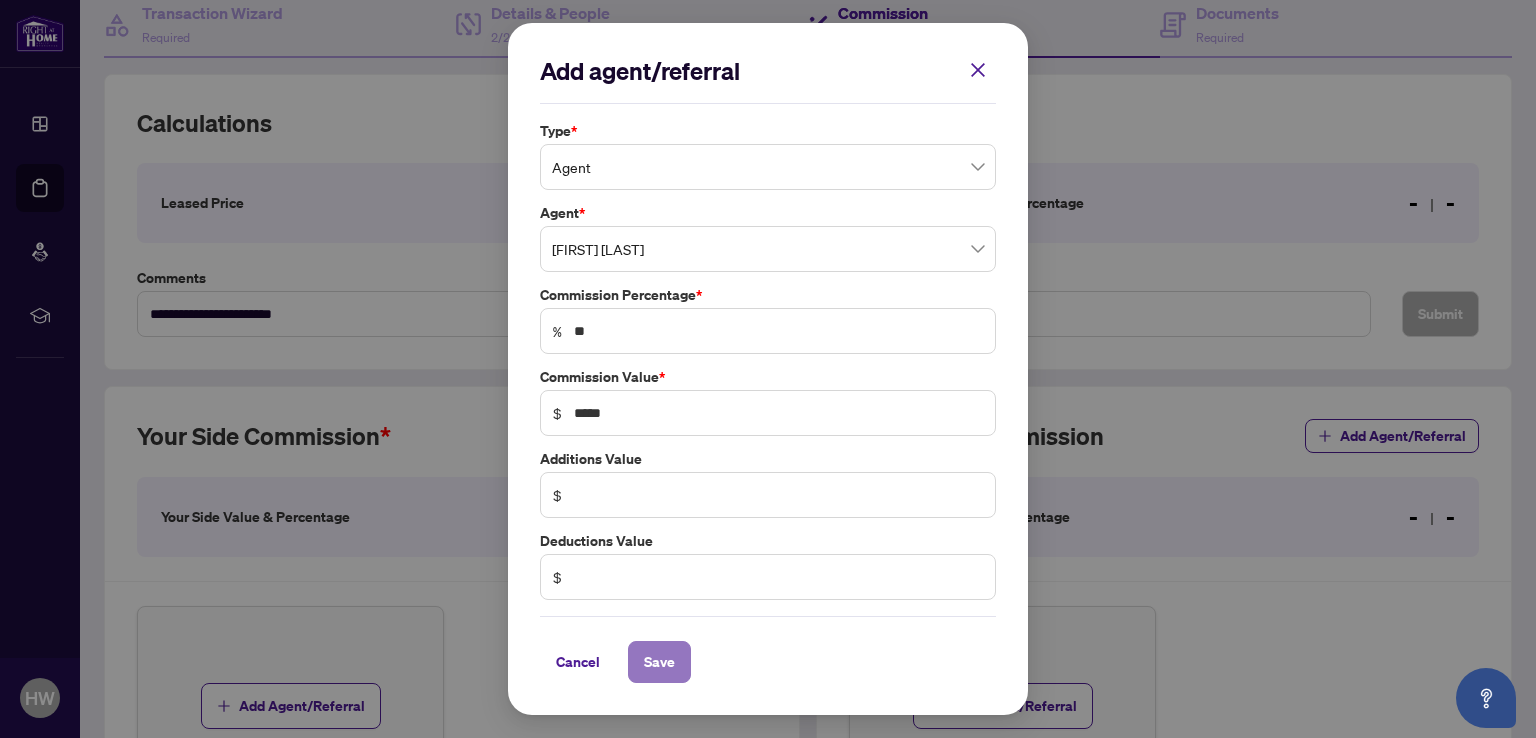 click on "Save" at bounding box center (659, 662) 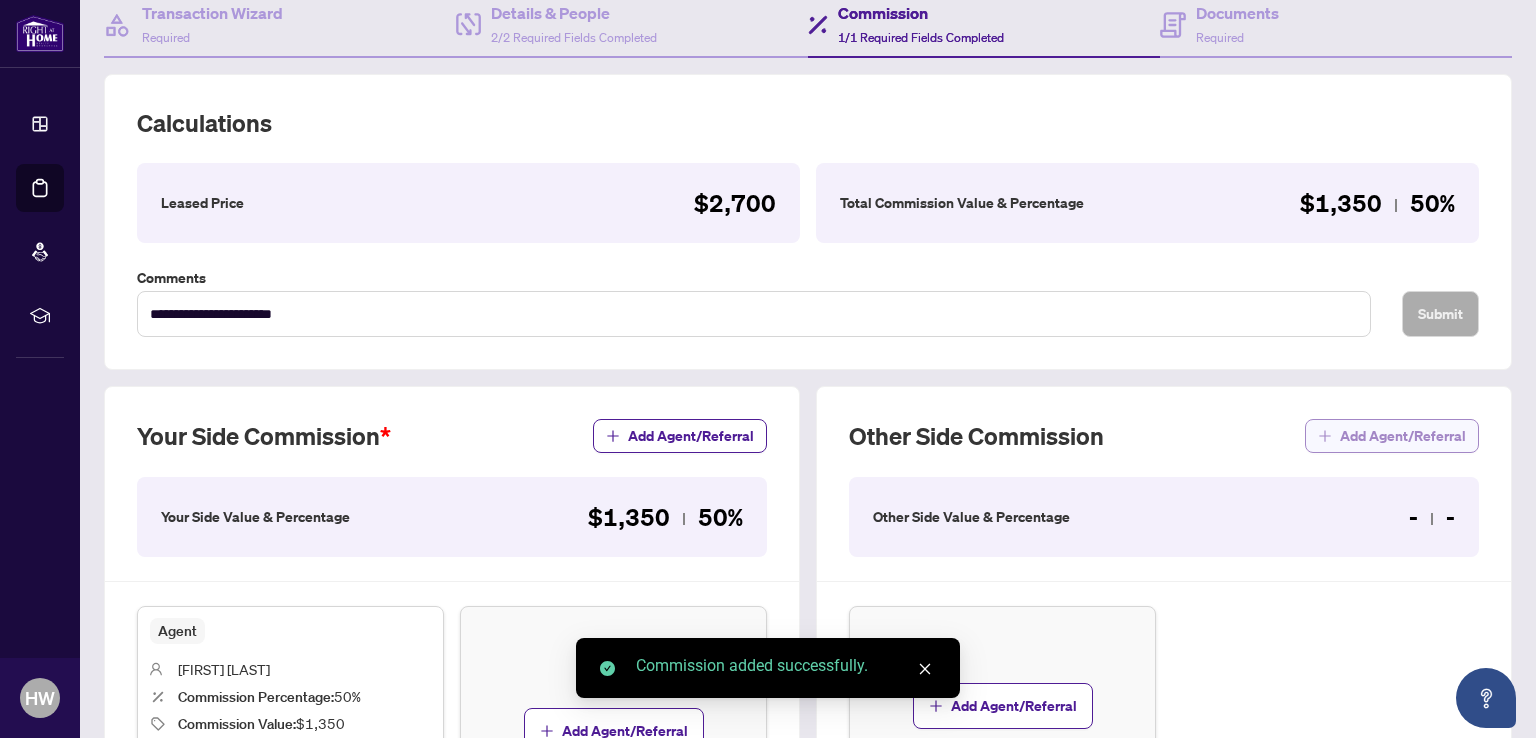click on "Add Agent/Referral" at bounding box center (1403, 436) 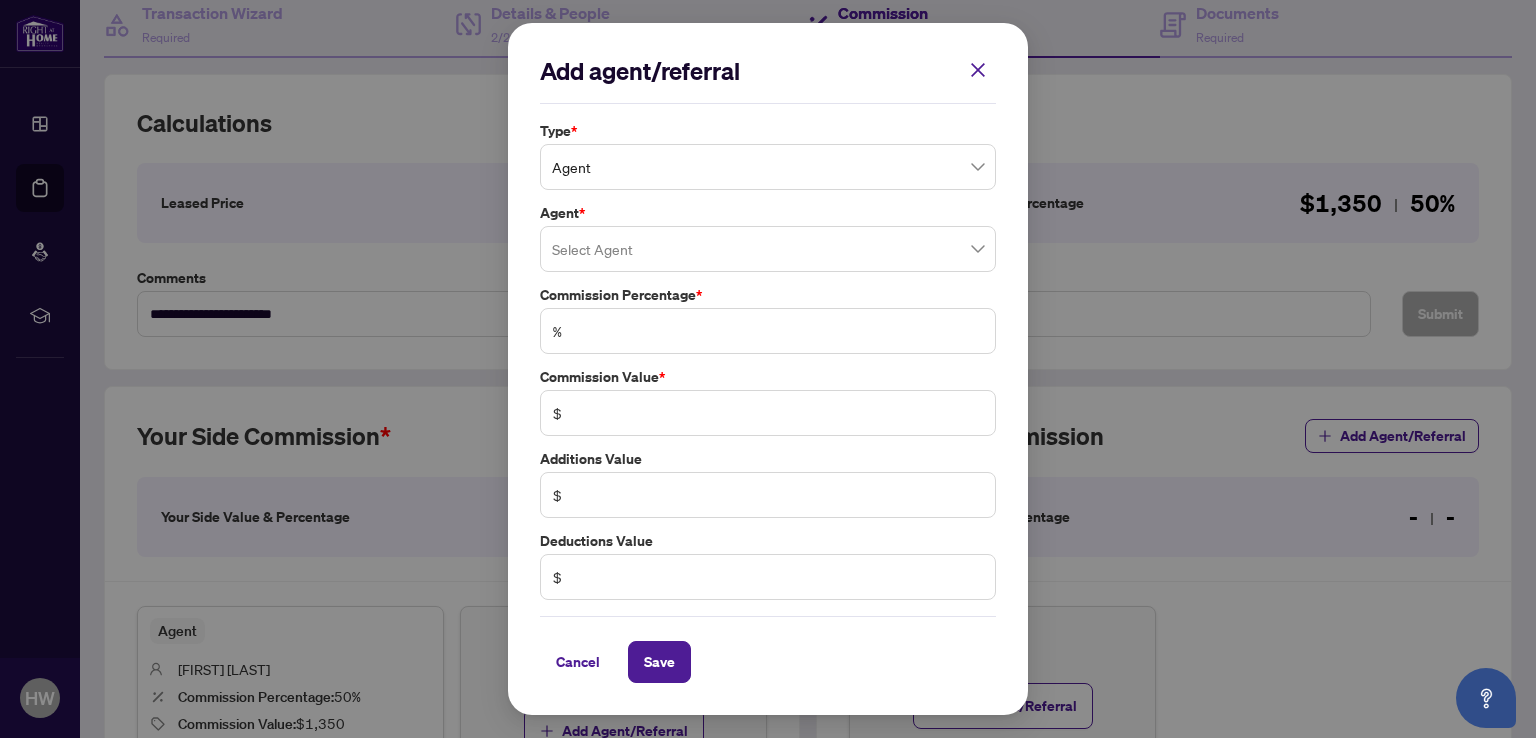 click on "Agent" at bounding box center (768, 167) 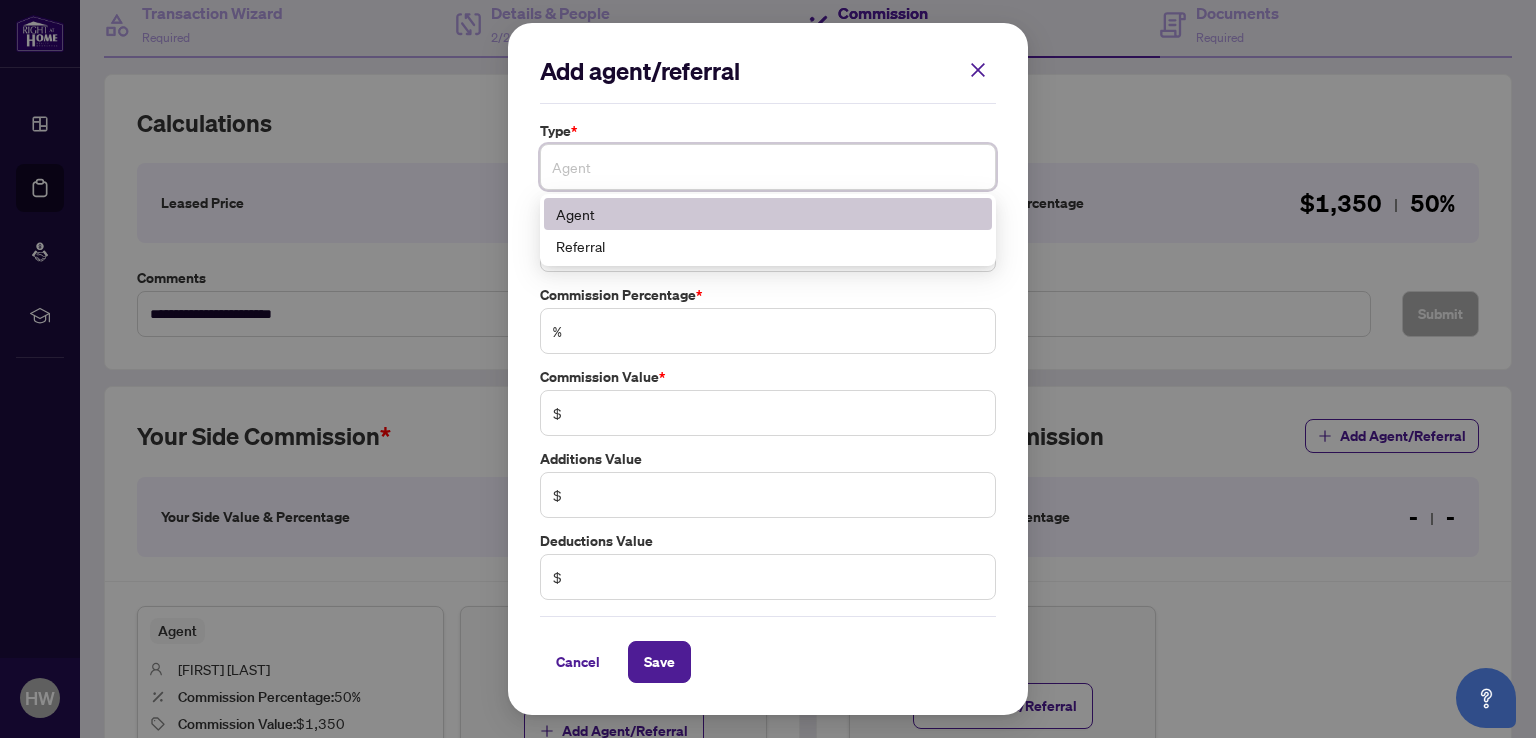 click on "Agent" at bounding box center [768, 214] 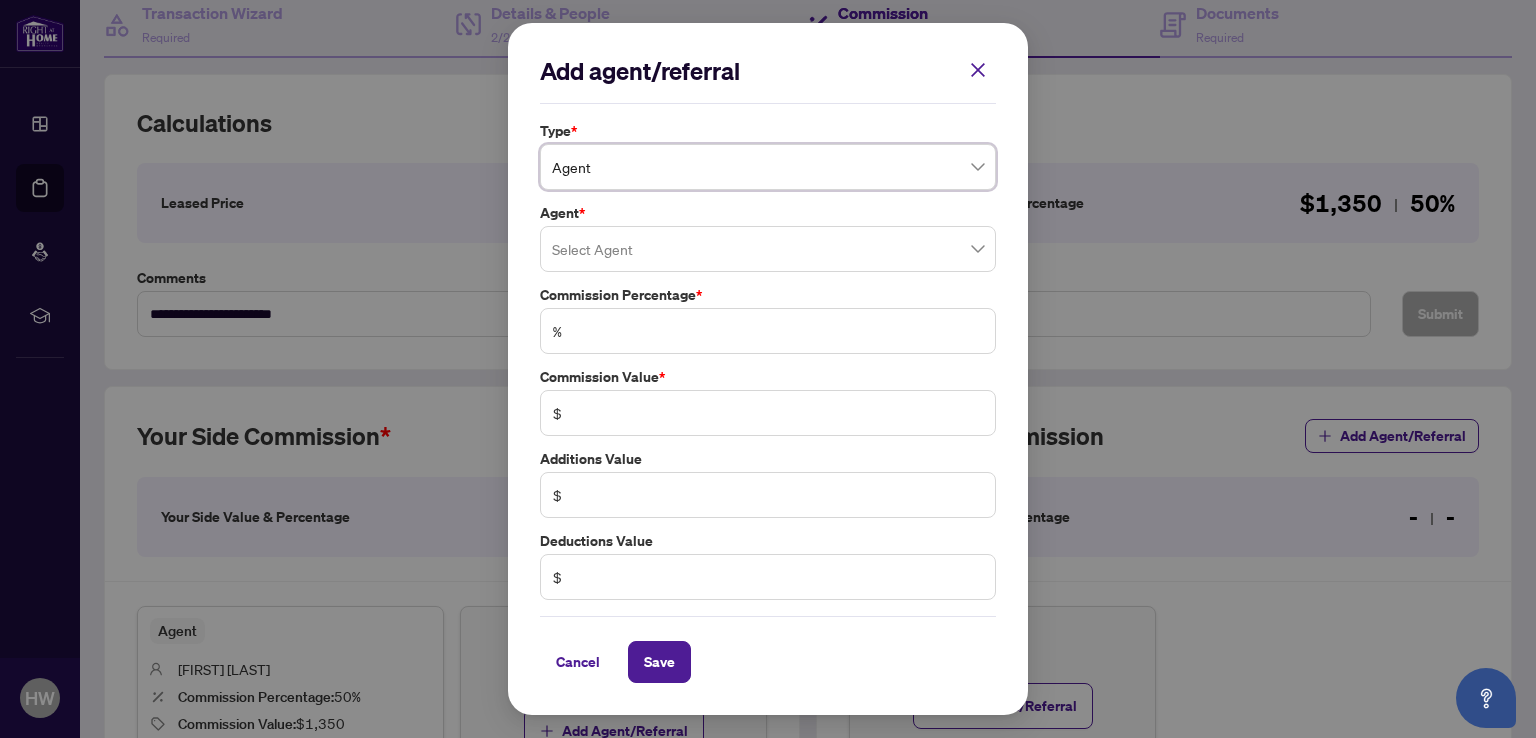 click at bounding box center [768, 249] 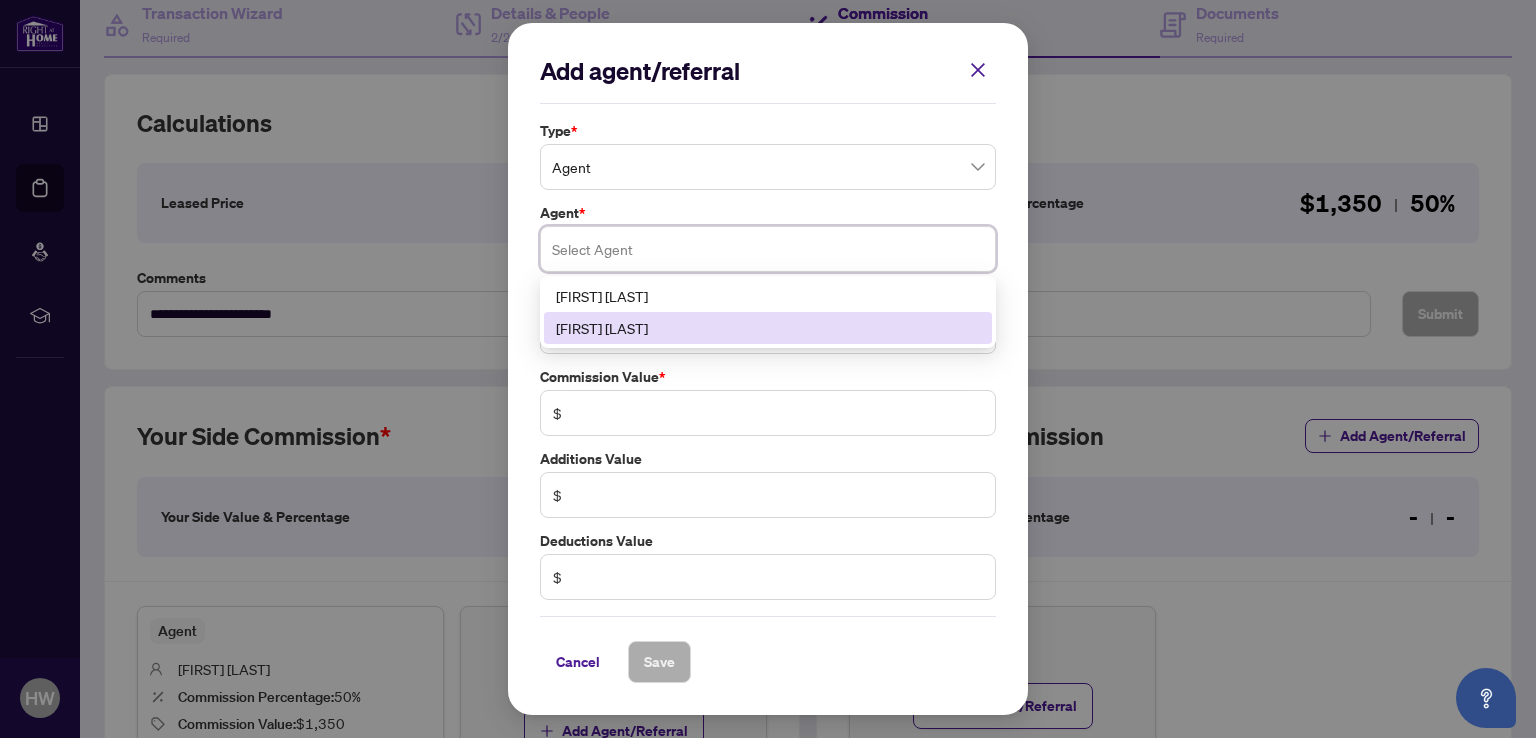 click on "[FIRST] [LAST]" at bounding box center (768, 328) 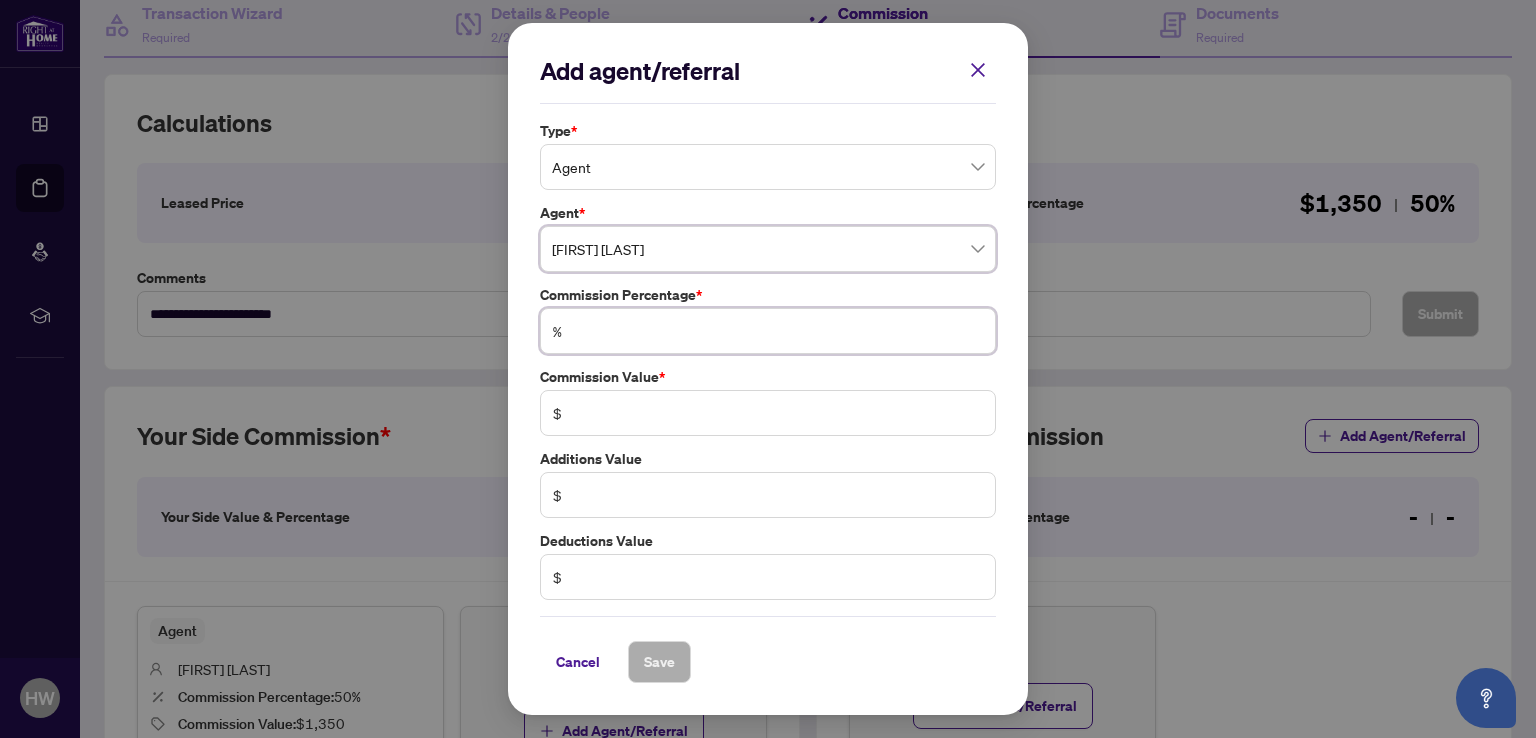 click at bounding box center [778, 331] 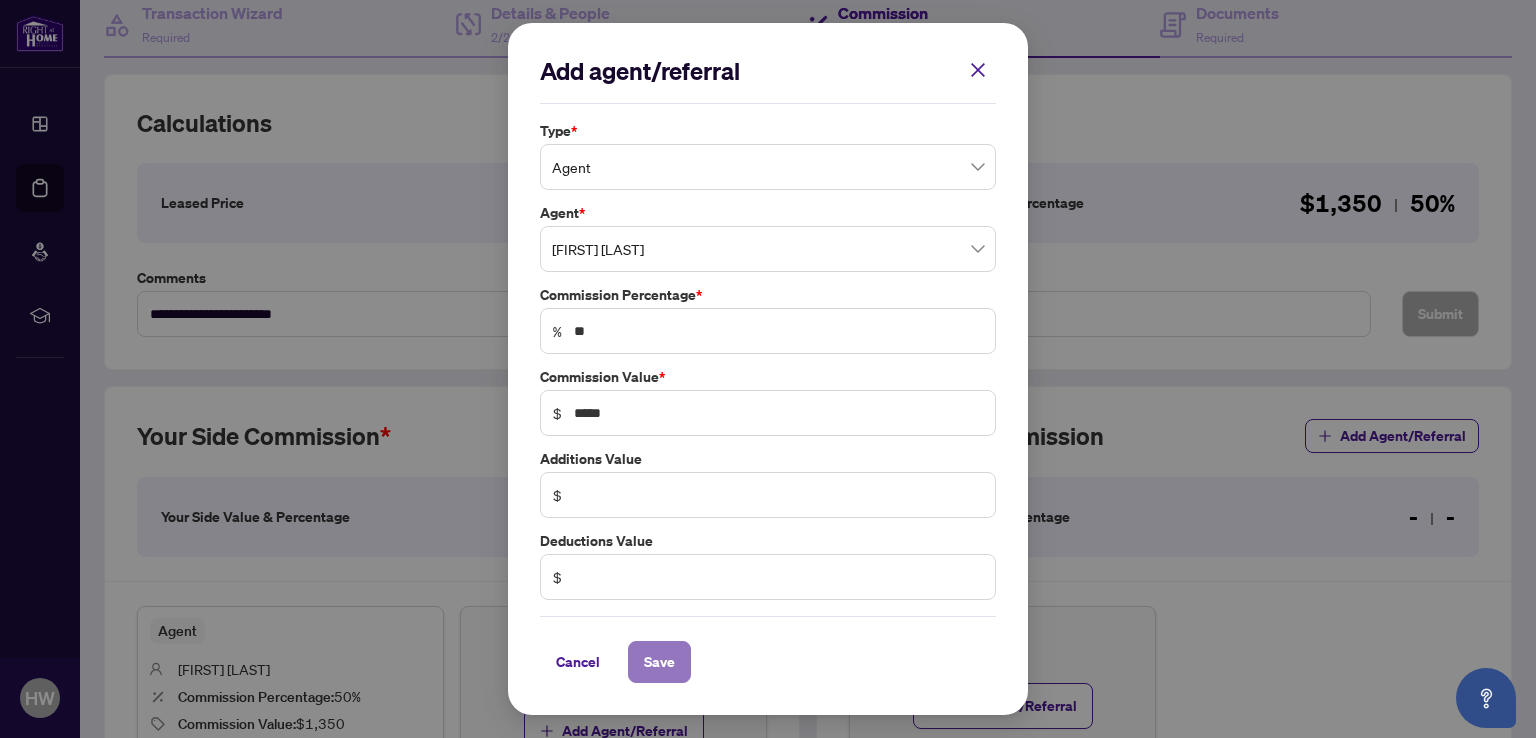 click on "Save" at bounding box center [659, 662] 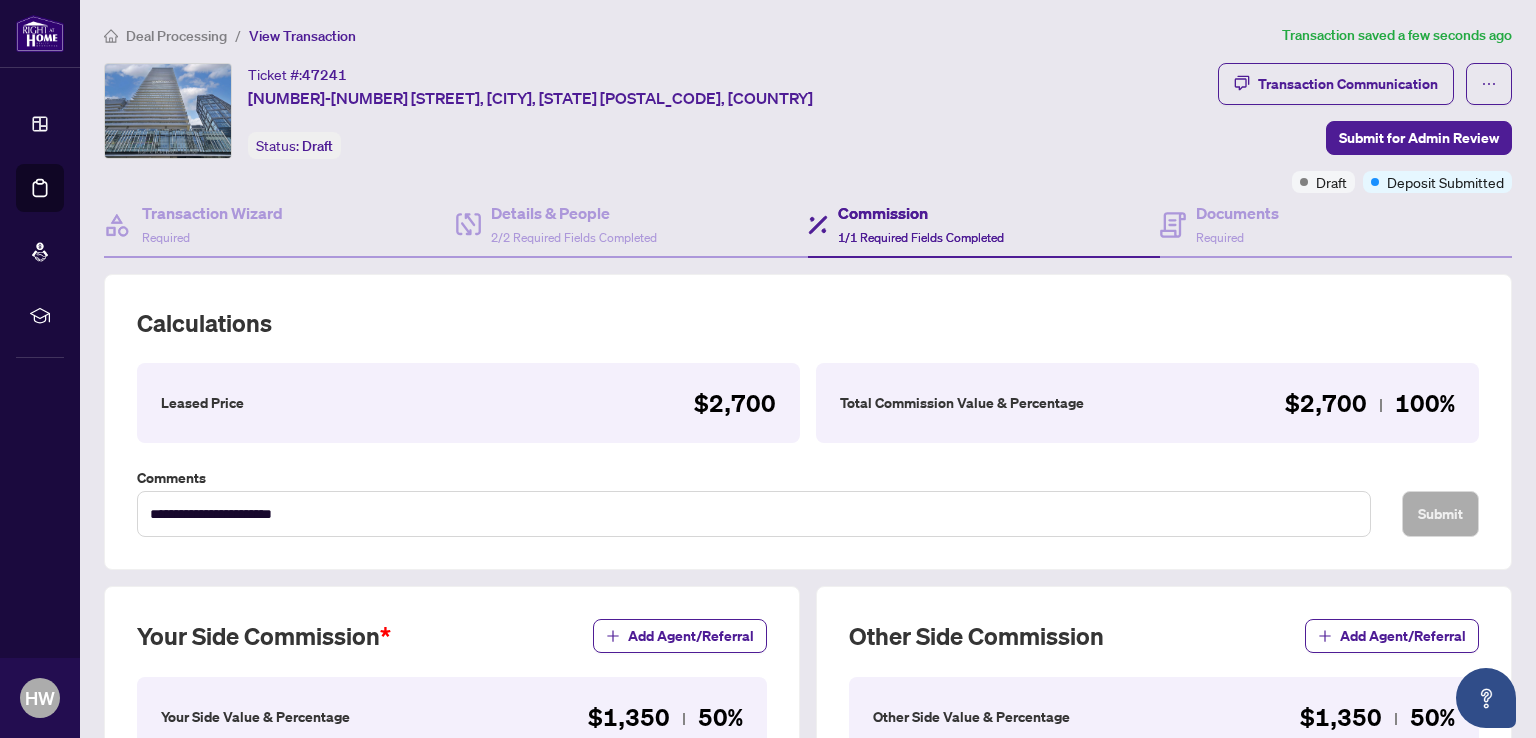scroll, scrollTop: 200, scrollLeft: 0, axis: vertical 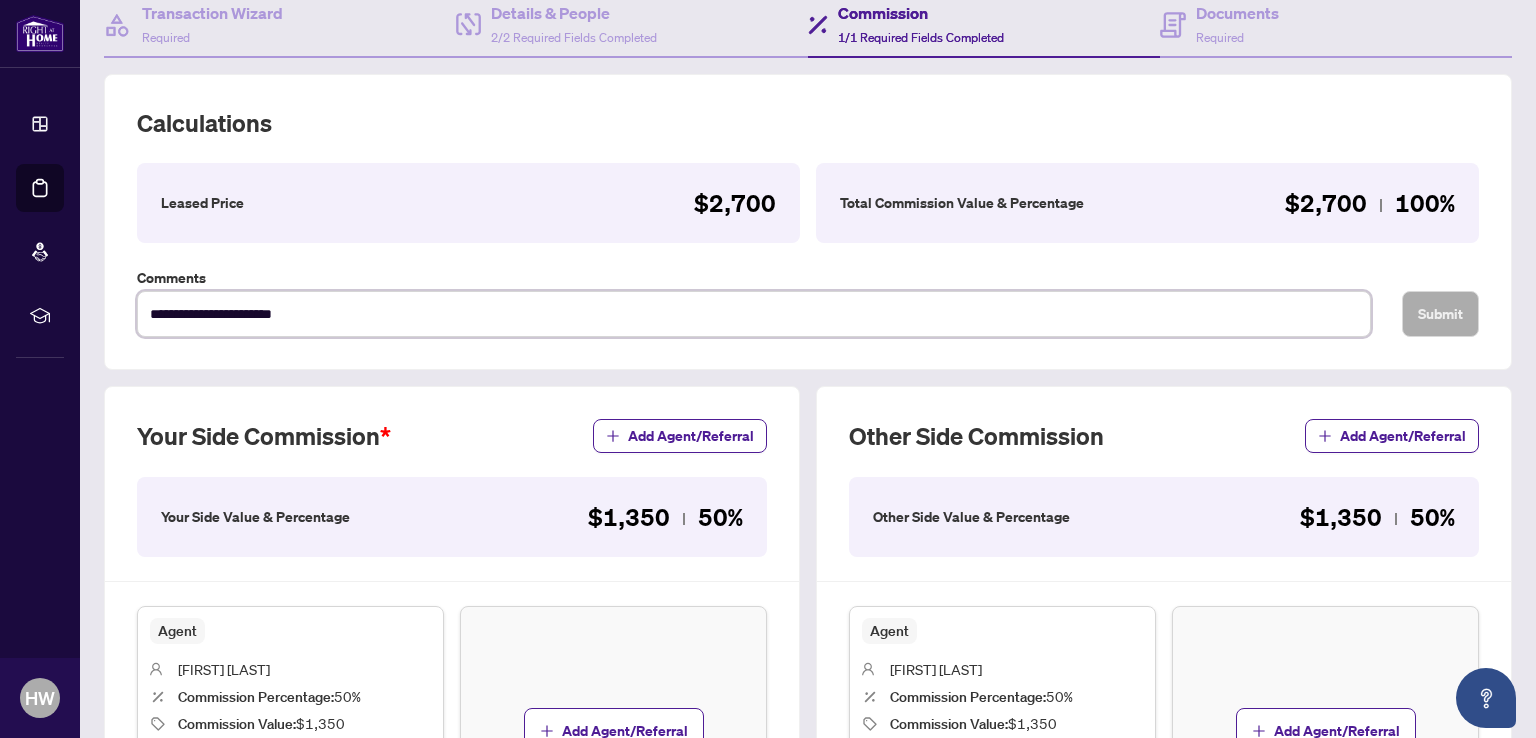 click on "**********" at bounding box center (754, 314) 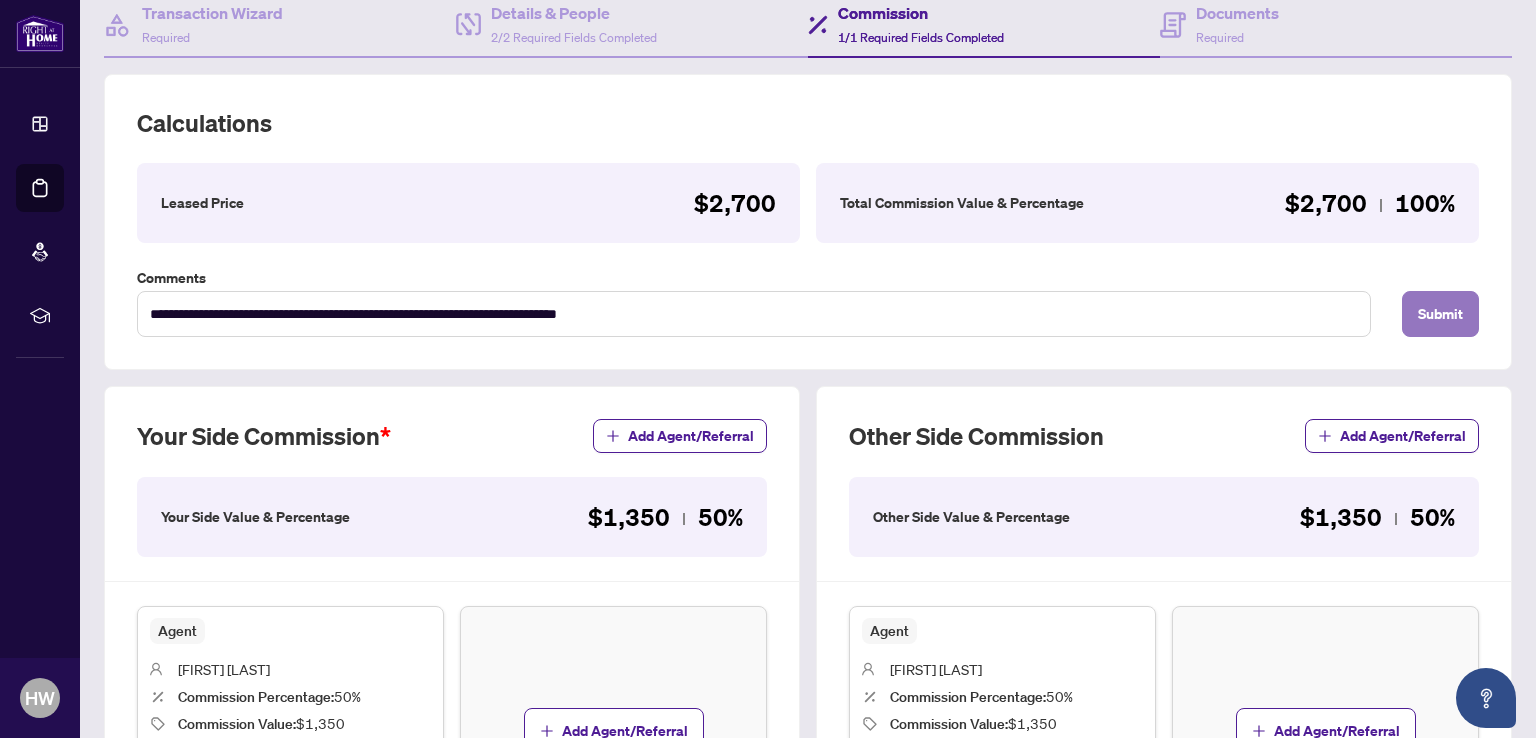 click on "Submit" at bounding box center (1440, 314) 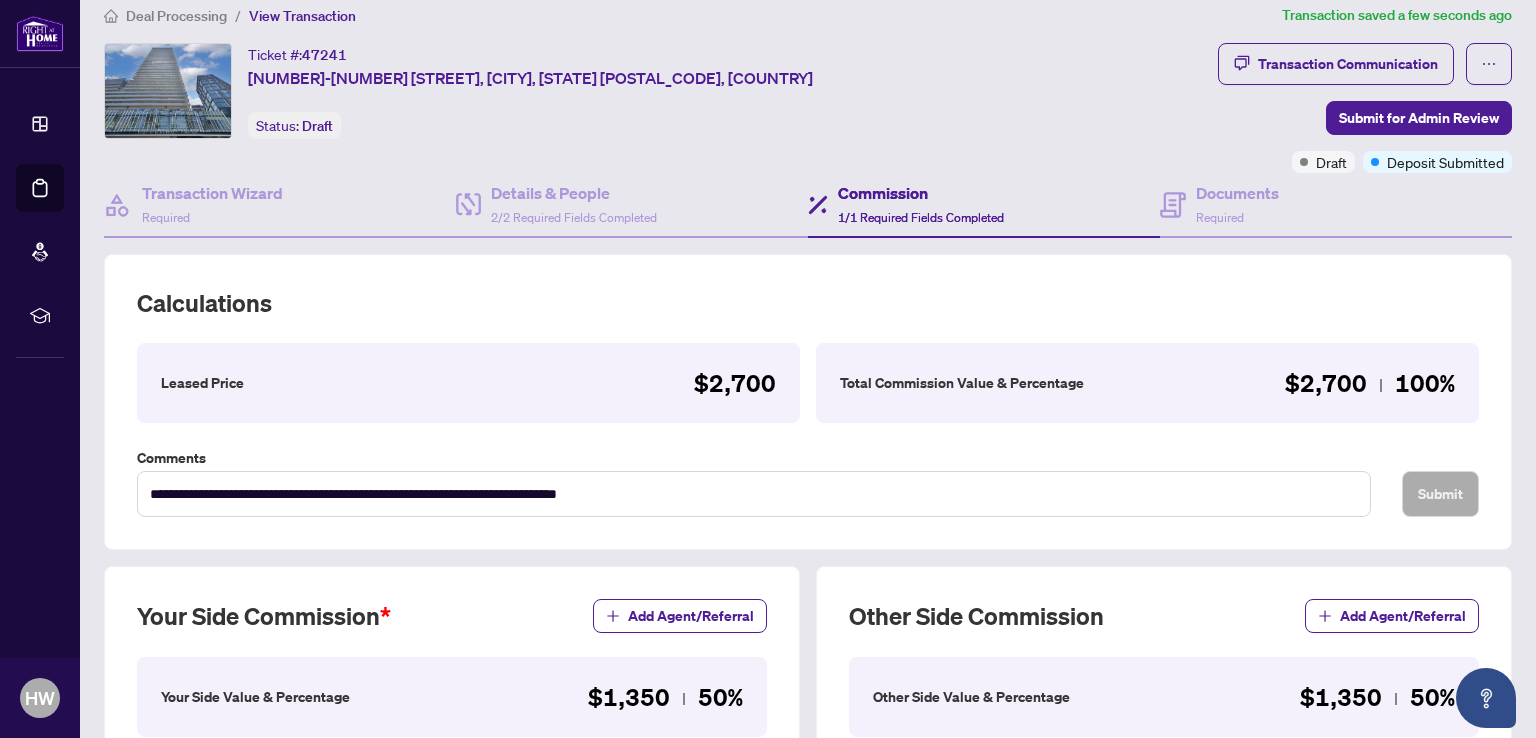 scroll, scrollTop: 0, scrollLeft: 0, axis: both 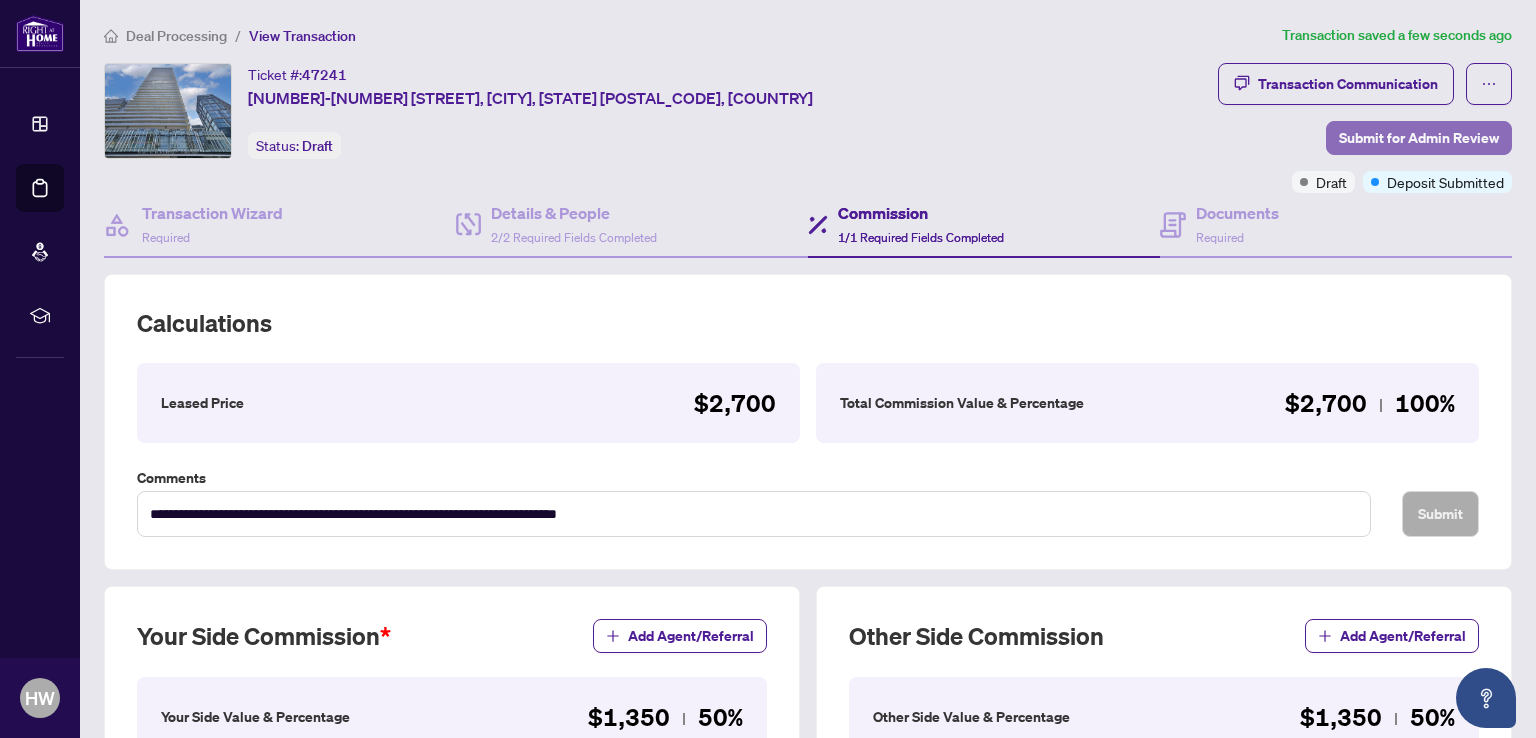 click on "Submit for Admin Review" at bounding box center [1419, 138] 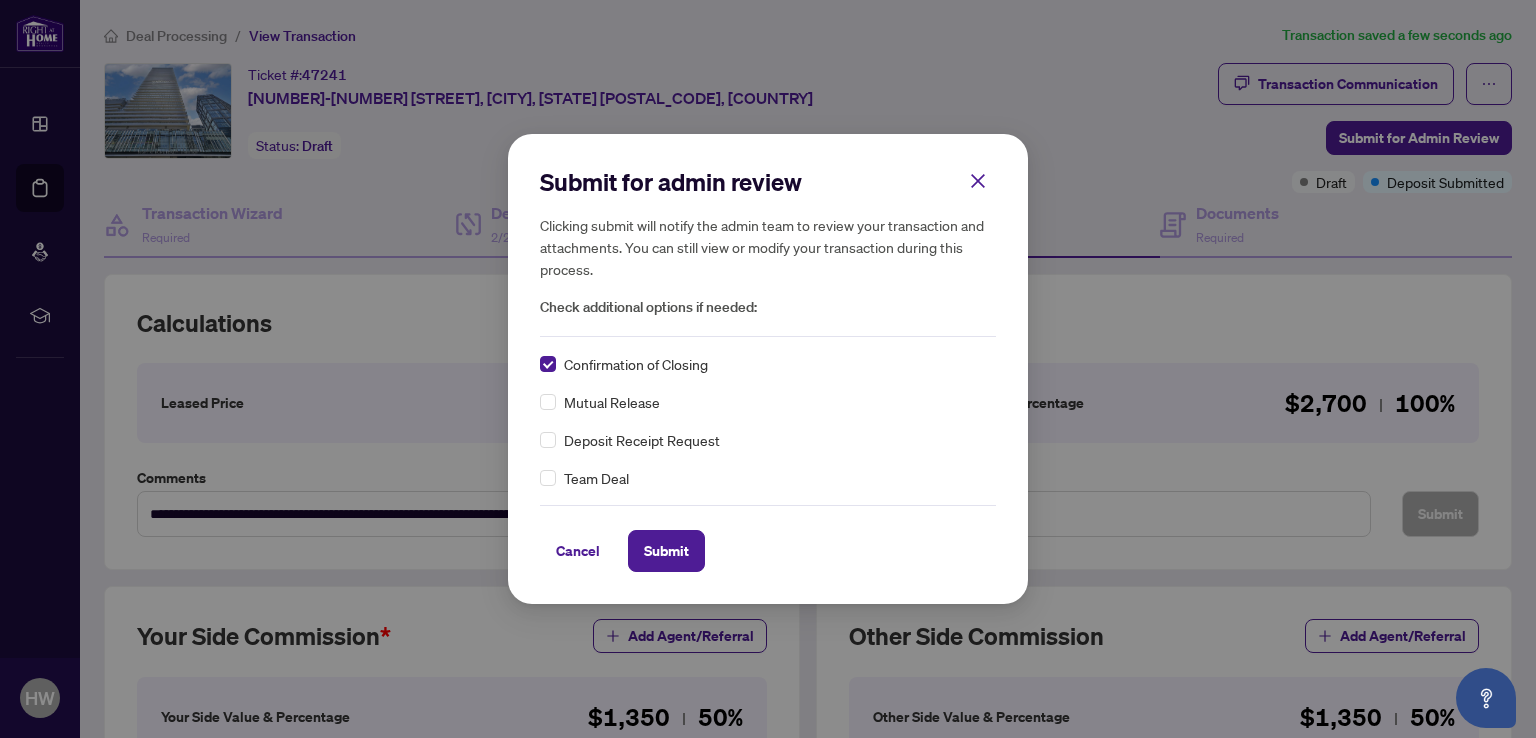click on "Submit for admin review Clicking submit will notify the admin team to review your transaction and attachments. You can still view or modify your transaction during this process.   Check additional options if needed: Confirmation of Closing Mutual Release Deposit Receipt Request Team Deal Cancel Submit Cancel OK" at bounding box center (768, 368) 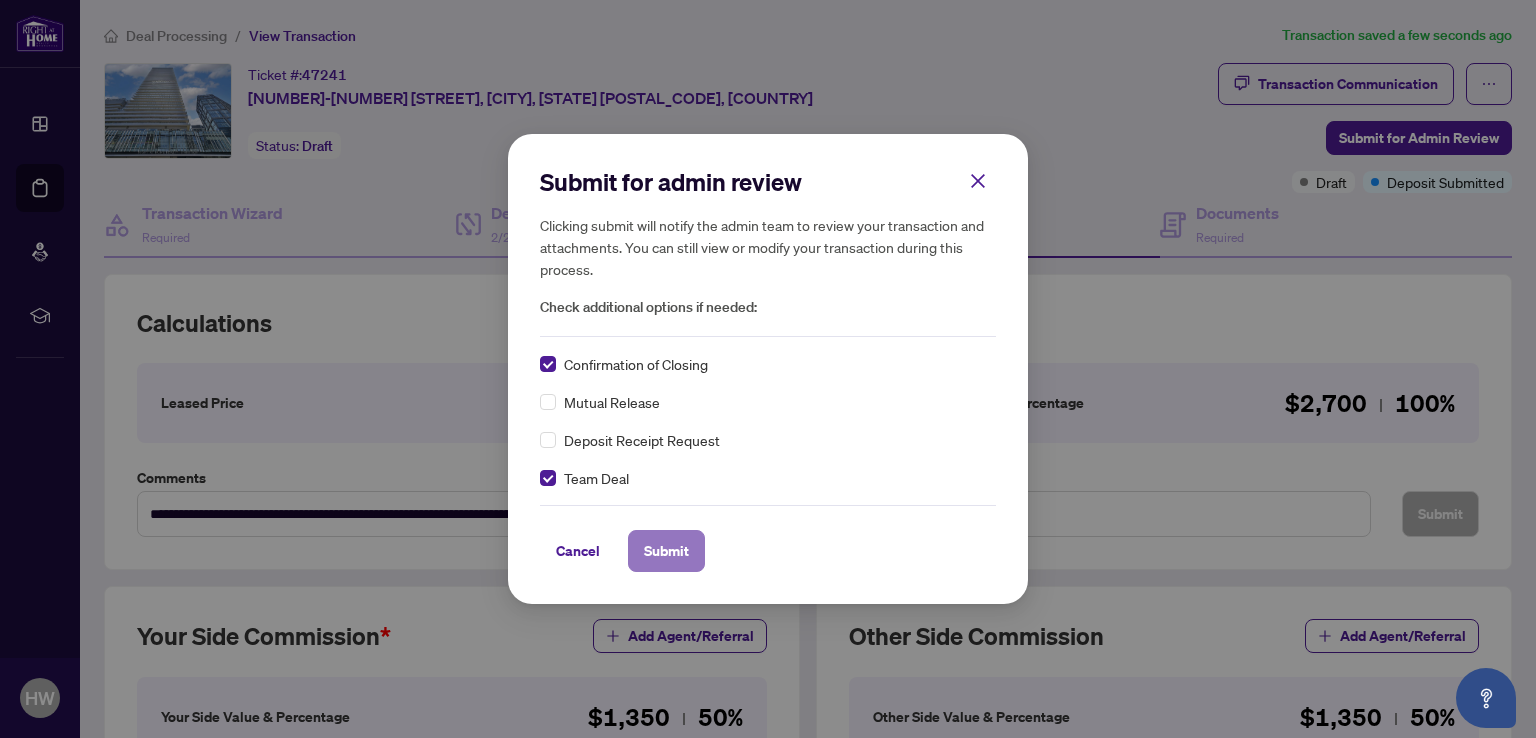 click on "Submit" at bounding box center (666, 551) 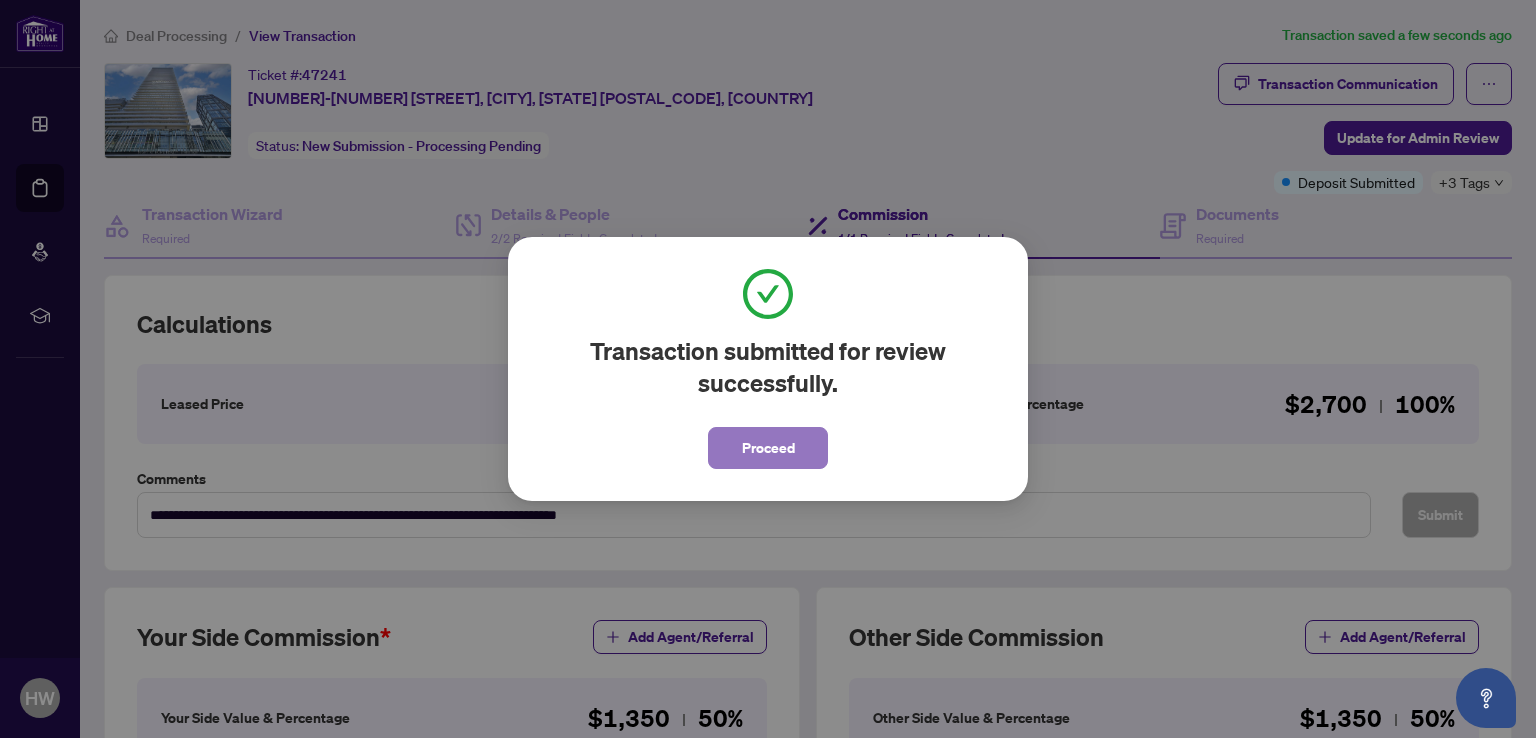 click on "Proceed" at bounding box center (768, 448) 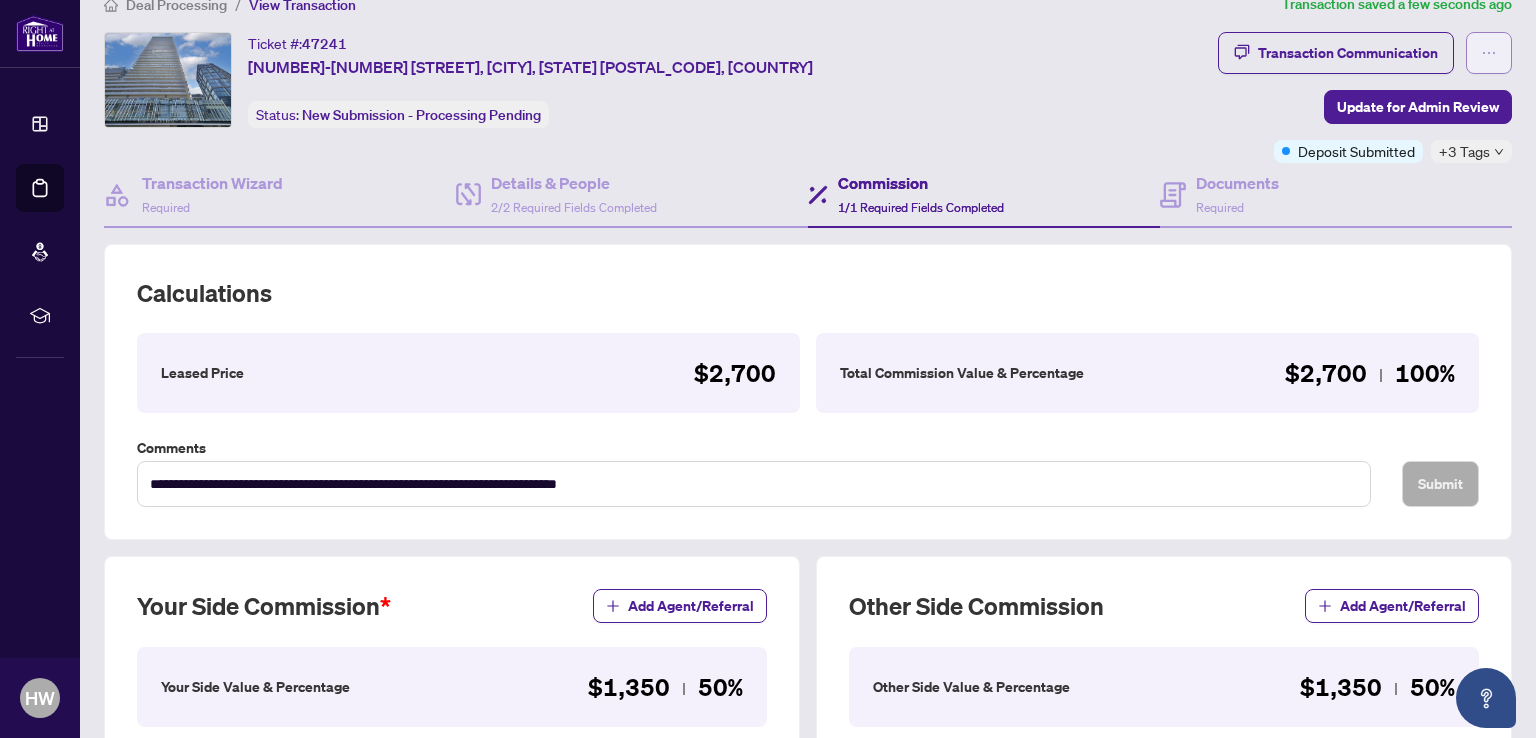 scroll, scrollTop: 0, scrollLeft: 0, axis: both 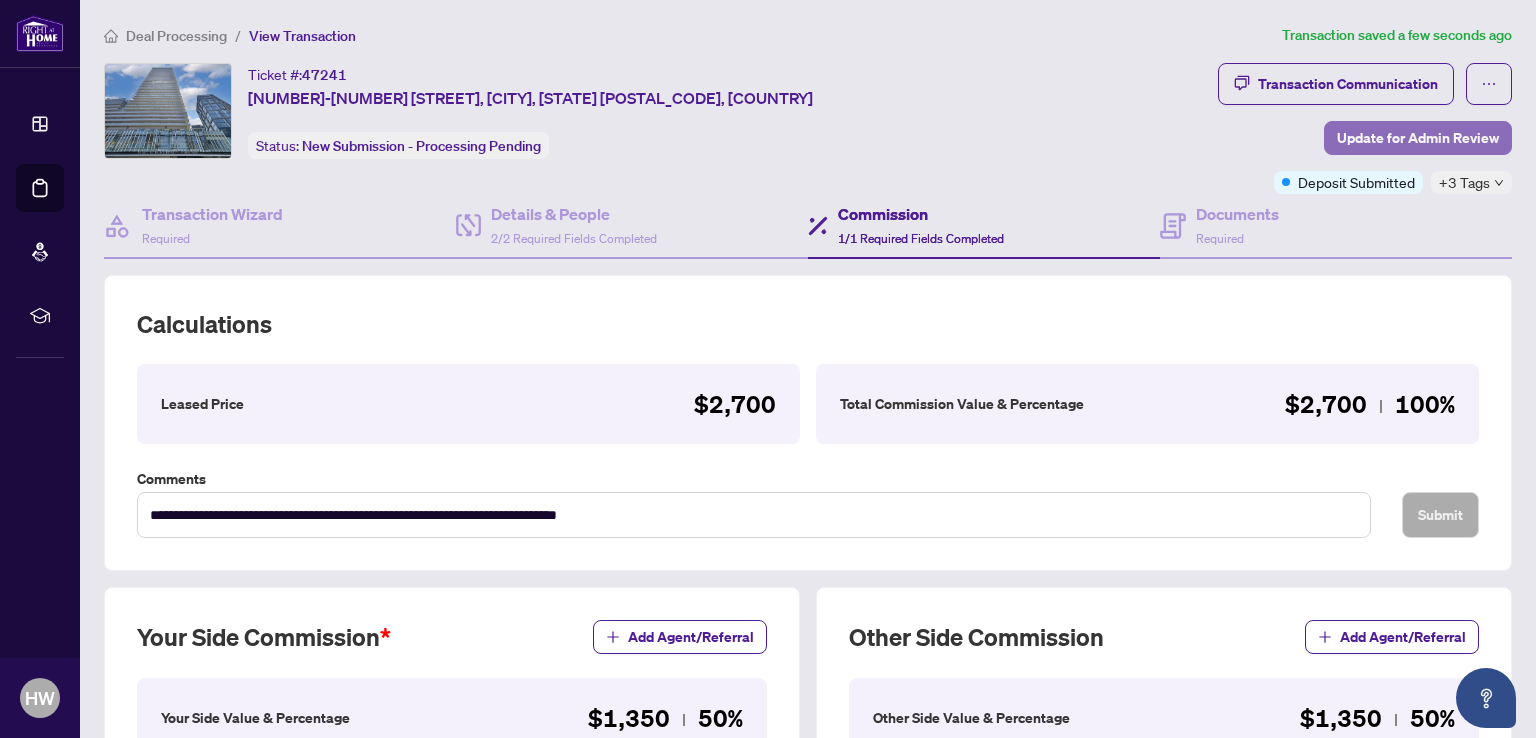 click on "Update for Admin Review" at bounding box center [1418, 138] 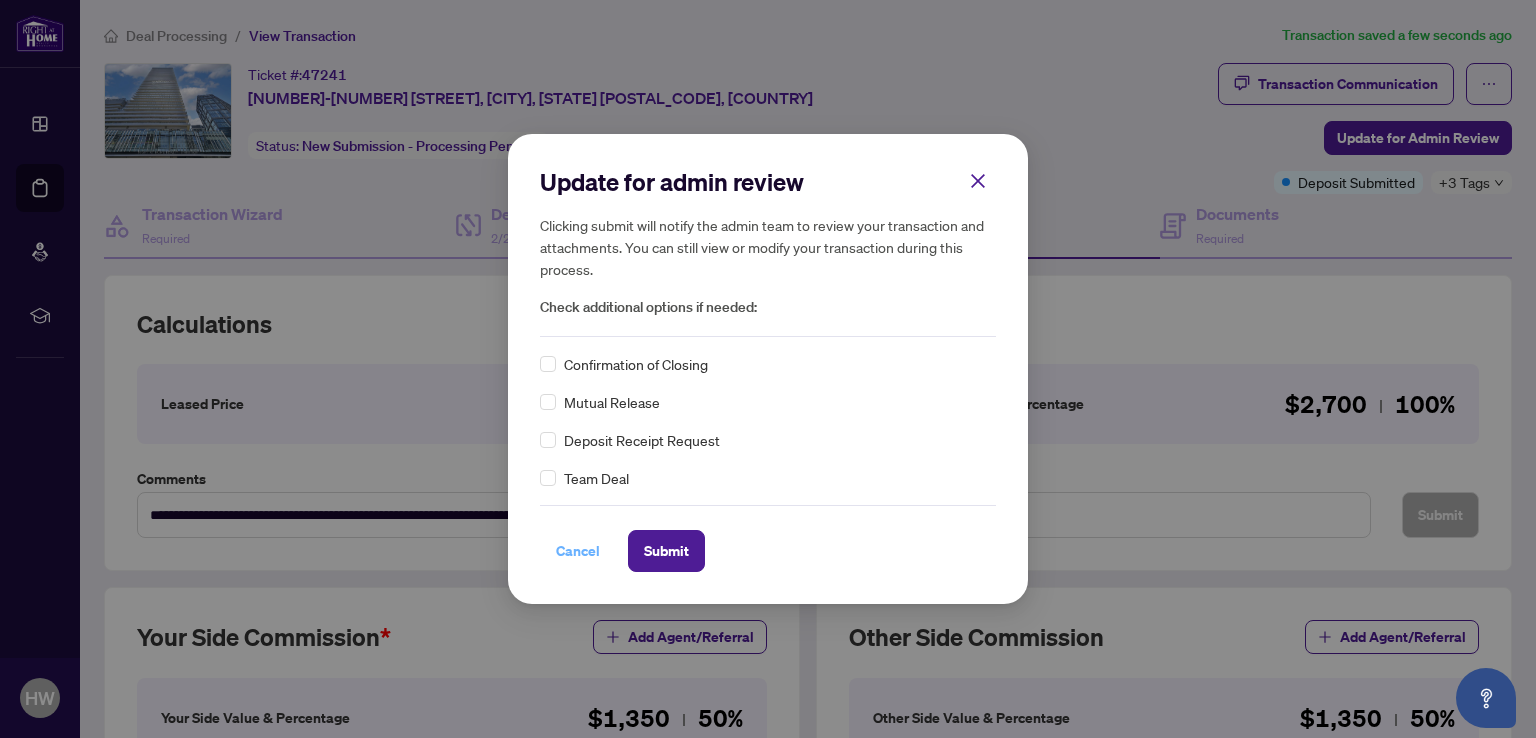 click on "Cancel" at bounding box center (578, 551) 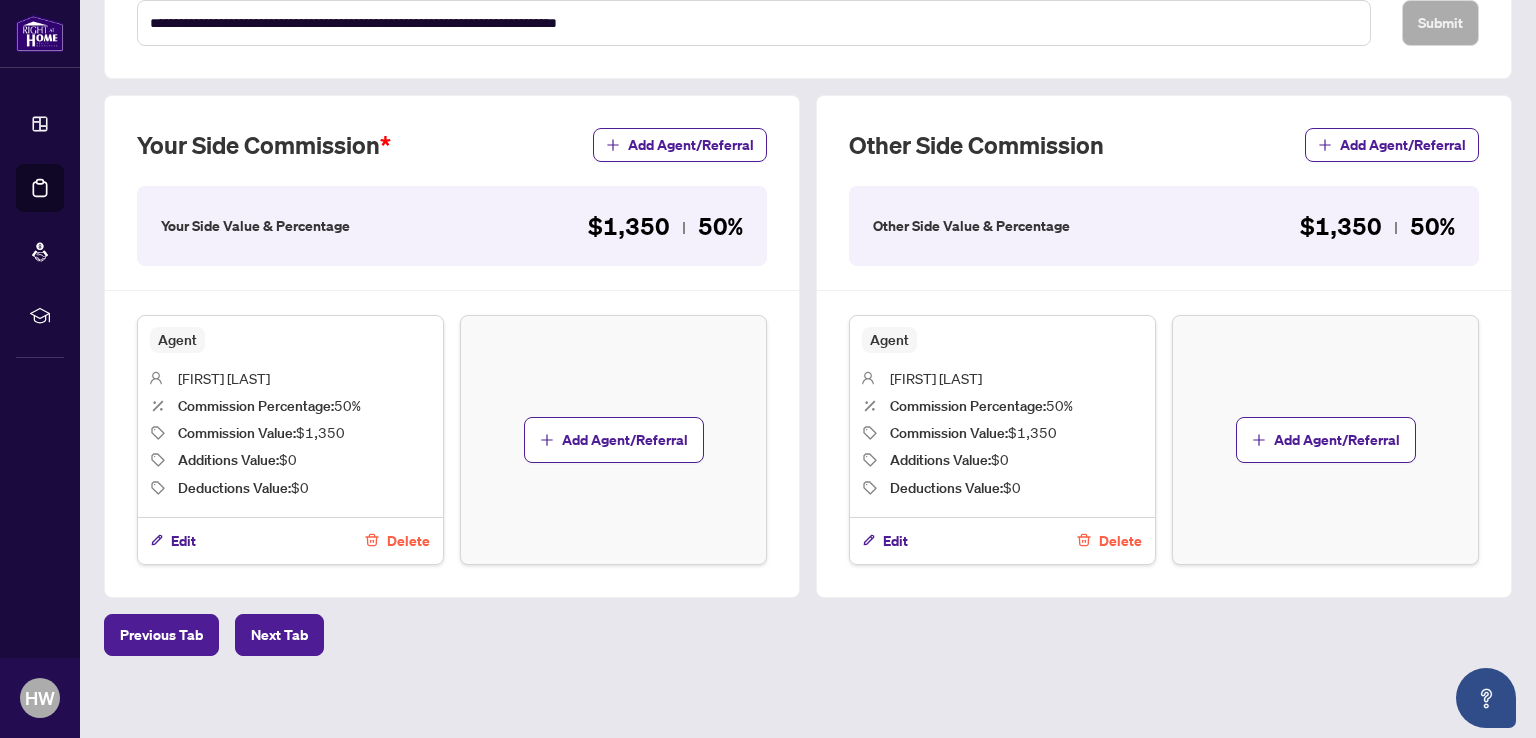 scroll, scrollTop: 494, scrollLeft: 0, axis: vertical 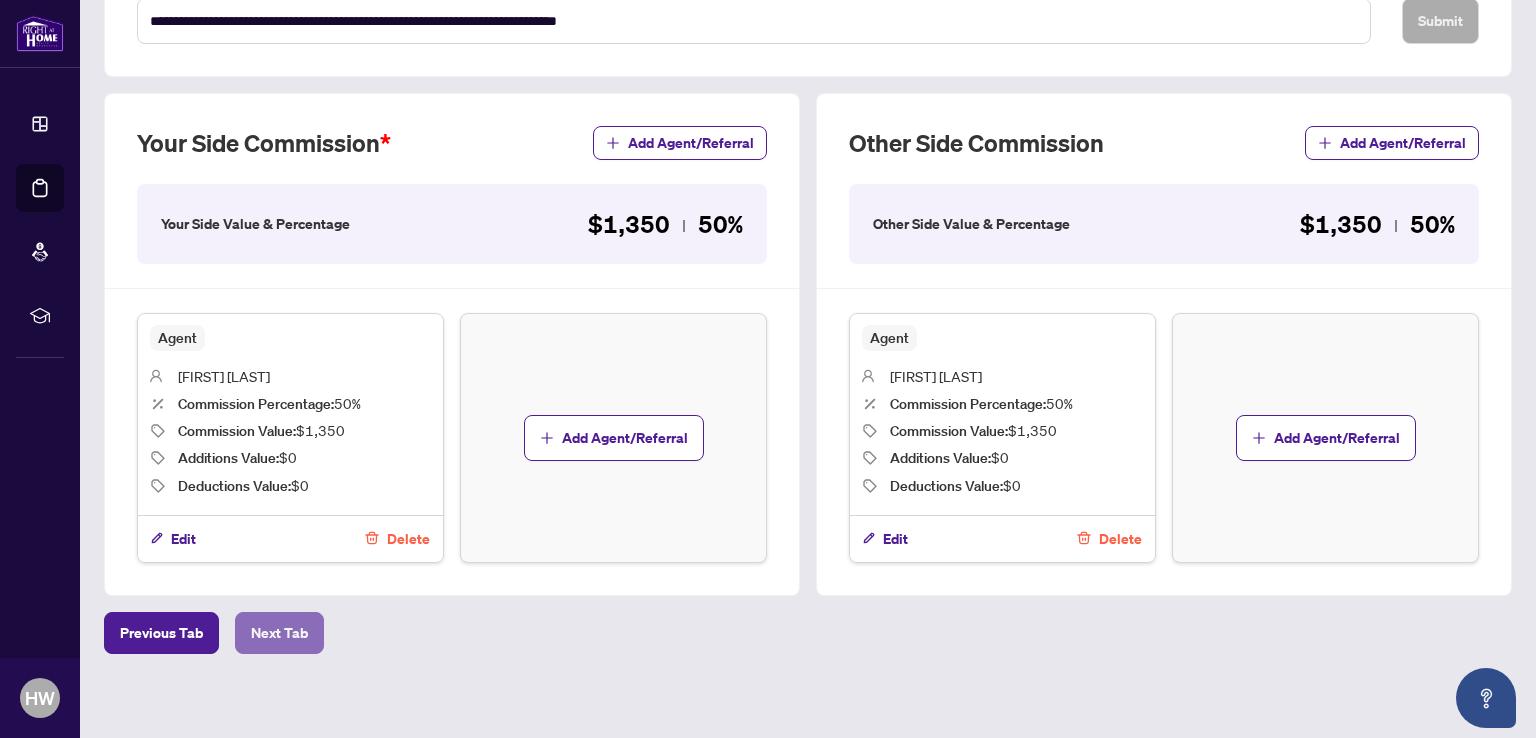 click on "Next Tab" at bounding box center [279, 633] 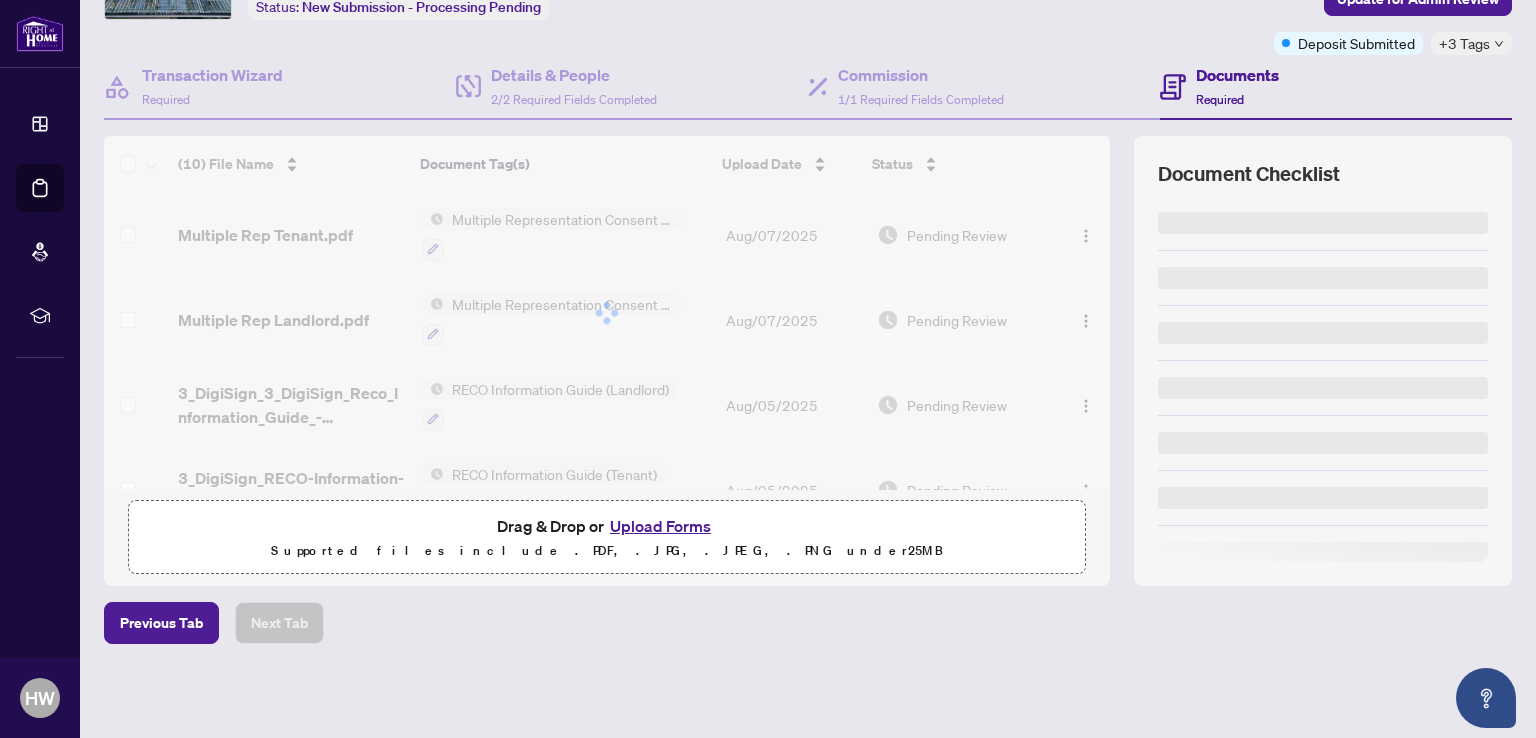 scroll, scrollTop: 0, scrollLeft: 0, axis: both 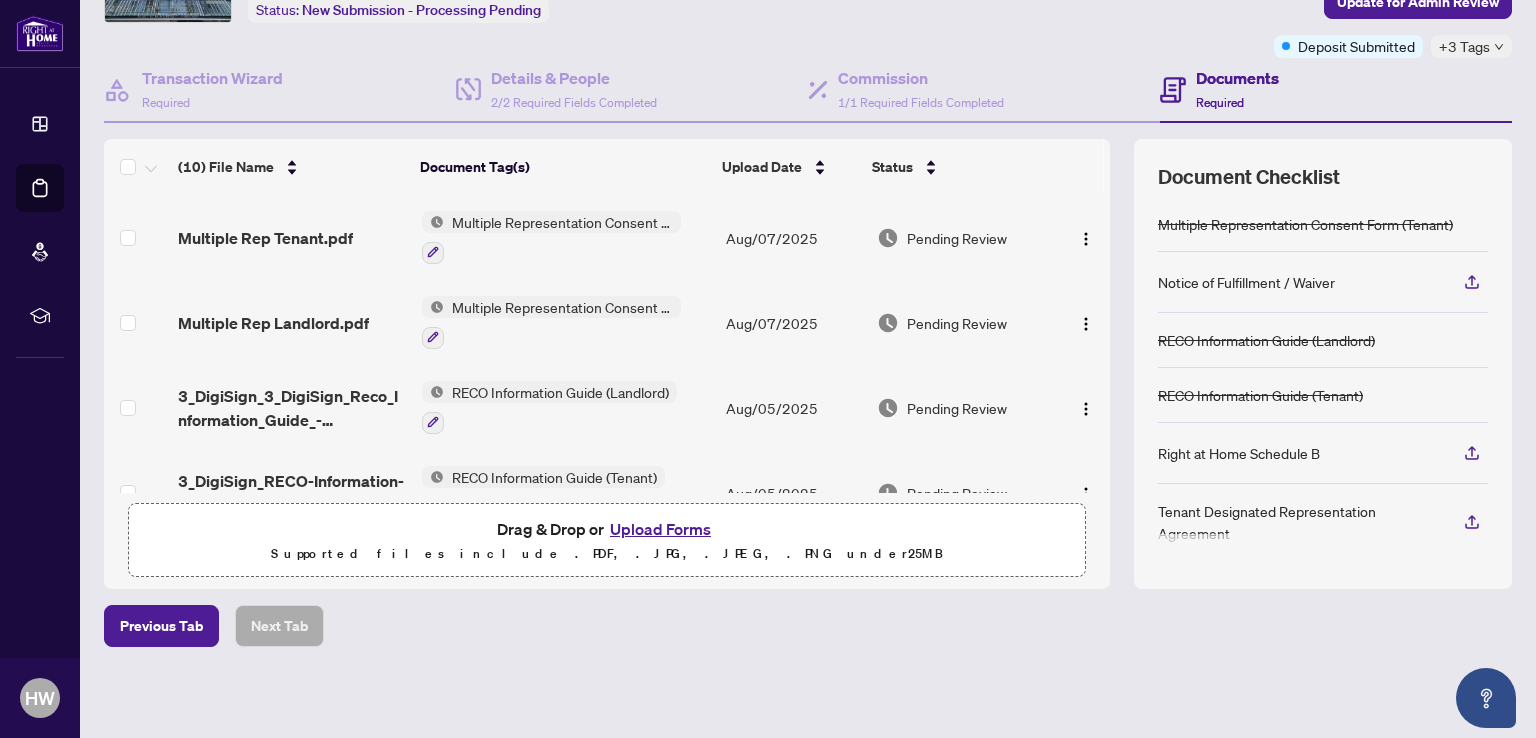 click on "Deal Processing / View Transaction Transaction saved   20 minutes ago Ticket #:  47241 [NUMBER]-[NUMBER] [STREET], [CITY], [STATE] [POSTAL_CODE], [COUNTRY] Status:   New Submission - Processing Pending Transaction Communication Update for Admin Review Deposit Submitted +3 Tags Transaction Wizard Required Details & People 2/2 Required Fields Completed Commission 1/1 Required Fields Completed Documents Required (10) File Name Document Tag(s) Upload Date Status             Multiple Rep Tenant.pdf Multiple Representation Consent Form (Tenant) [DATE] Pending Review Multiple Rep Landlord.pdf Multiple Representation Consent Form (Landlord) [DATE] Pending Review 3_DigiSign_3_DigiSign_Reco_Information_Guide_-_RECO_Forms.pdf RECO Information Guide (Landlord) [DATE] Pending Review 3_DigiSign_RECO-Information-Guide Copy.pdf RECO Information Guide (Tenant) [DATE] Pending Review Copy of MLS Sold.pdf MLS Leased Print Out [DATE] Pending Review Confirmation of Cooperation [DATE] Pending Review     25" at bounding box center (808, 302) 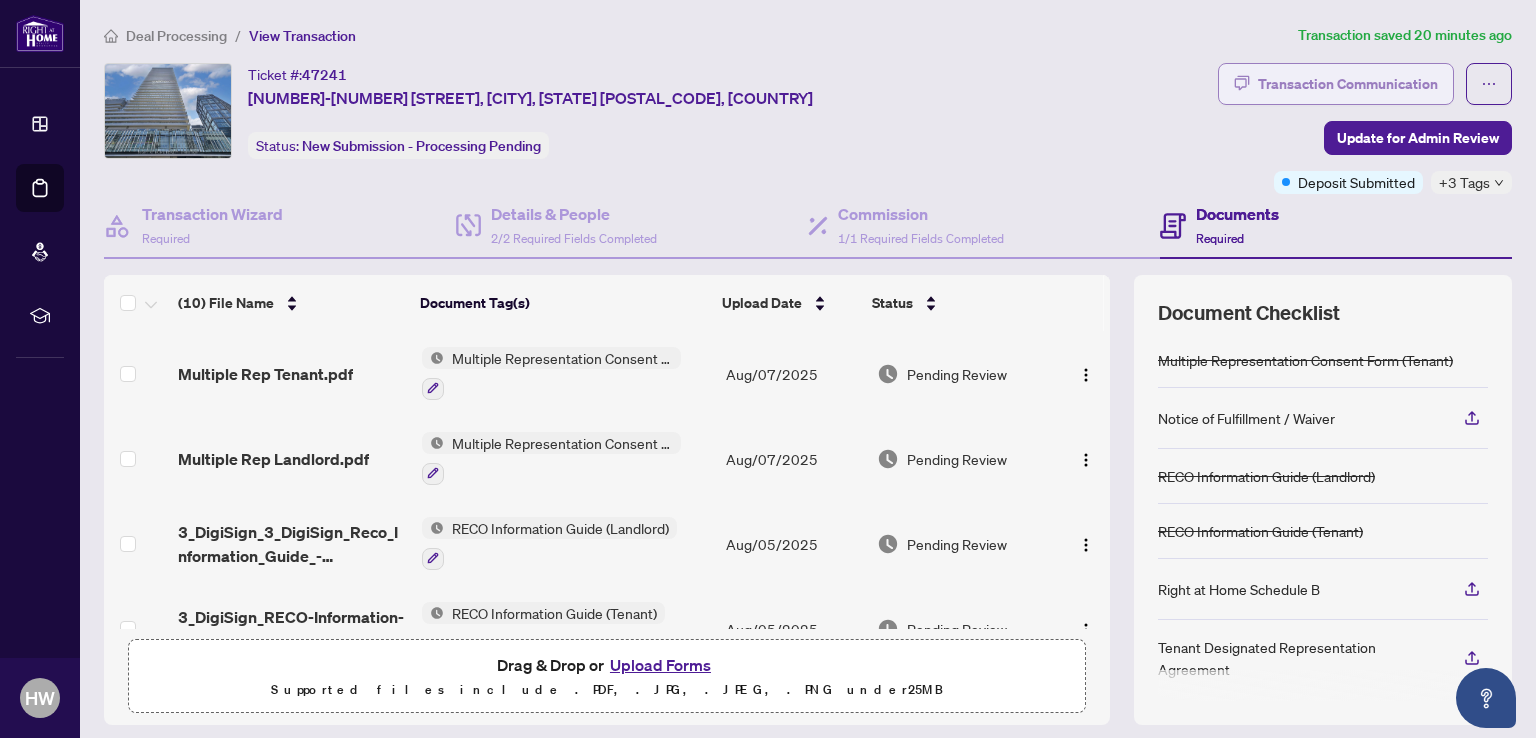 click on "Transaction Communication" at bounding box center [1348, 84] 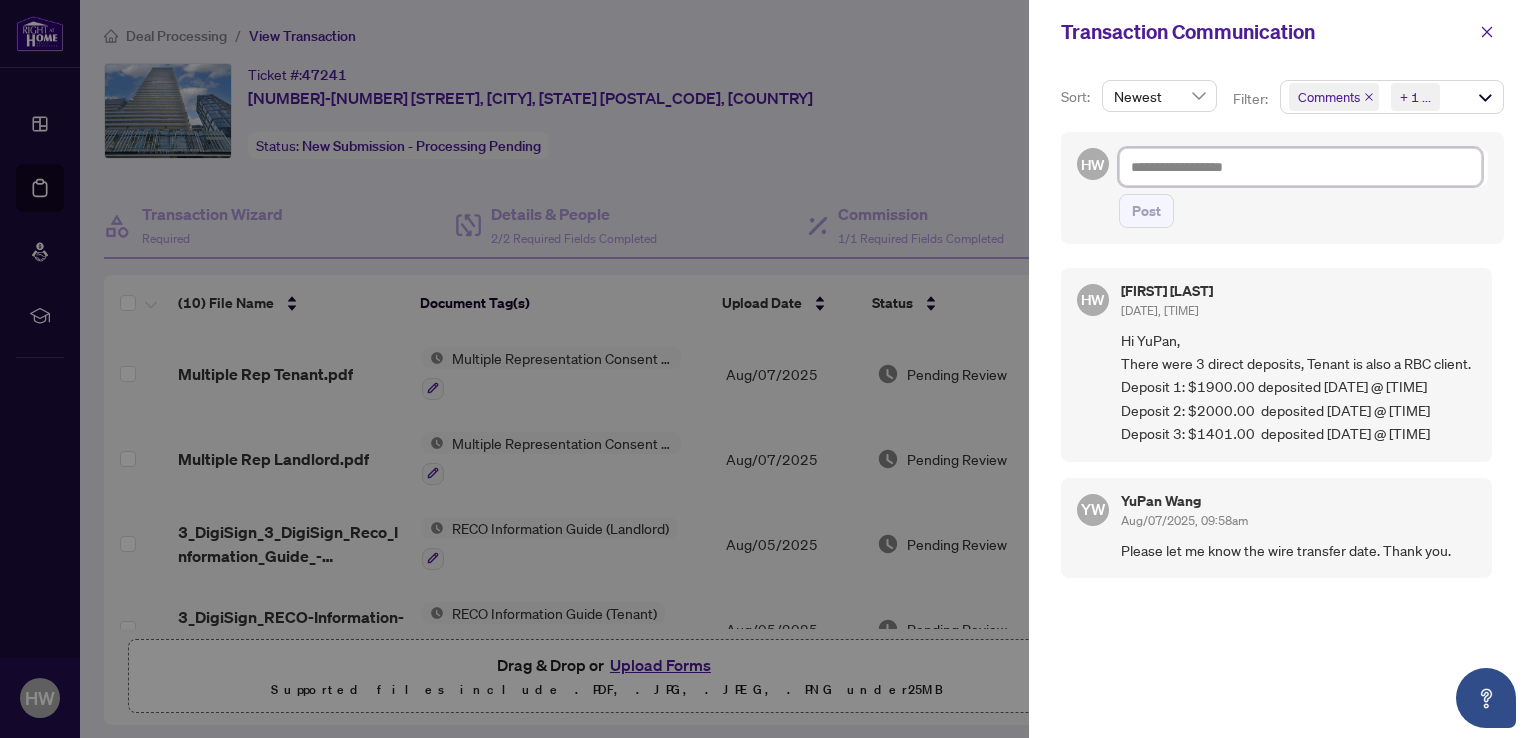 click at bounding box center (1300, 167) 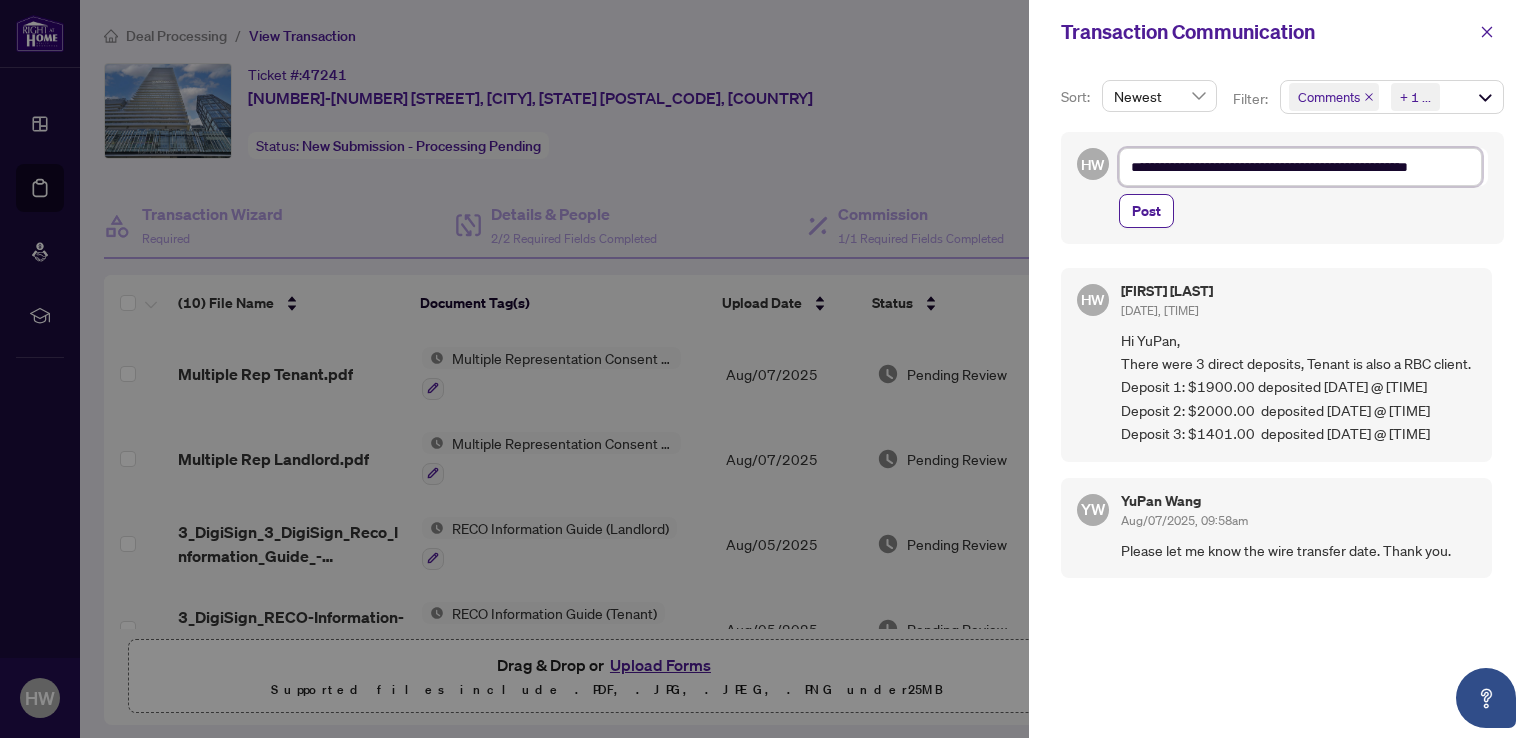 drag, startPoint x: 1248, startPoint y: 164, endPoint x: 1177, endPoint y: 162, distance: 71.02816 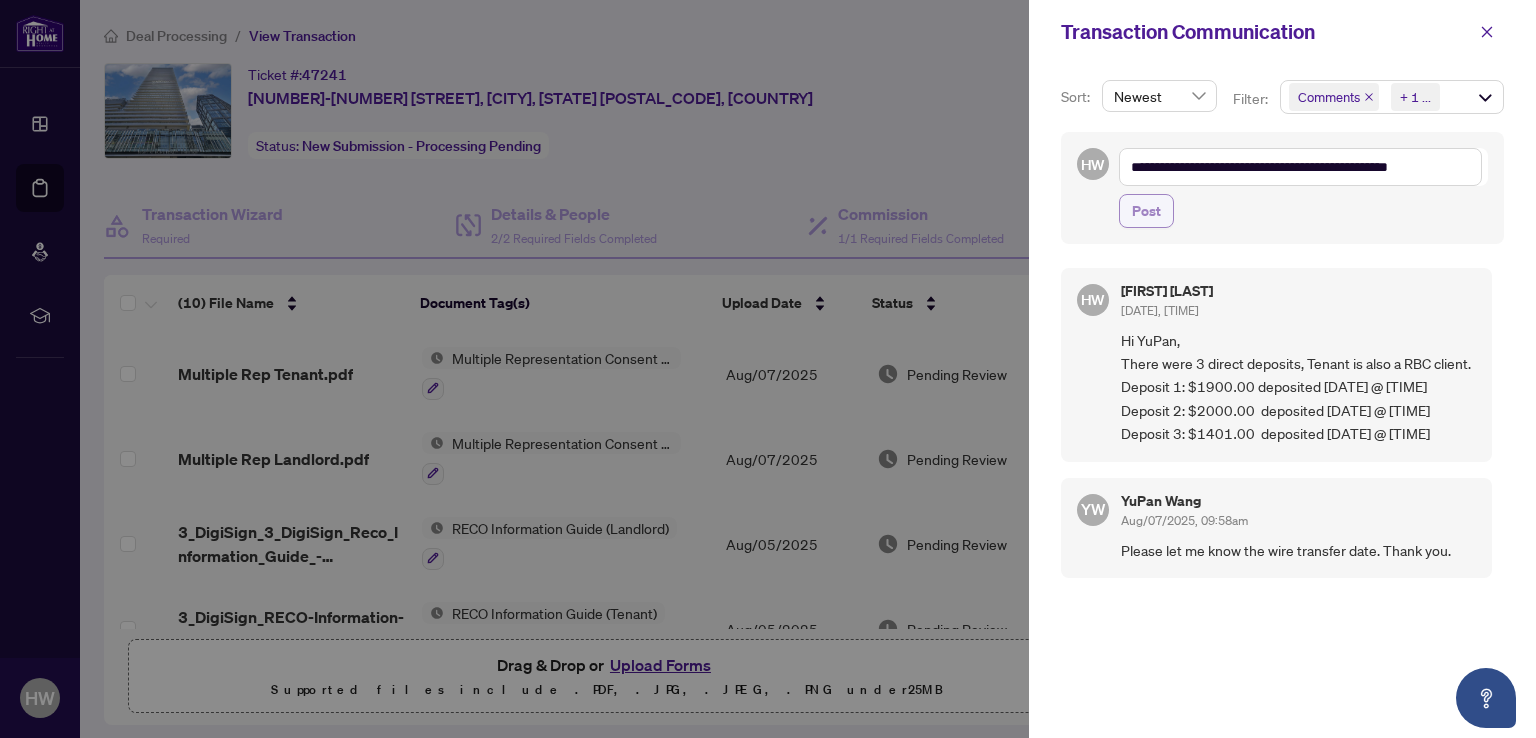 click on "Post" at bounding box center [1146, 211] 